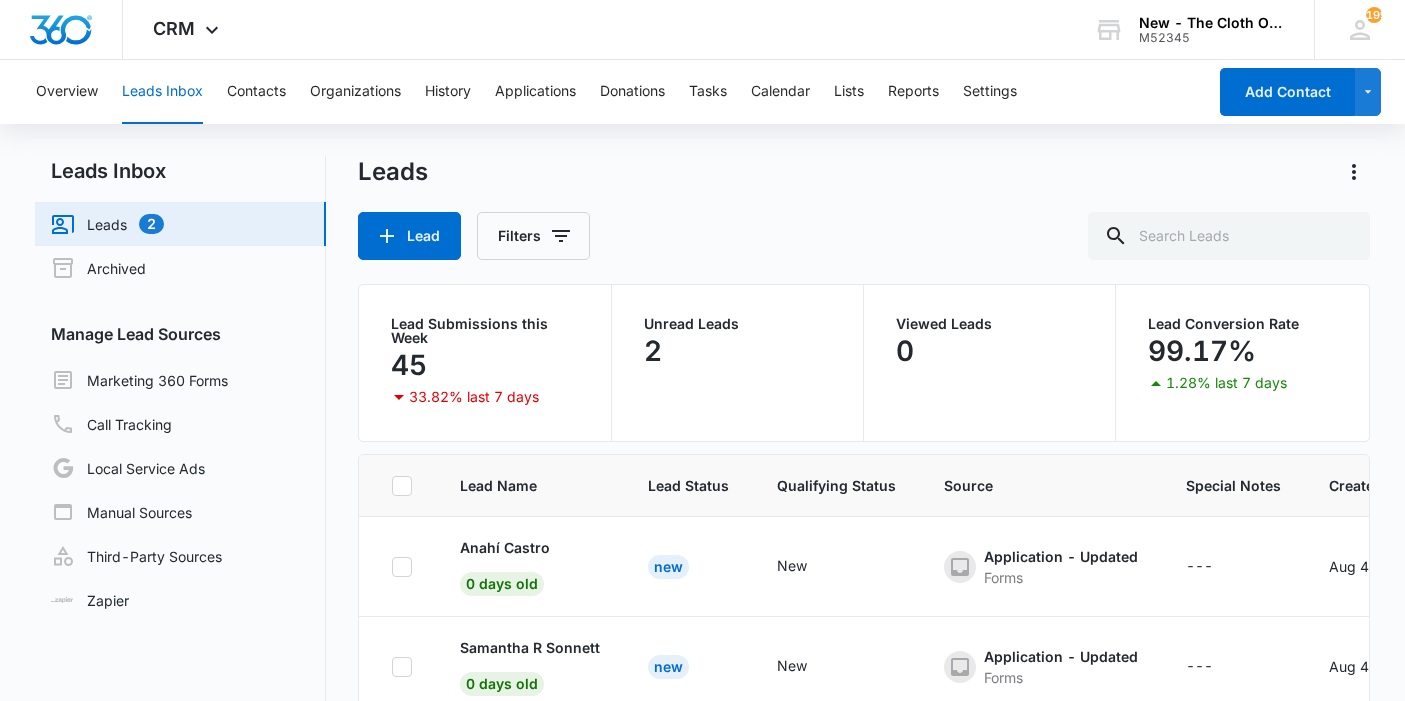 scroll, scrollTop: 0, scrollLeft: 0, axis: both 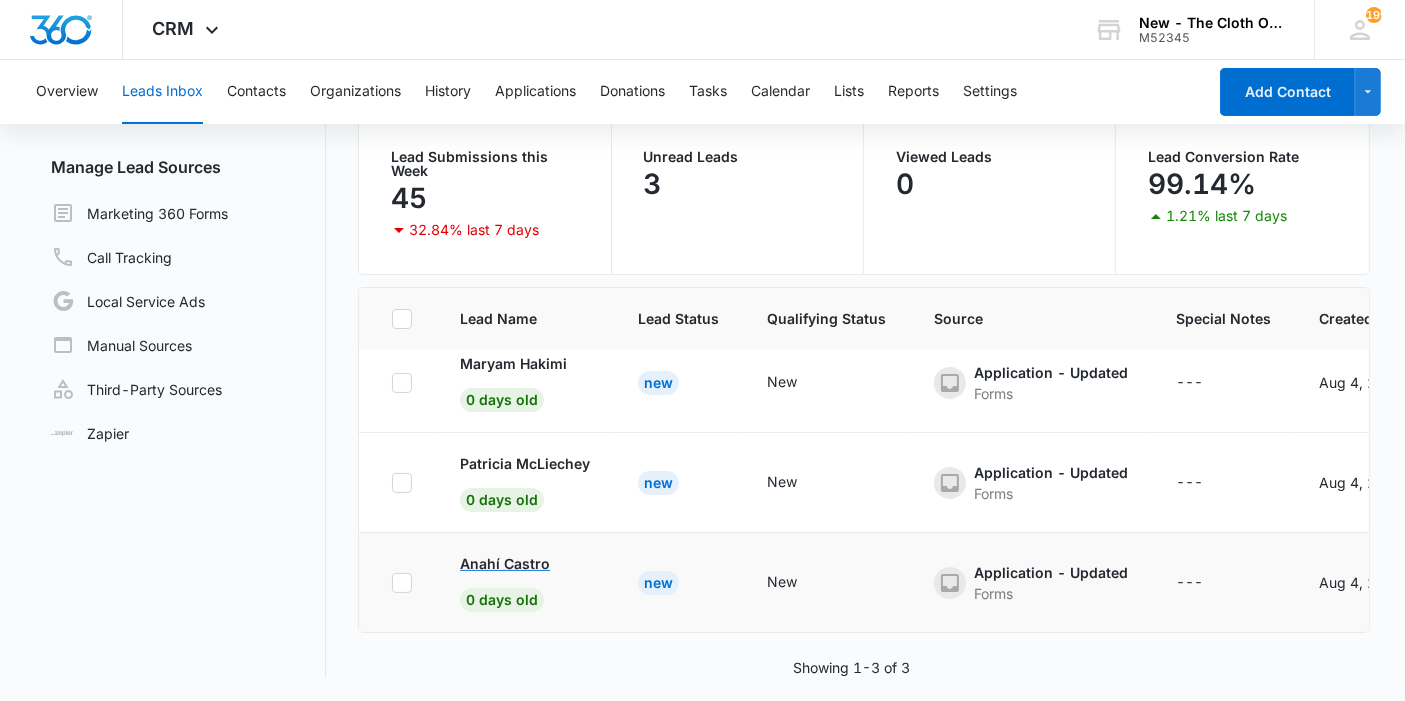 click on "Anahí Castro" at bounding box center [505, 563] 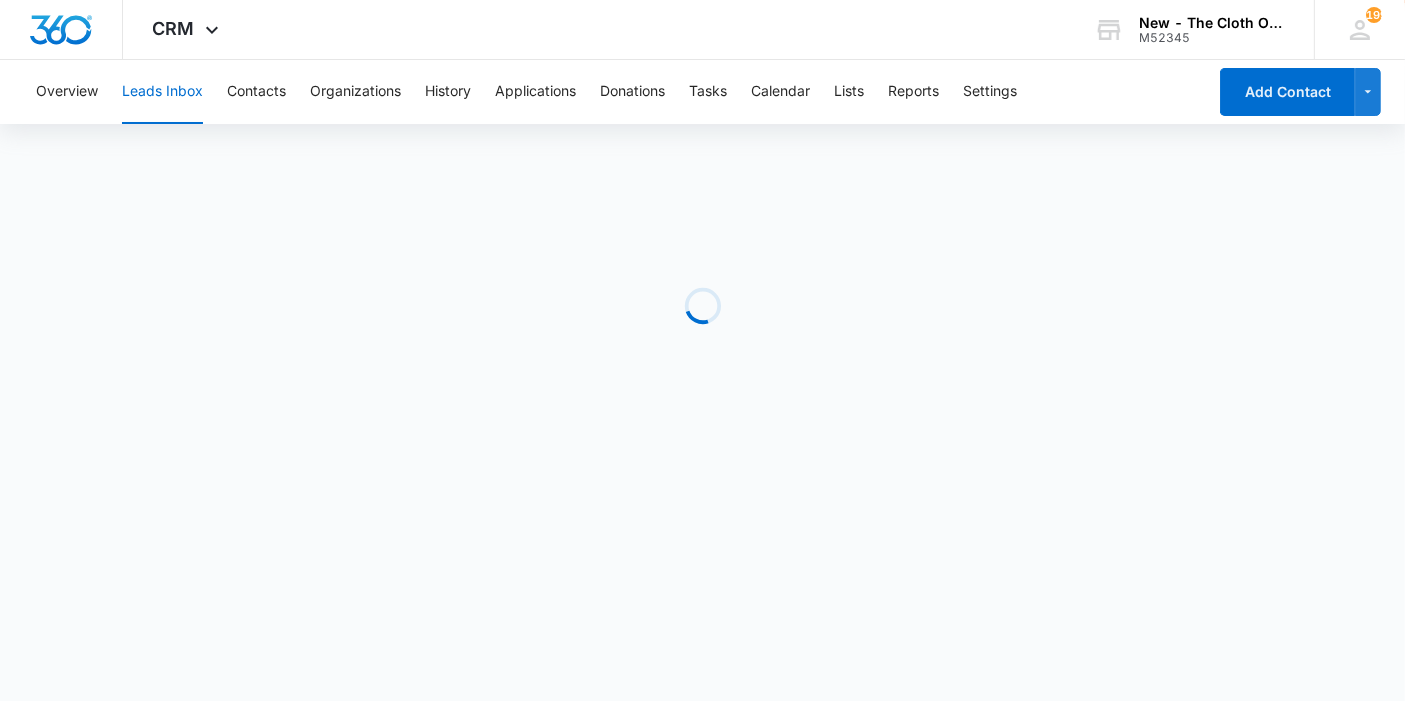 scroll, scrollTop: 0, scrollLeft: 0, axis: both 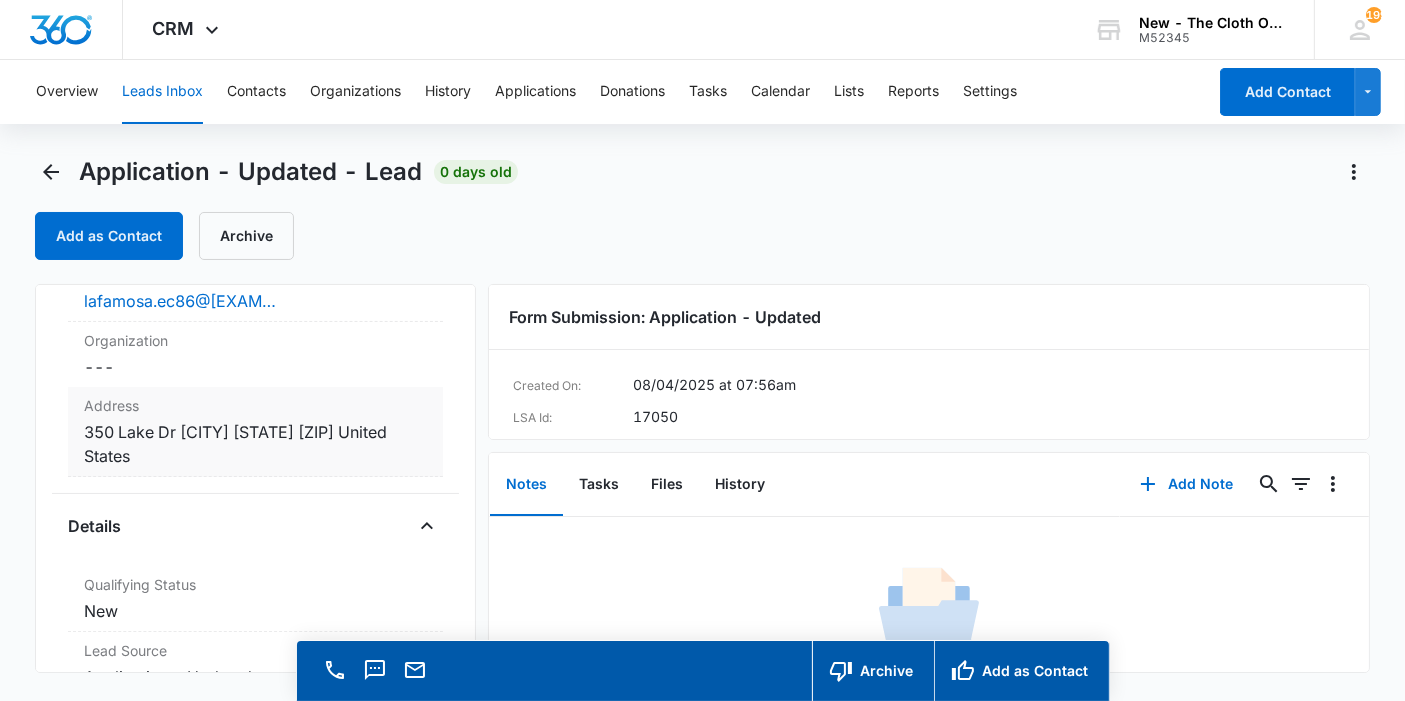 click on "Cancel Save Changes [NUMBER] [STREET] [CITY] [STATE] [COUNTRY]" at bounding box center [255, 444] 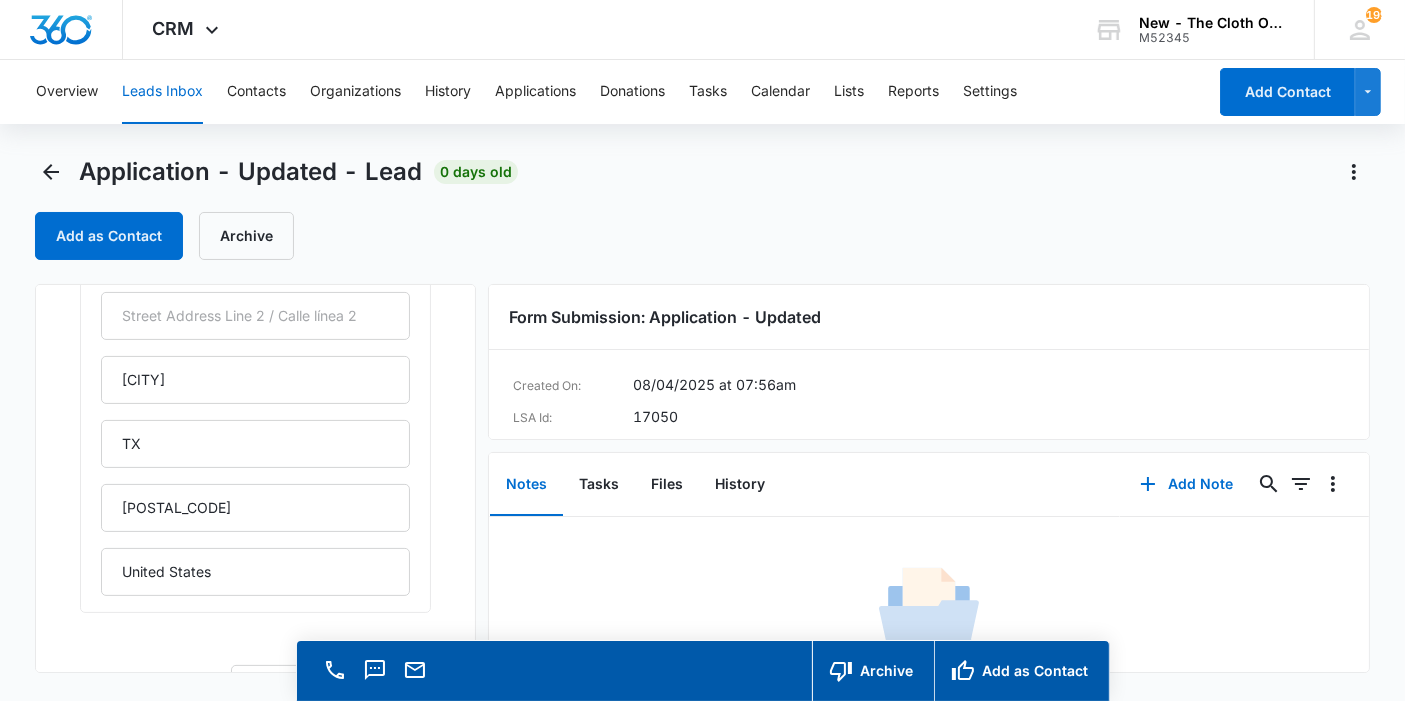 scroll, scrollTop: 555, scrollLeft: 0, axis: vertical 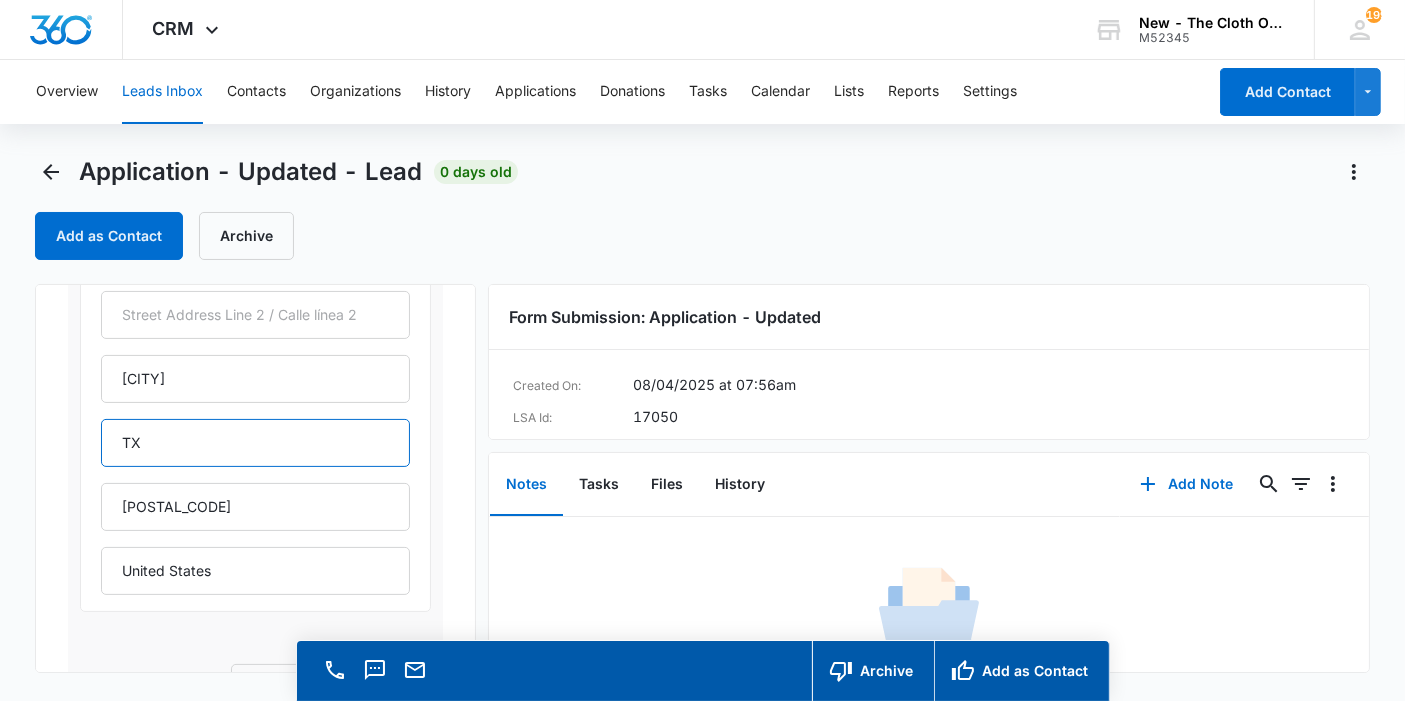 click on "TX" at bounding box center [255, 443] 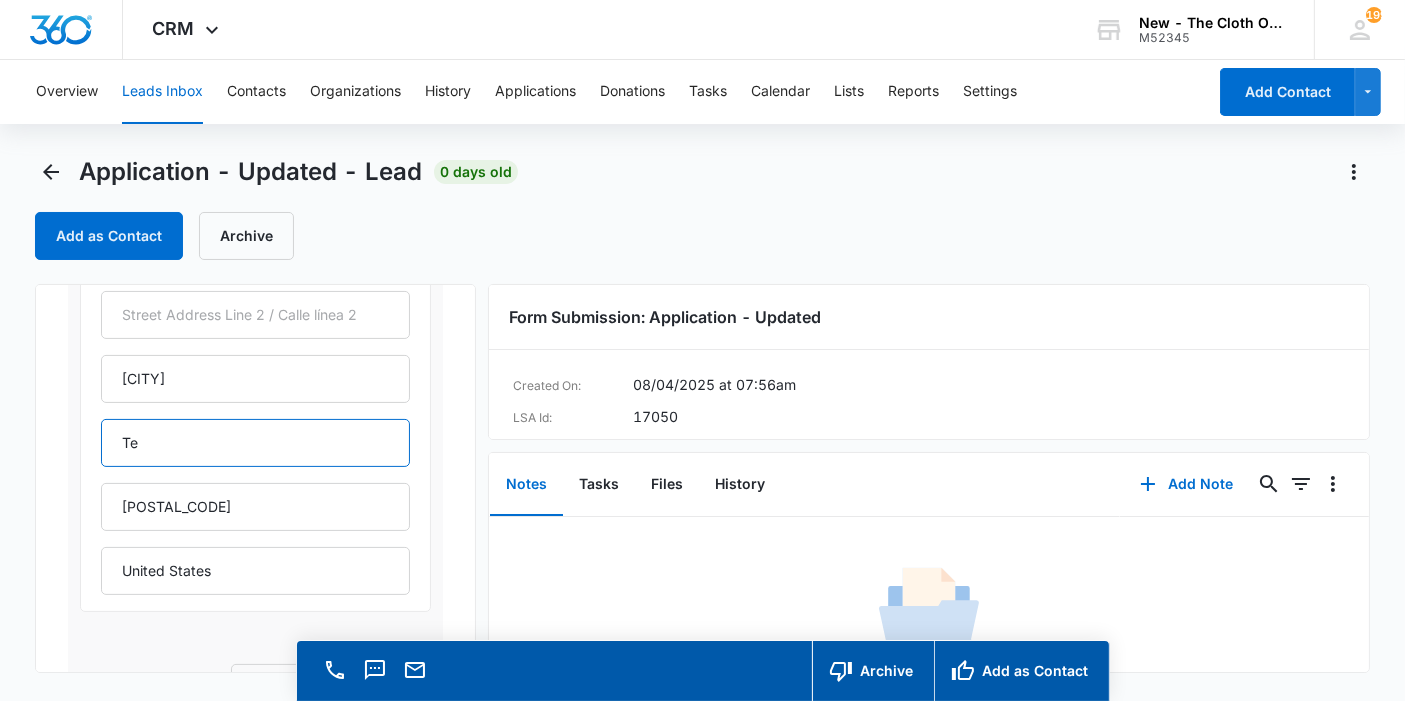type on "Texas" 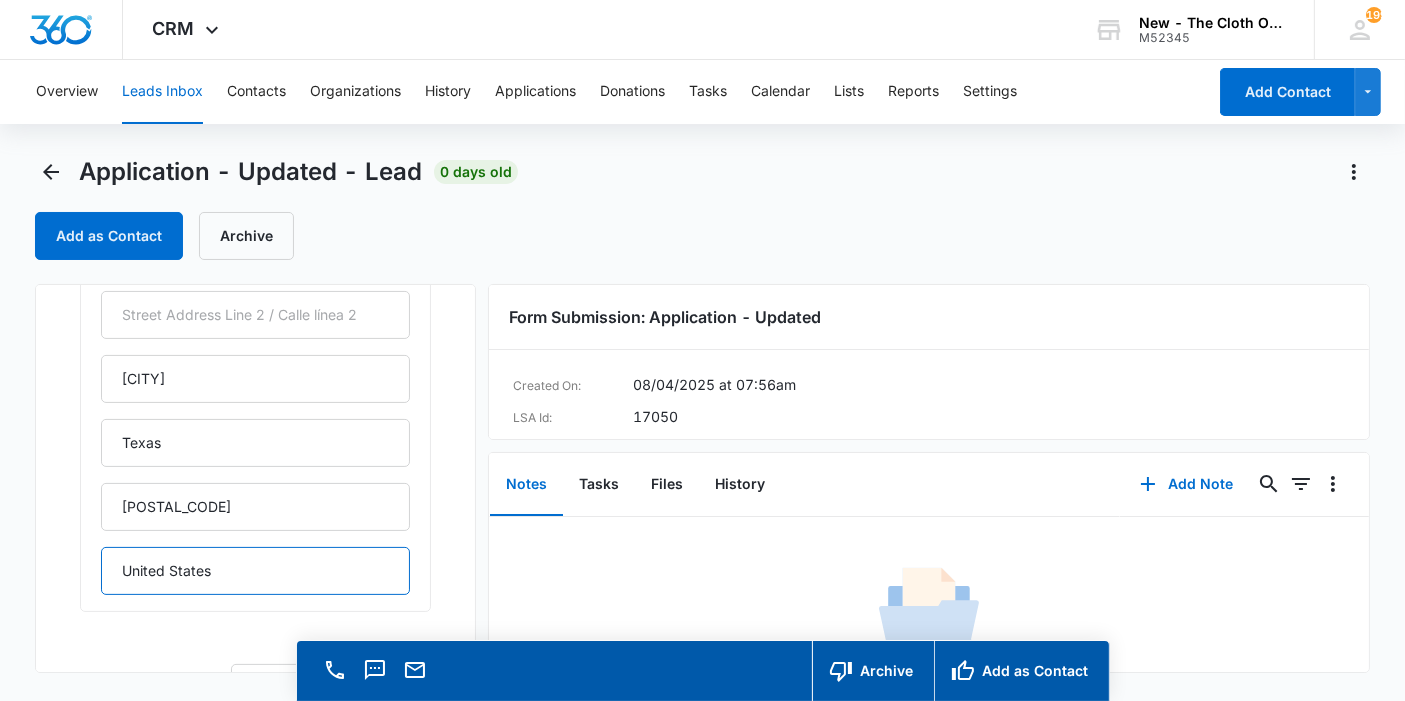 drag, startPoint x: 60, startPoint y: 568, endPoint x: 0, endPoint y: 621, distance: 80.05623 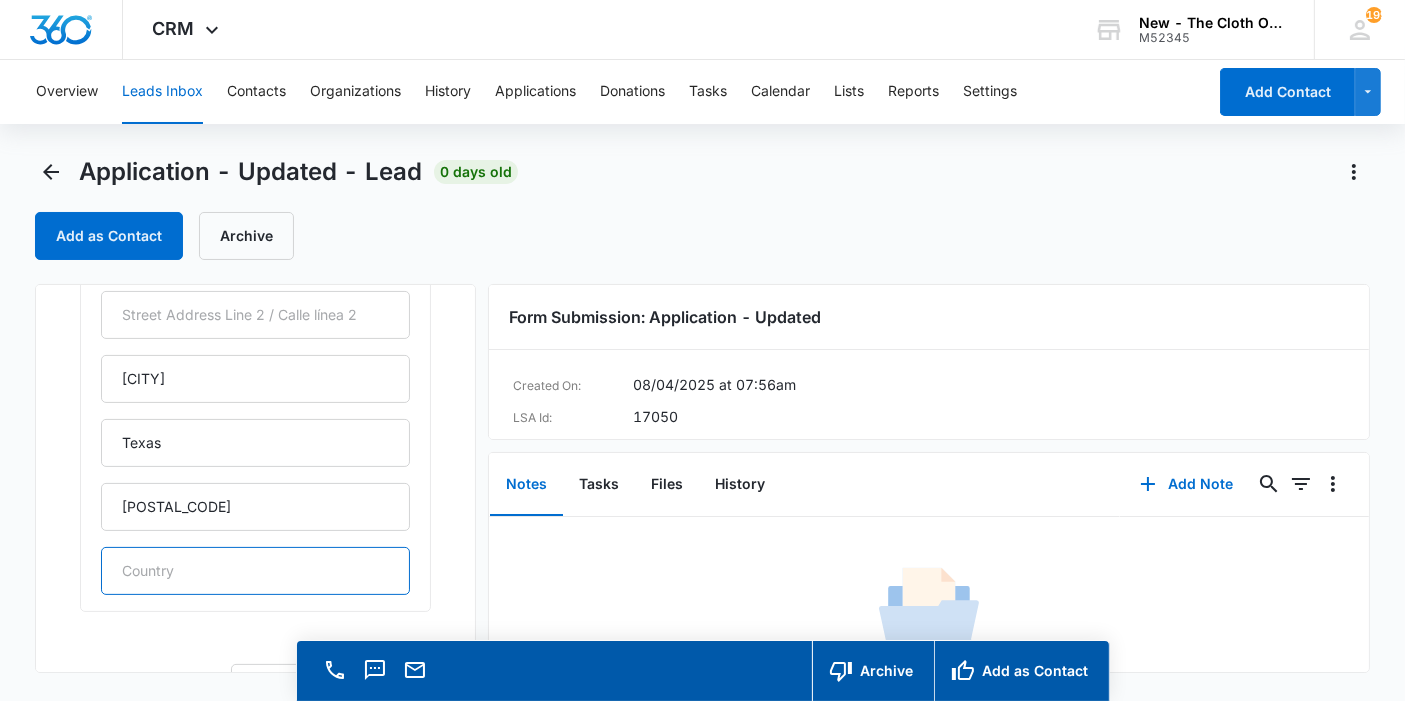 type 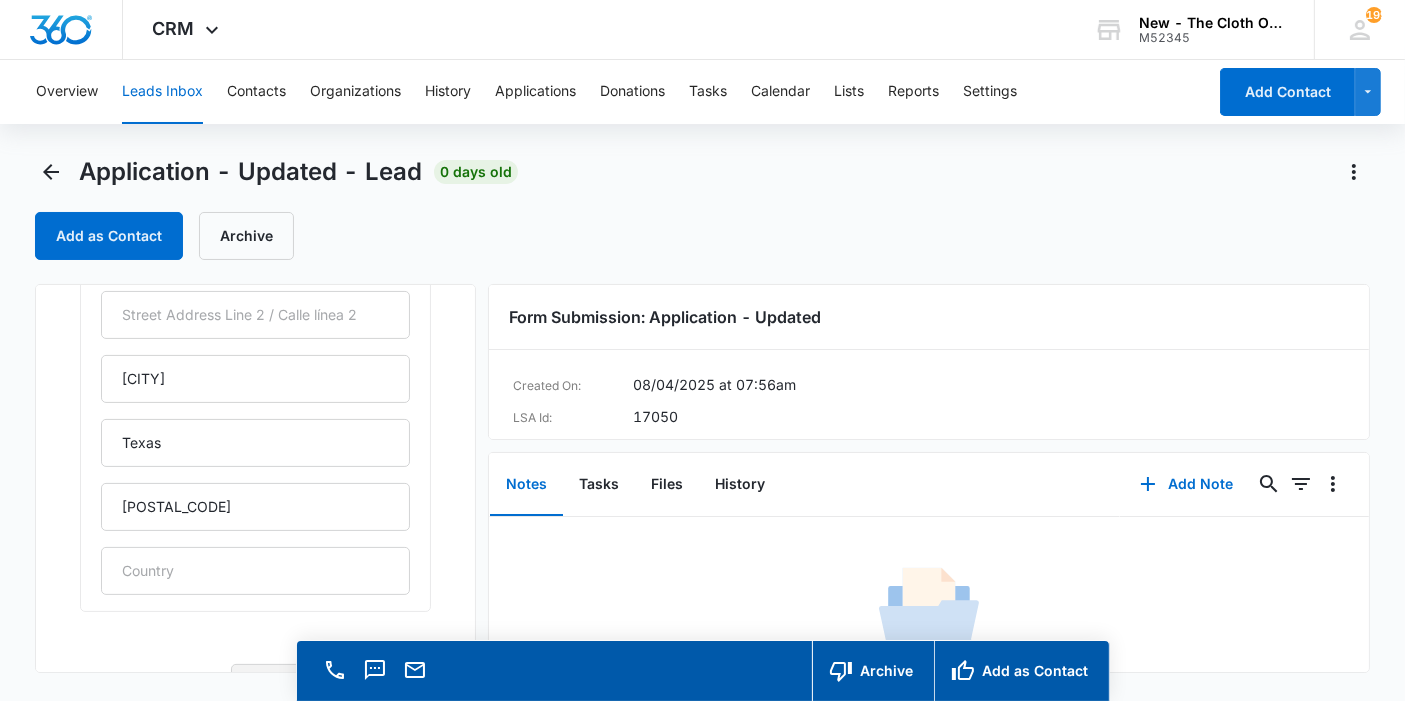 type 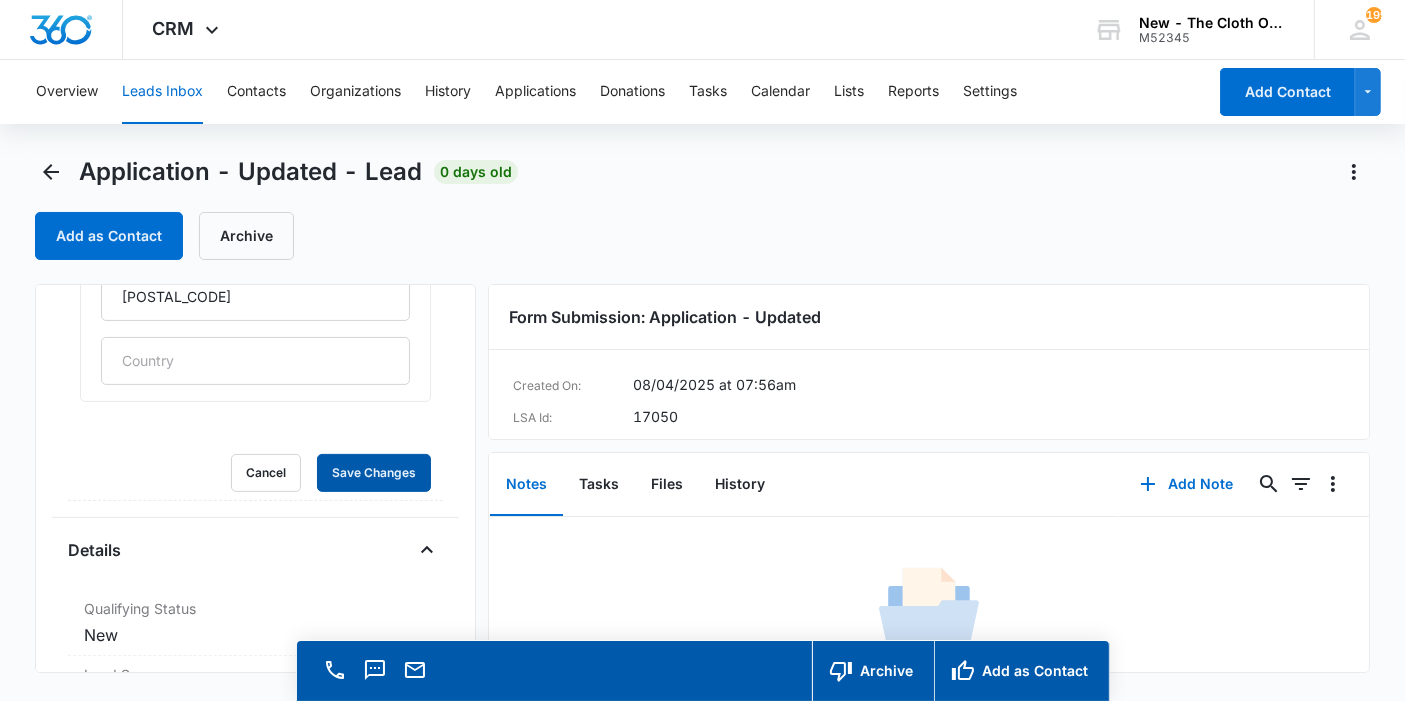type 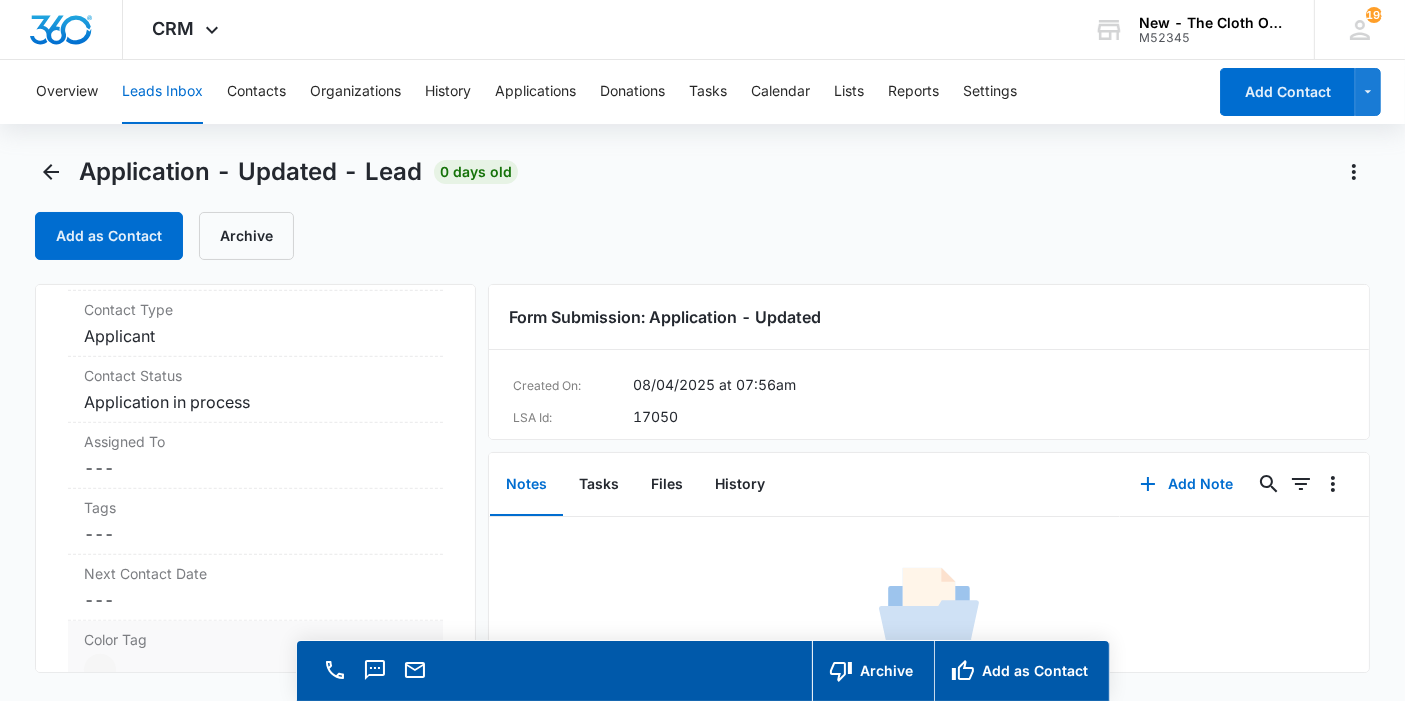 scroll, scrollTop: 1321, scrollLeft: 0, axis: vertical 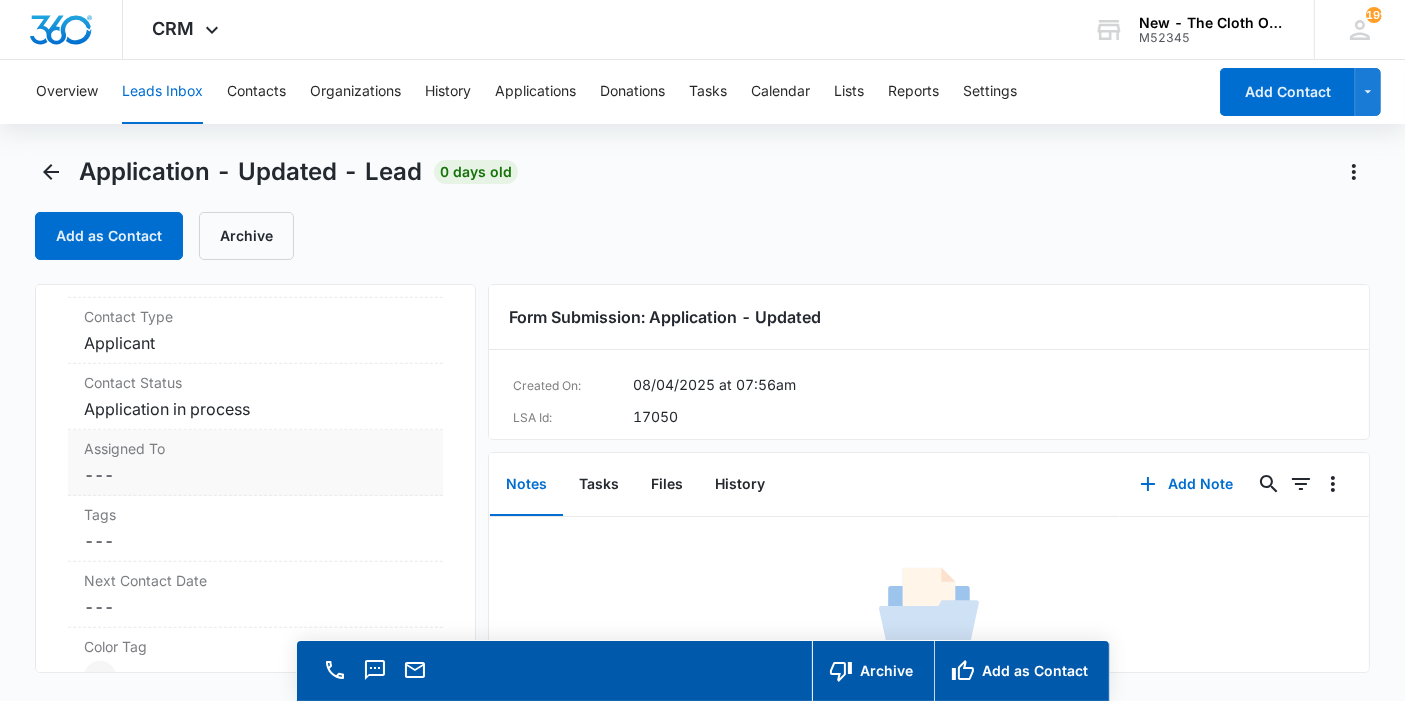 click on "Assigned To" at bounding box center (255, 448) 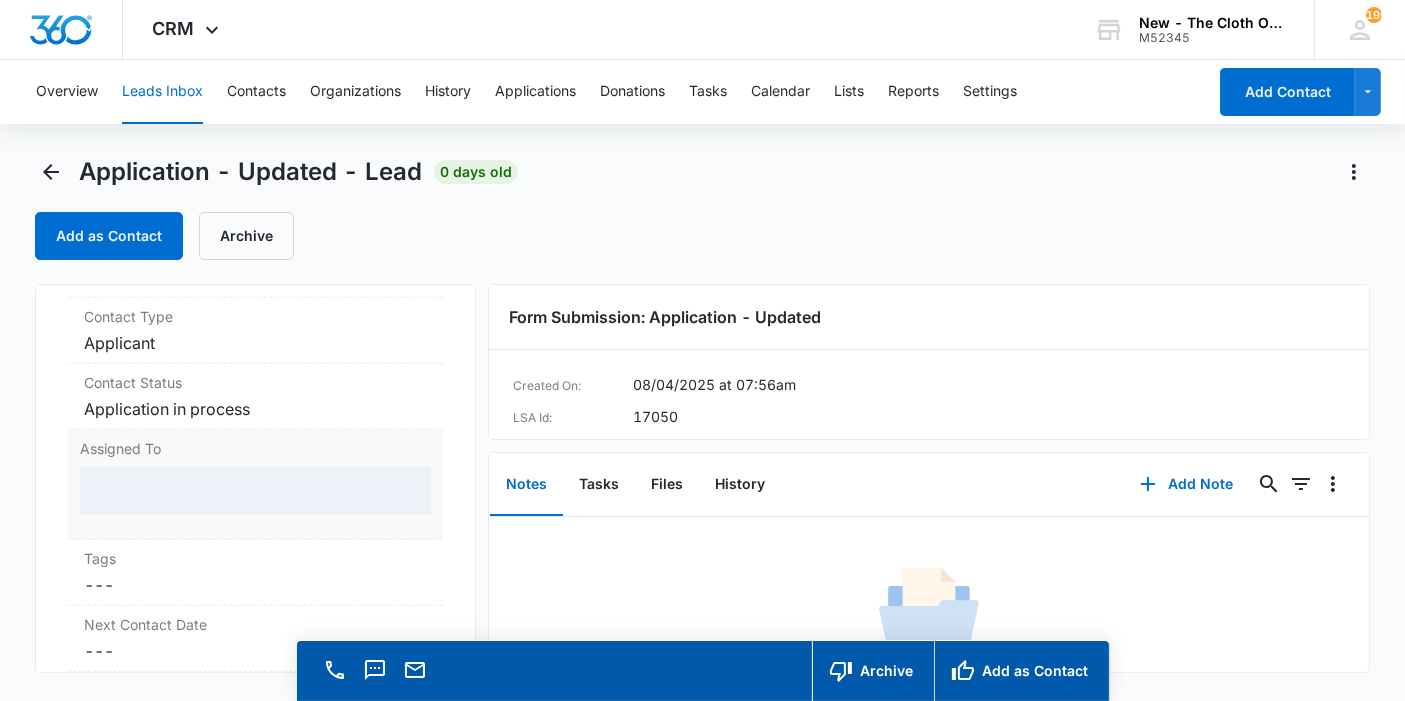 scroll, scrollTop: 881, scrollLeft: 0, axis: vertical 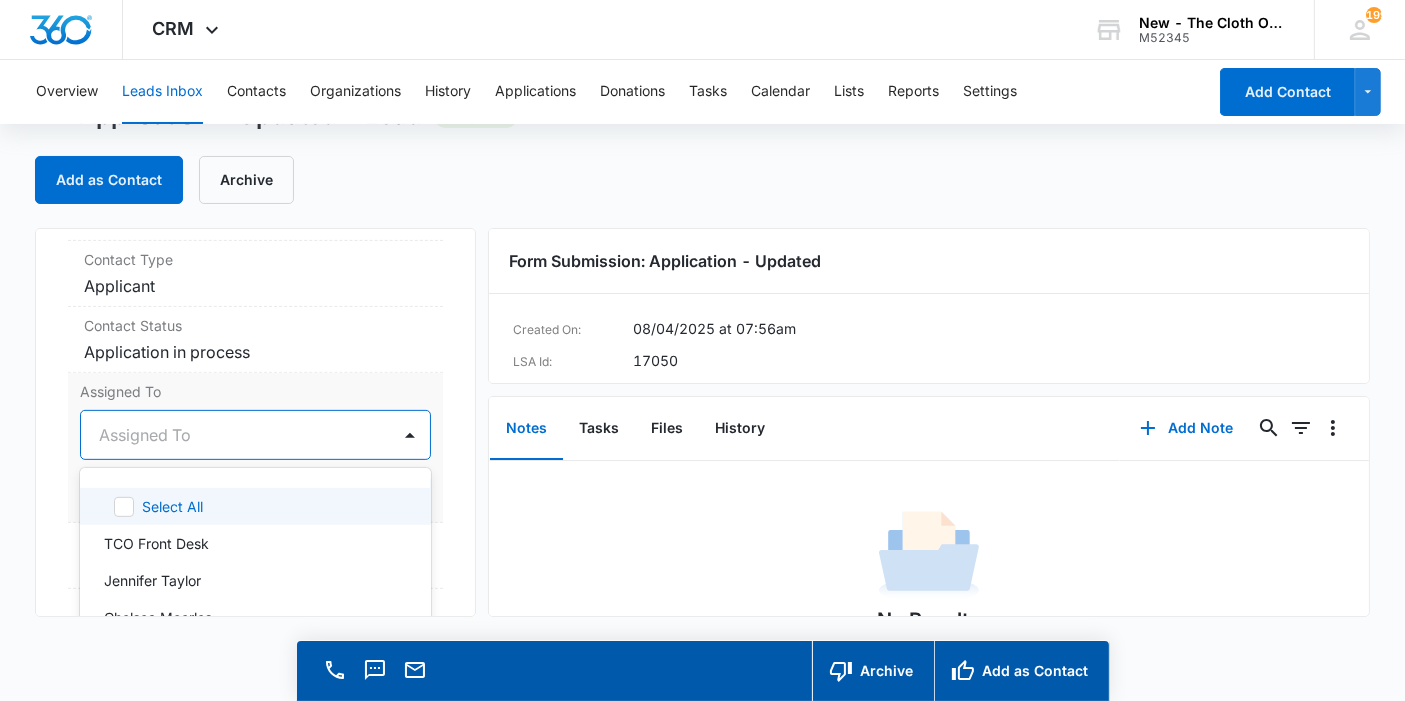 click on "47 results available. Use Up and Down to choose options, press Enter to select the currently focused option, press Escape to exit the menu, press Tab to select the option and exit the menu. Assigned To Select All TCO Front Desk [FIRST] [LAST] [FIRST] [LAST] [FIRST] [LAST] [FIRST] [LAST] [FIRST] [LAST] [FIRST] [LAST] [FIRST] [LAST] [FIRST] [LAST] [FIRST] [LAST] [FIRST] [LAST] [FIRST] [LAST] [FIRST] [LAST] [FIRST] [LAST] [FIRST] [LAST] [FIRST] [LAST] [FIRST] [LAST] [FIRST] [LAST] [FIRST] [LAST] [FIRST] [LAST] [FIRST] [LAST] [FIRST] [LAST] Sponsorship Committee [FIRST] [LAST] [FIRST] [LAST] [FIRST] [LAST] [FIRST] [LAST] [FIRST] [LAST] [FIRST] [LAST] [FIRST] [LAST] Applications Team [FIRST] [LAST] [FIRST] [LAST] [FIRST] [LAST] TCO Donation Support [FIRST] [LAST] [FIRST] [LAST] [FIRST] [LAST] Shipping Coordinator [FIRST] [LAST] [FIRST] [LAST] [FIRST] [LAST] Cancel Save Changes" at bounding box center (255, 435) 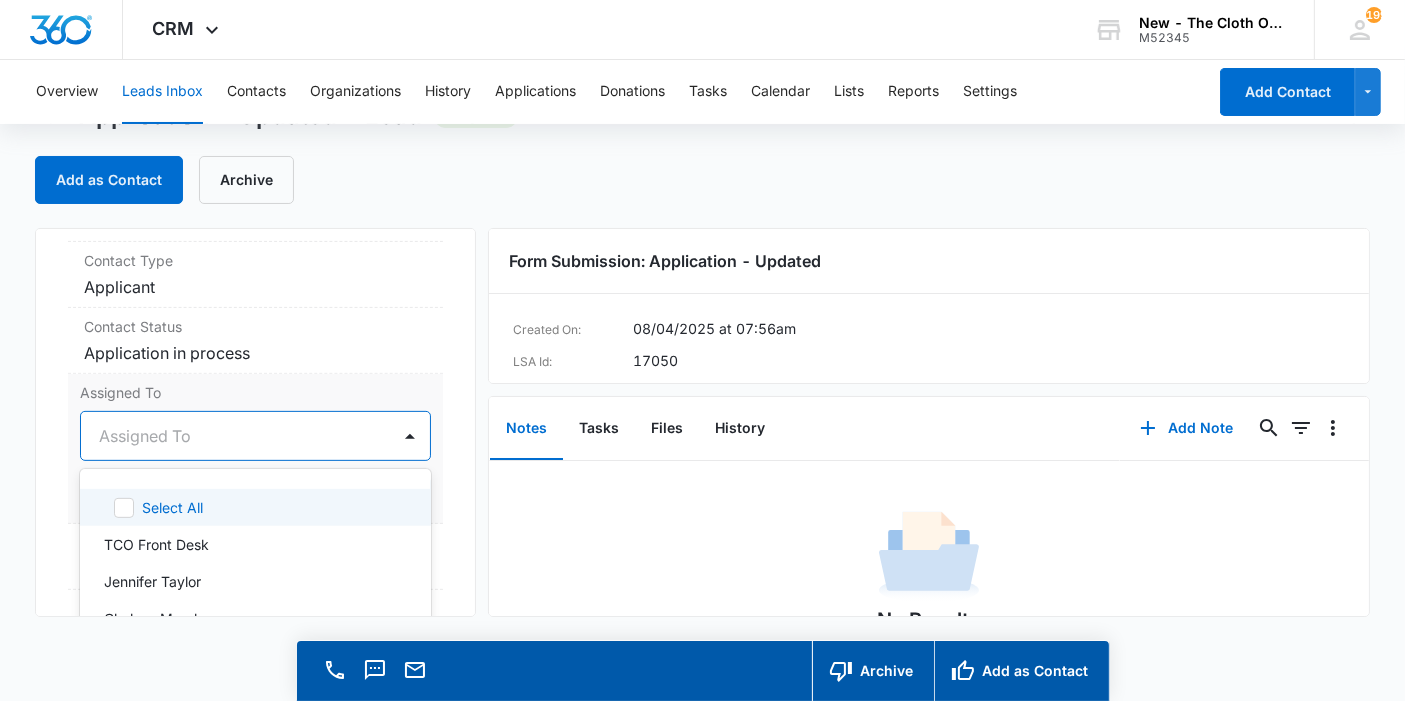 scroll, scrollTop: 841, scrollLeft: 0, axis: vertical 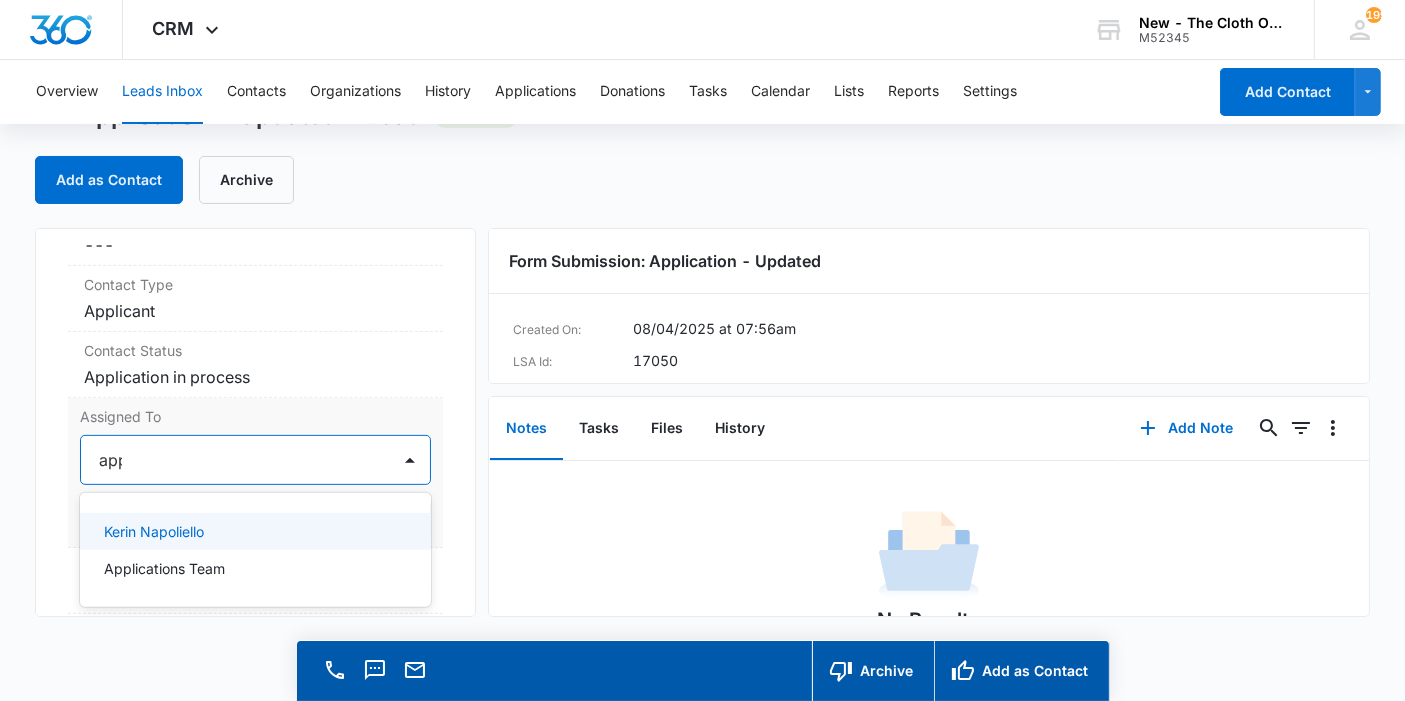 type on "appl" 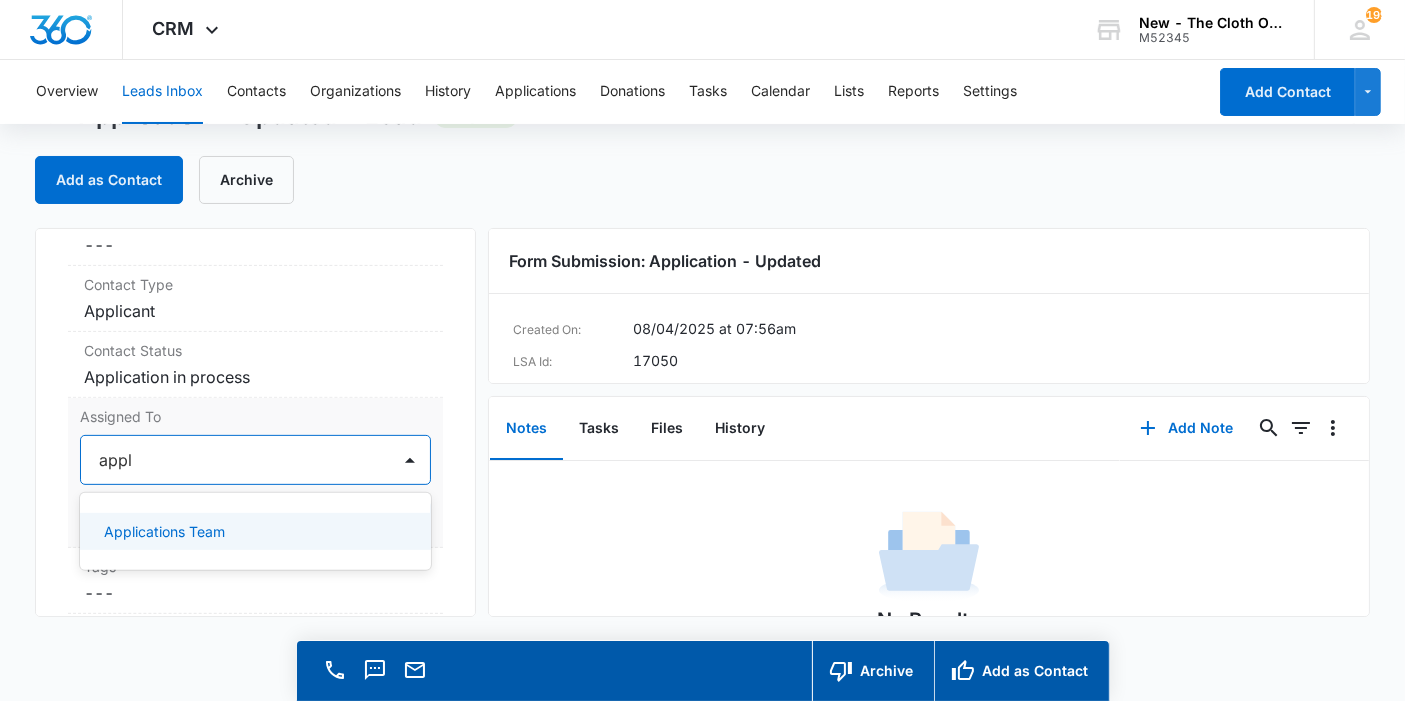 click on "Applications Team" at bounding box center [255, 531] 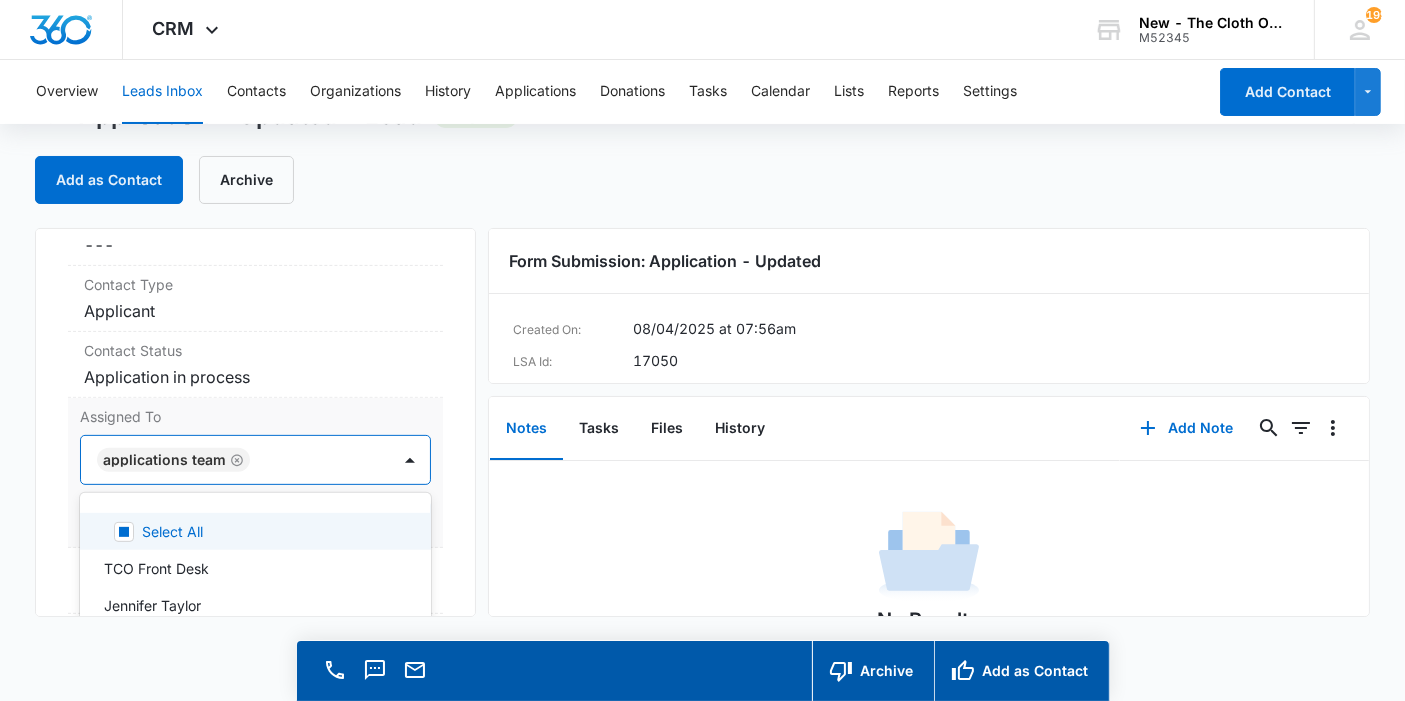 click on "Assigned To option Applications Team, selected. 47 results available. Use Up and Down to choose options, press Enter to select the currently focused option, press Escape to exit the menu, press Tab to select the option and exit the menu. Applications Team Select All TCO Front Desk [FIRST] [LAST] [FIRST] [LAST] [FIRST] [LAST] [FIRST] [LAST] [FIRST] [LAST] [FIRST] [LAST] [FIRST] [LAST] [FIRST] [LAST] [FIRST] [LAST] [FIRST] [LAST] [FIRST] [LAST] [FIRST] [LAST] [FIRST] [LAST] [FIRST] [LAST] [FIRST] [LAST] [FIRST] [LAST] [FIRST] [LAST] [FIRST] [LAST] [FIRST] [LAST] Sponsorship Committee [FIRST] [LAST] [FIRST] [LAST] [FIRST] [LAST] [FIRST] [LAST] [FIRST] [LAST] [FIRST] [LAST] [FIRST] [LAST] Applications Team [FIRST] [LAST] [FIRST] [LAST] [FIRST] [LAST] TCO Donation Support [FIRST] [LAST] [FIRST] [LAST] [FIRST] [LAST] Shipping Coordinator [FIRST] [LAST] [FIRST] [LAST] [FIRST] [LAST] Cancel Save Changes" at bounding box center (255, 473) 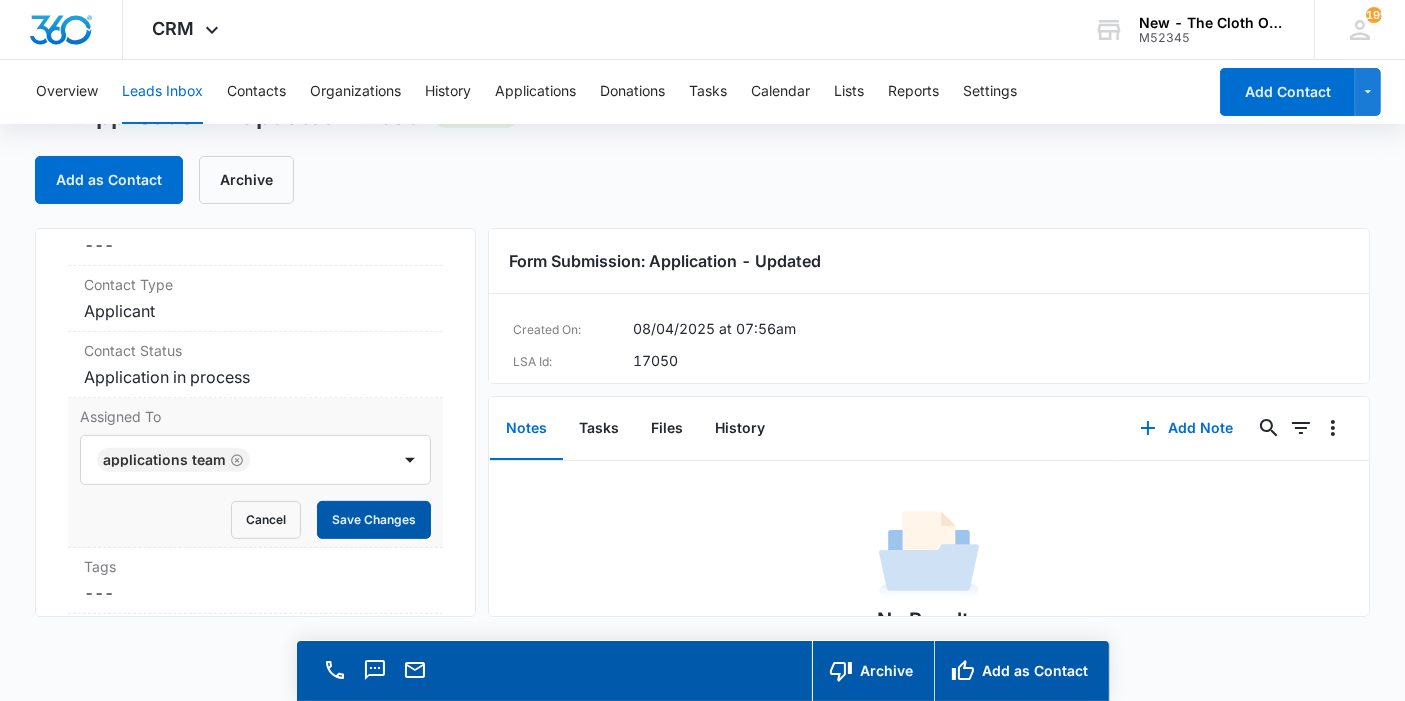 click on "Save Changes" at bounding box center [374, 520] 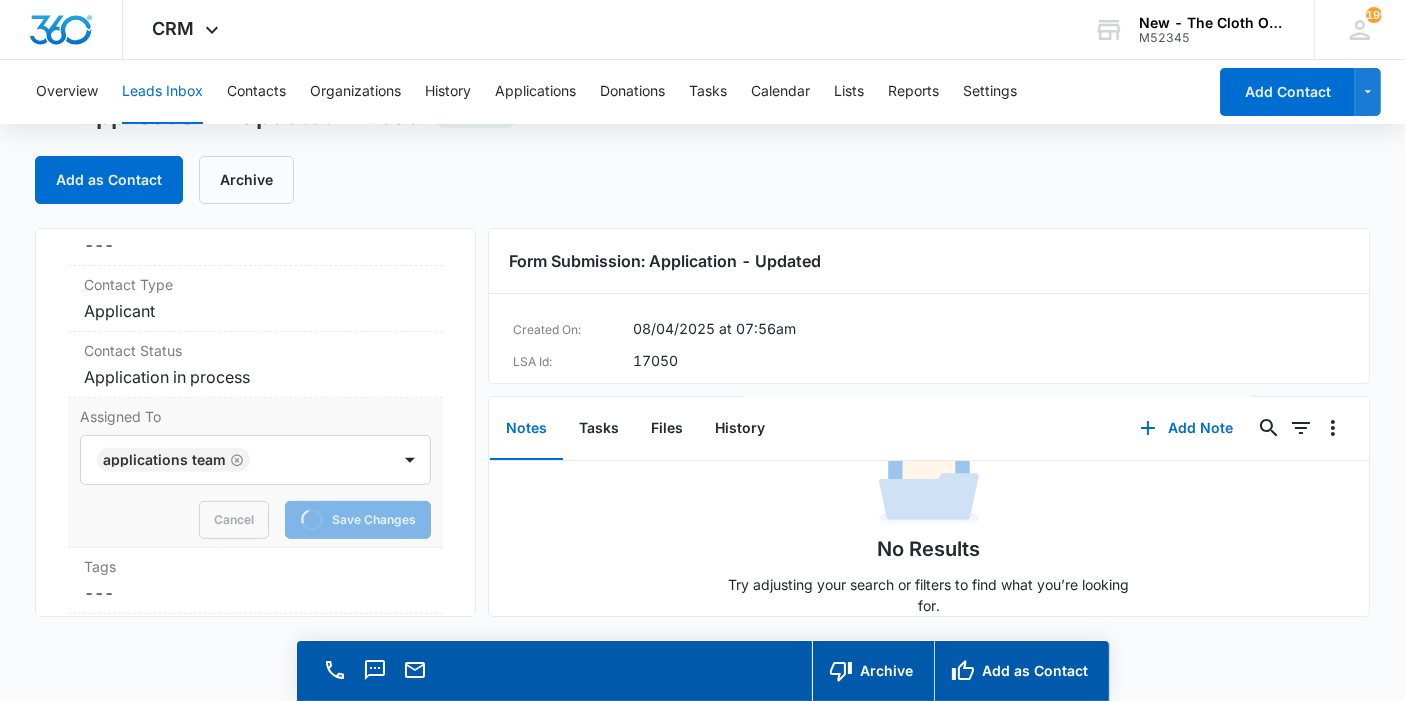scroll, scrollTop: 102, scrollLeft: 0, axis: vertical 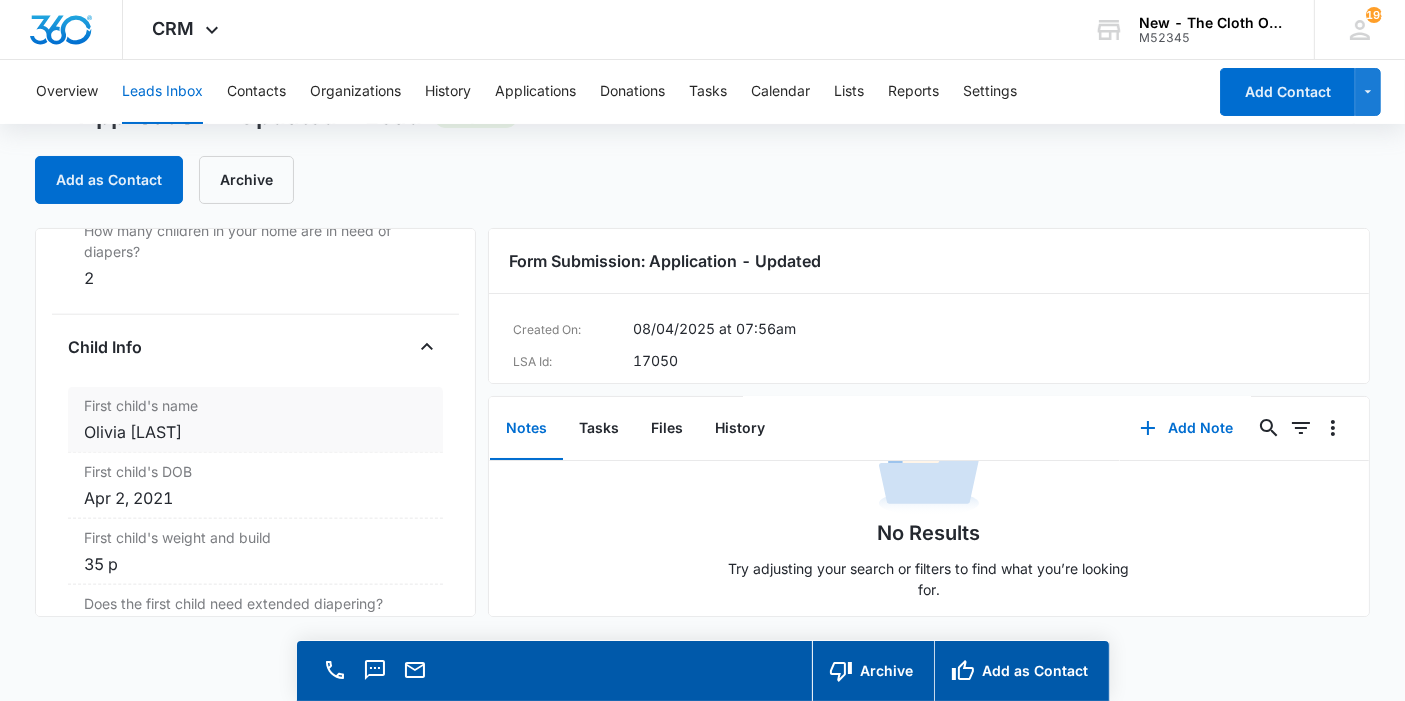 click on "First child's name" at bounding box center [255, 405] 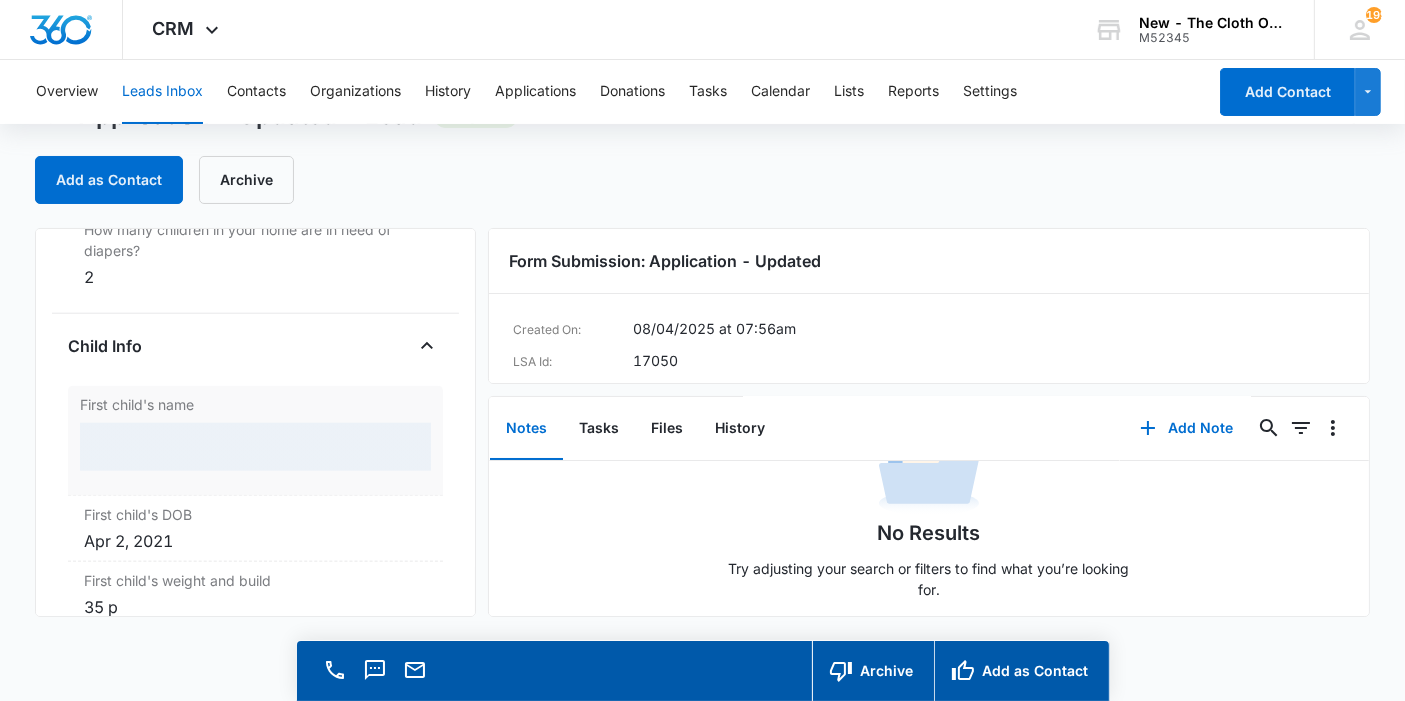scroll, scrollTop: 2202, scrollLeft: 0, axis: vertical 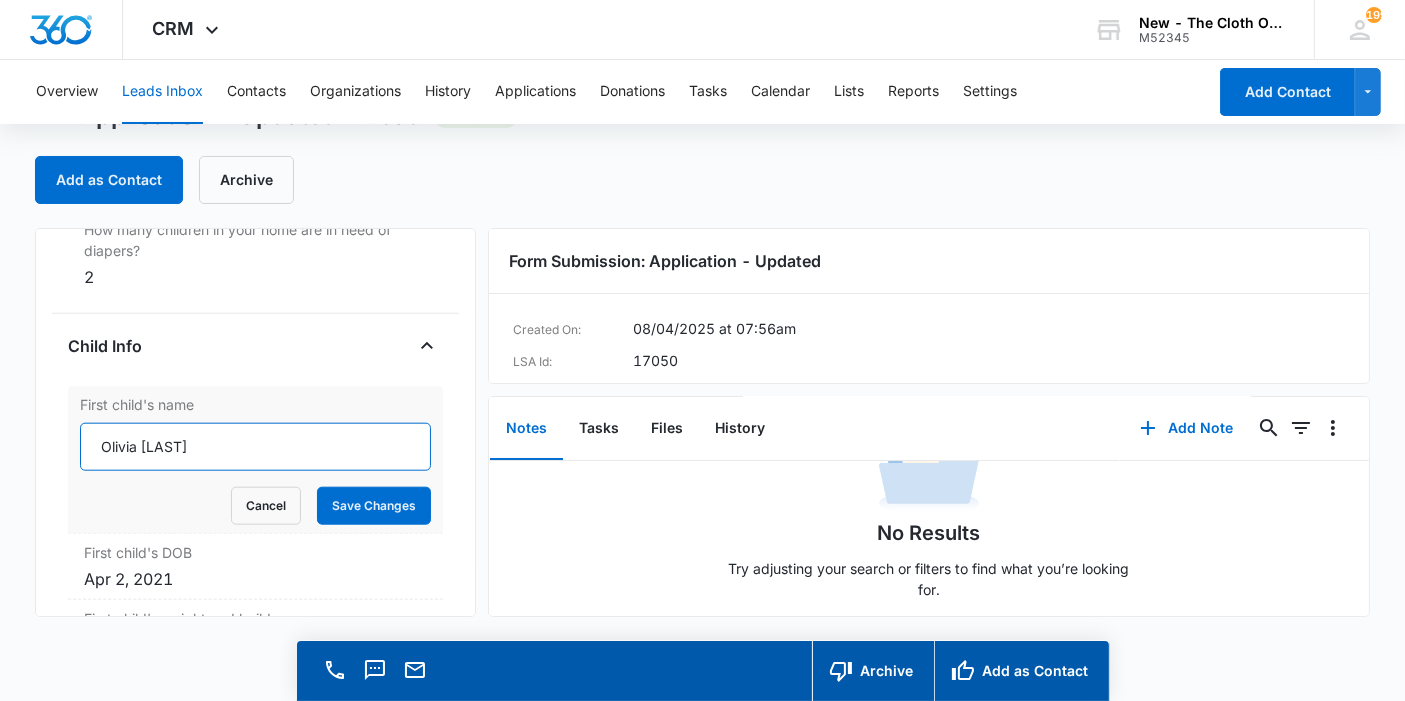 click on "Olivia [LAST]" at bounding box center [255, 447] 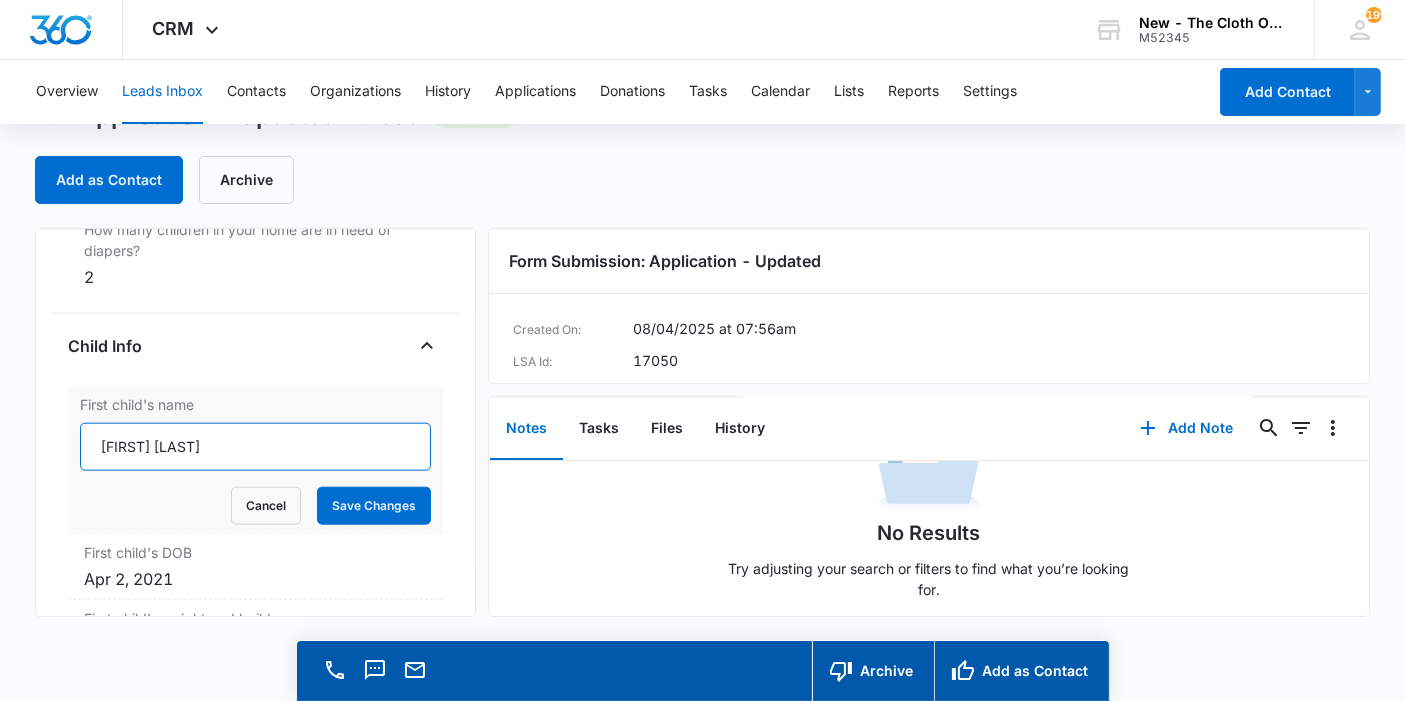 type on "[FIRST] [LAST]" 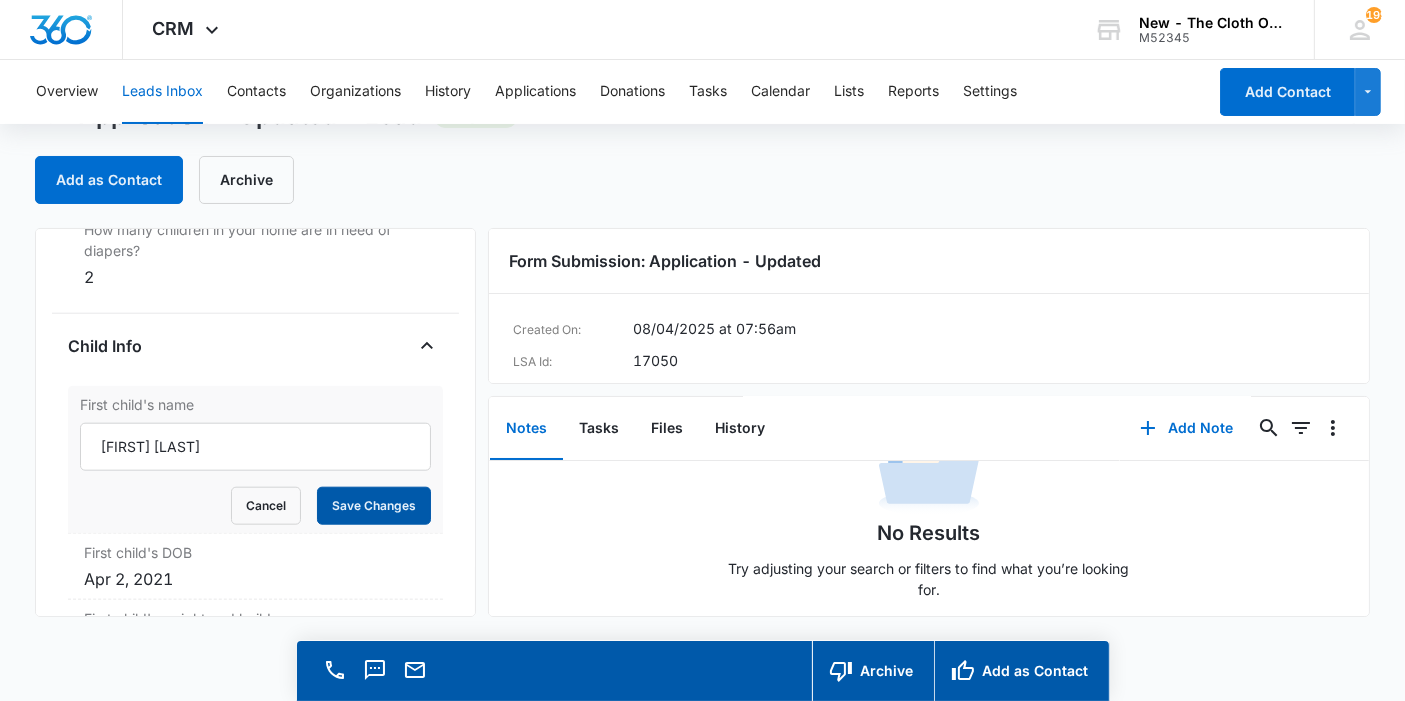 click on "Save Changes" at bounding box center (374, 506) 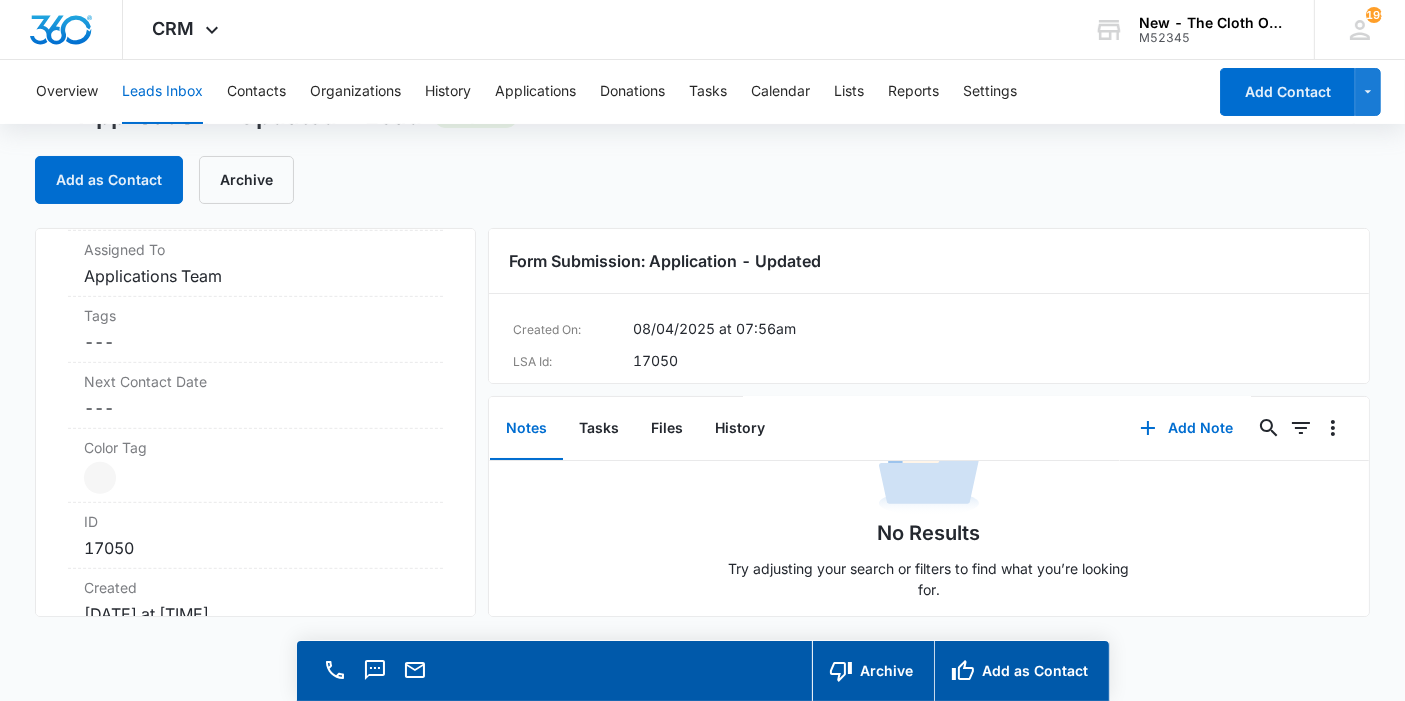 scroll, scrollTop: 1564, scrollLeft: 0, axis: vertical 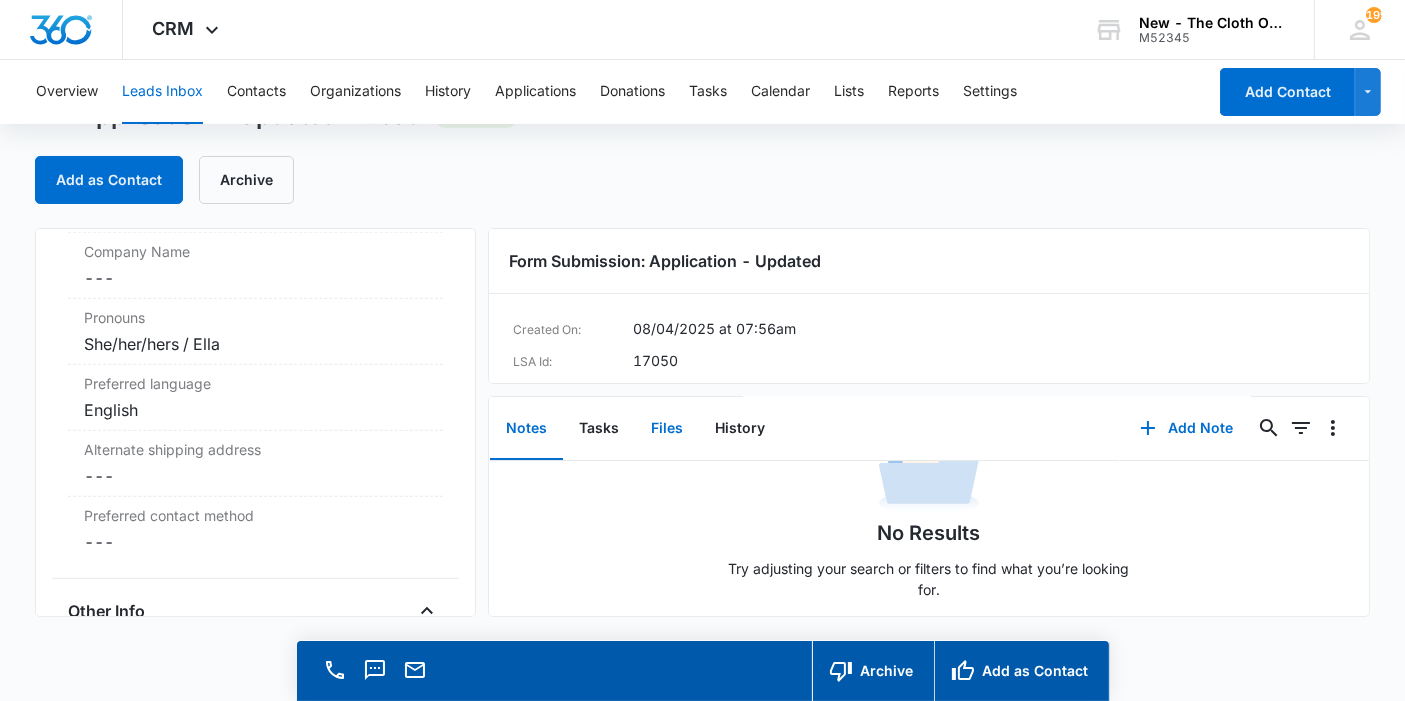 click on "Files" at bounding box center [667, 429] 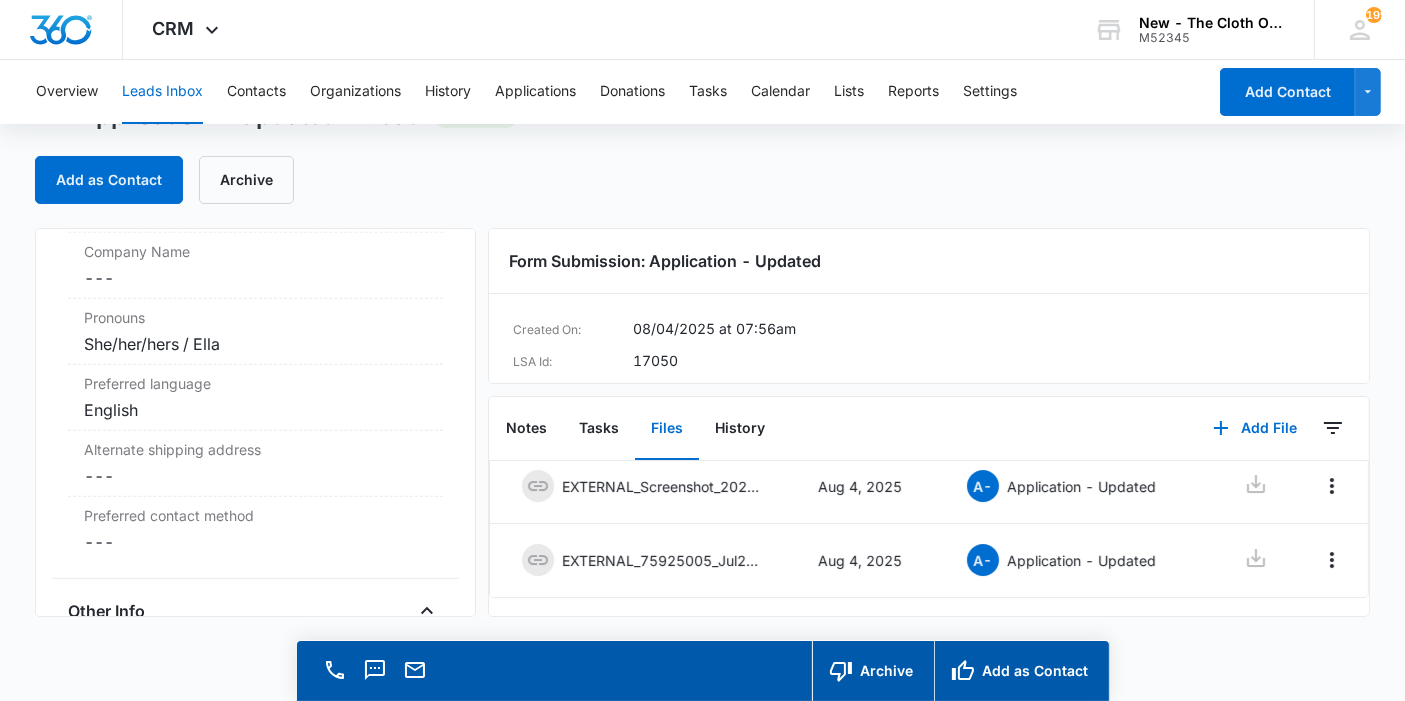 scroll, scrollTop: 135, scrollLeft: 0, axis: vertical 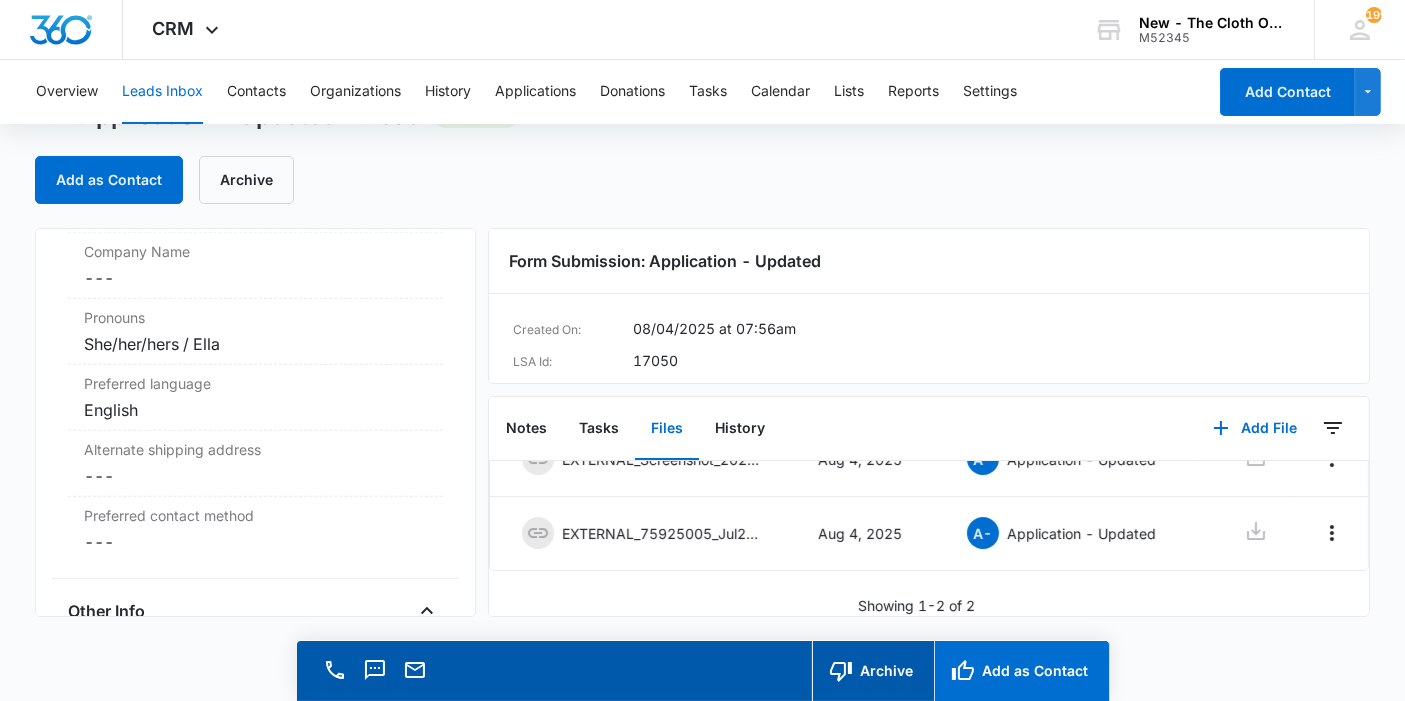 click on "Add as Contact" at bounding box center [1021, 671] 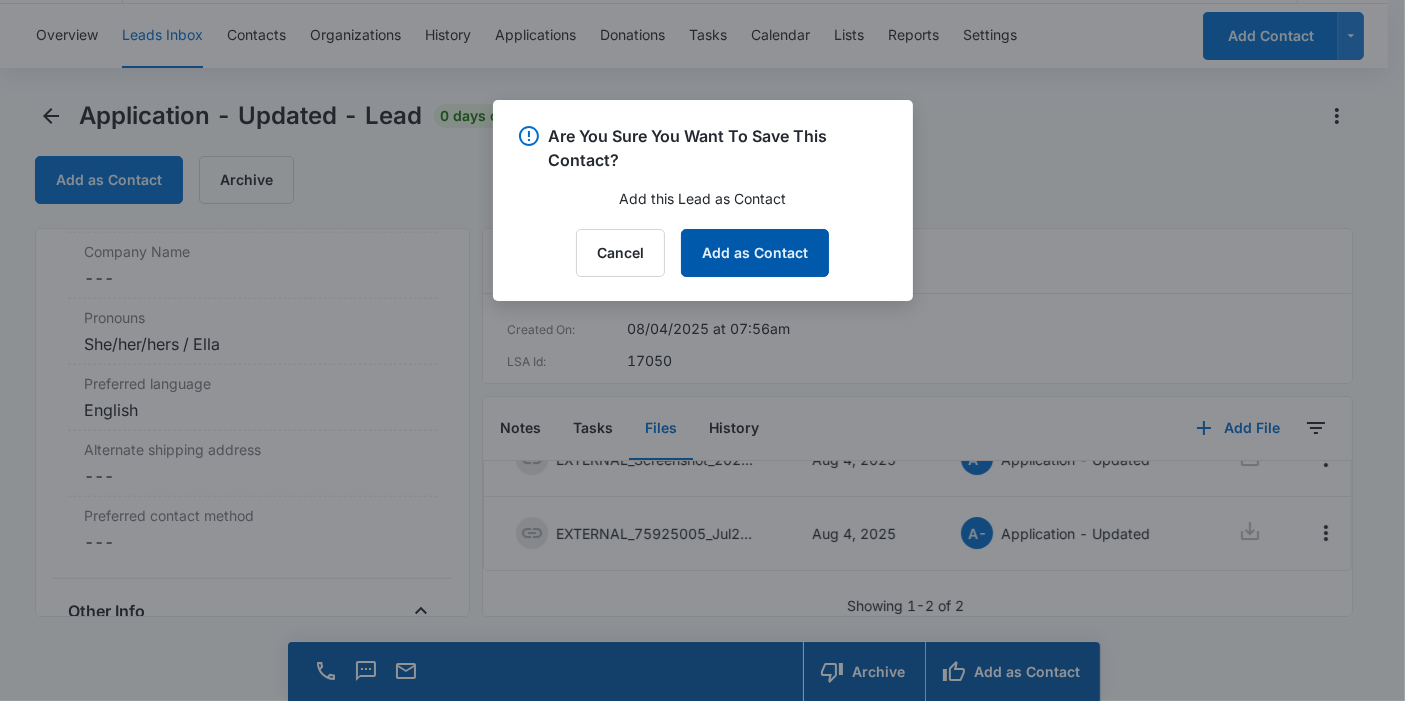click on "Add as Contact" at bounding box center (755, 253) 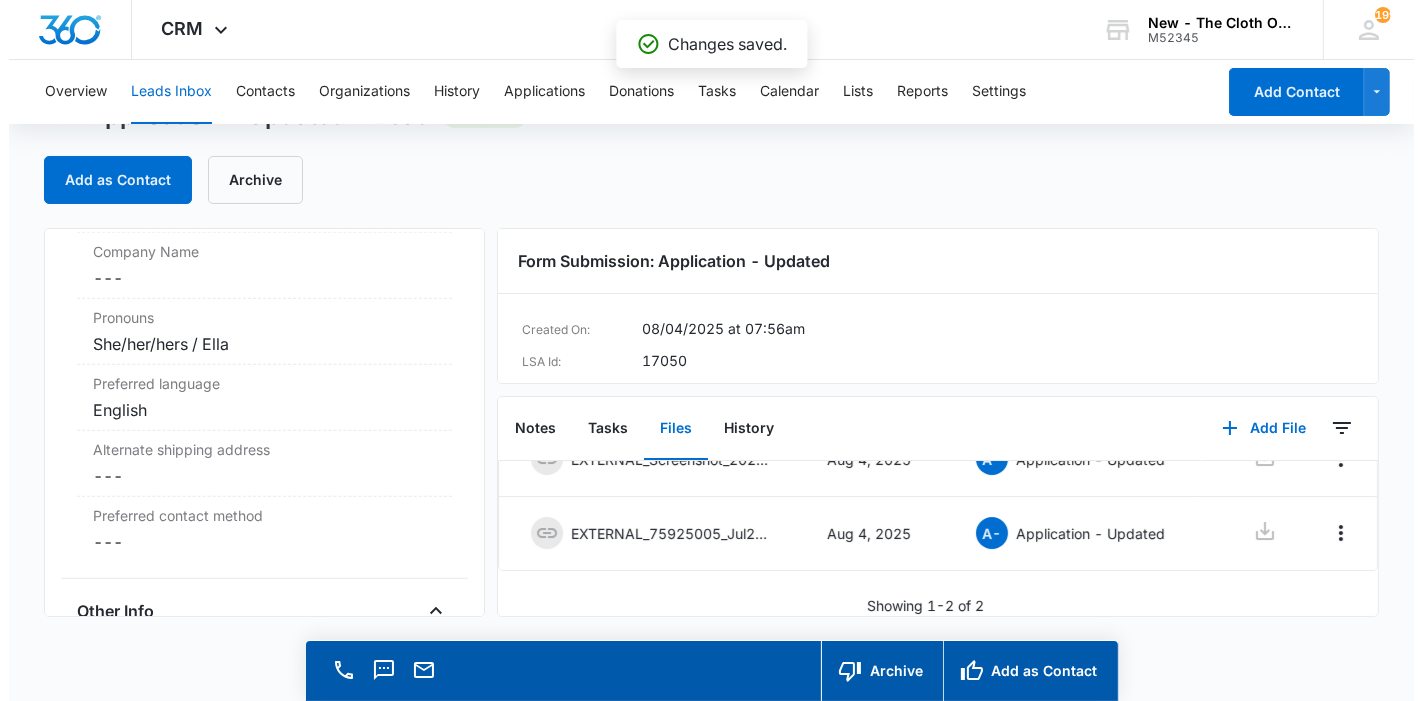 scroll, scrollTop: 0, scrollLeft: 0, axis: both 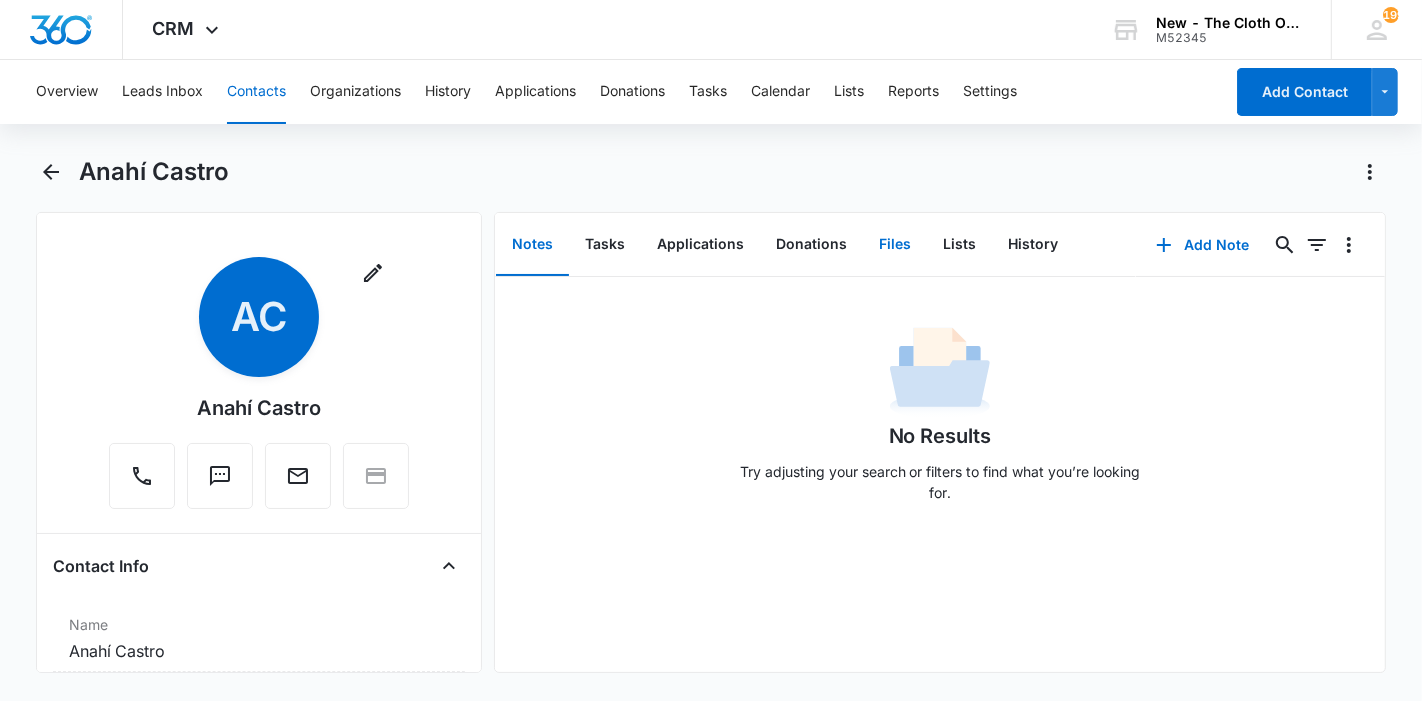 click on "Files" at bounding box center [895, 245] 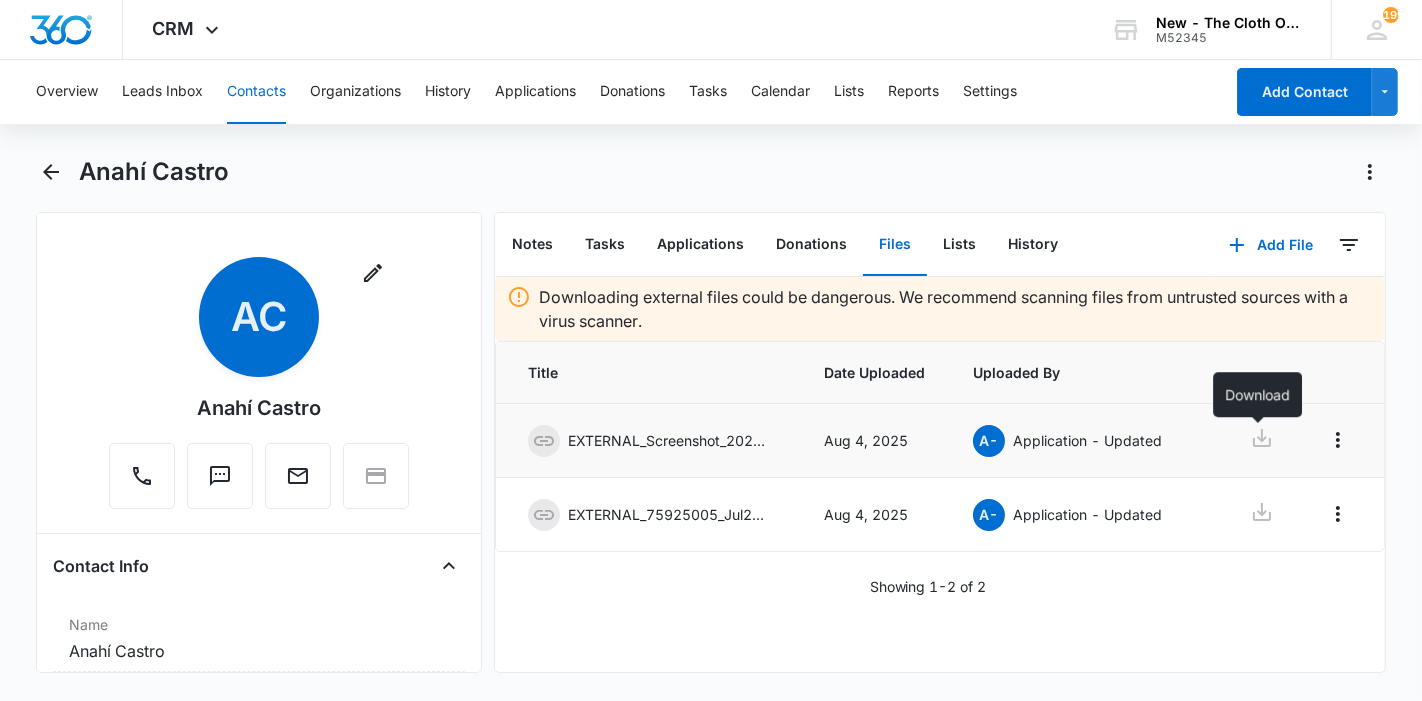 click 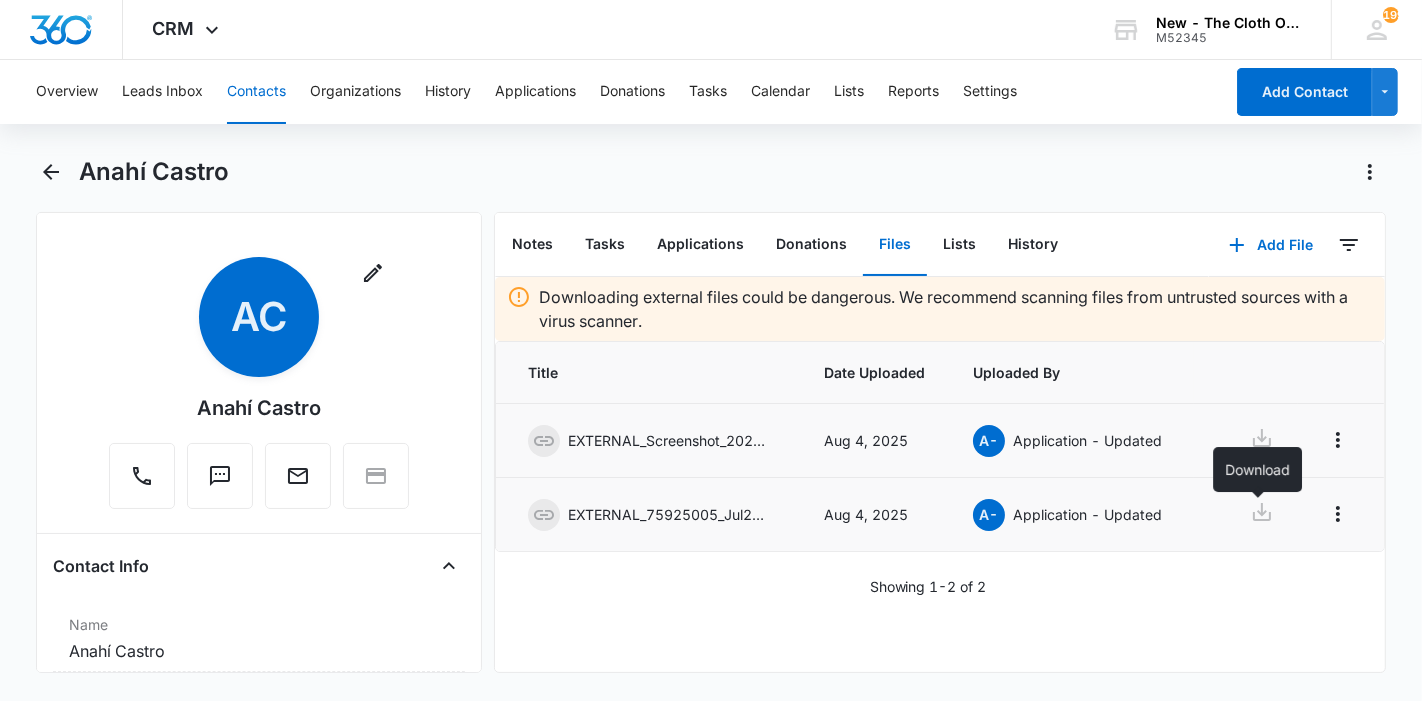 click 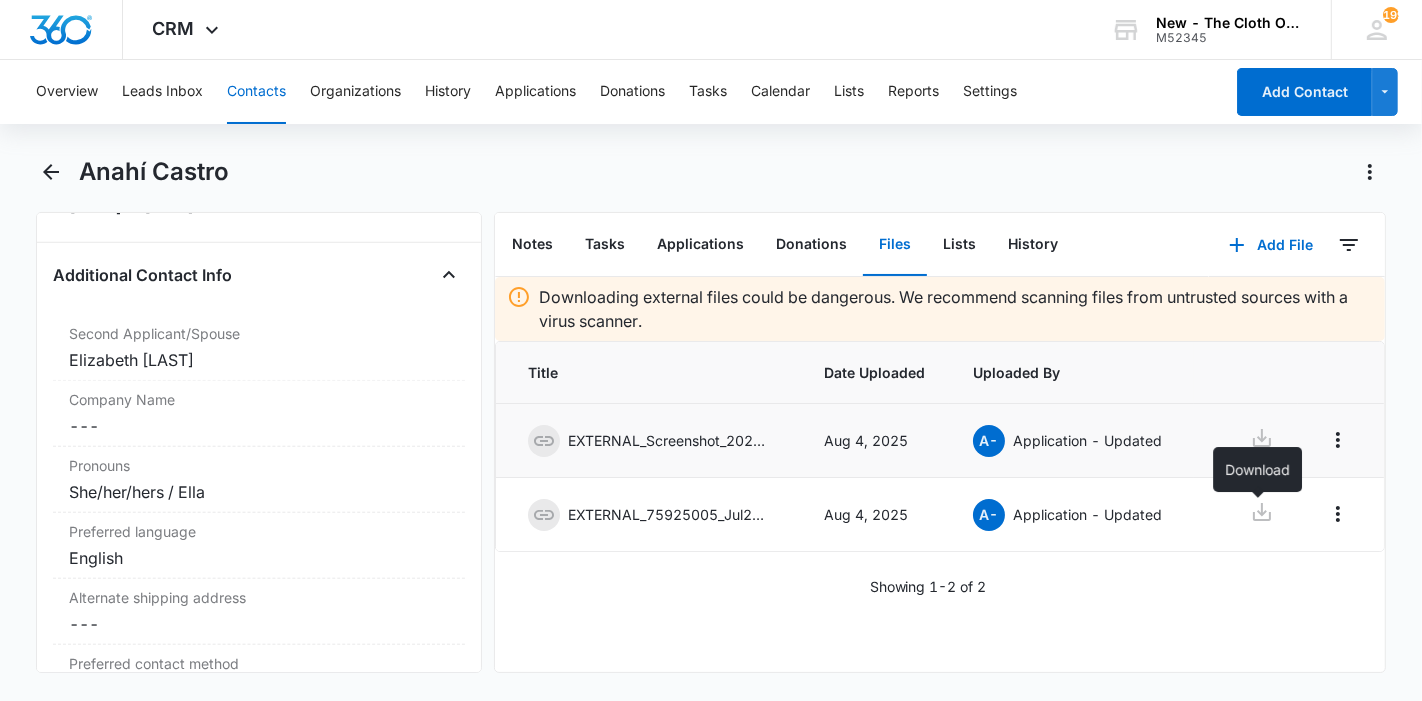 scroll, scrollTop: 1444, scrollLeft: 0, axis: vertical 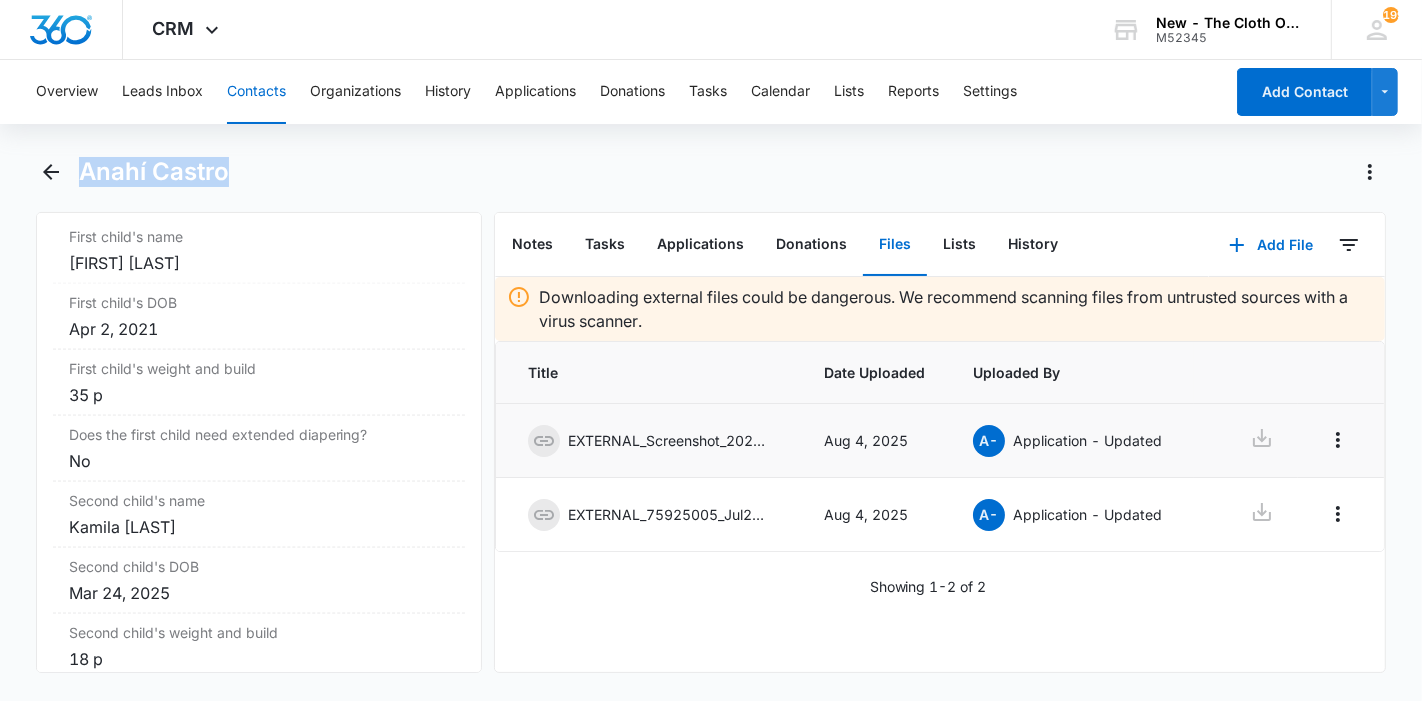 drag, startPoint x: 237, startPoint y: 177, endPoint x: 83, endPoint y: 182, distance: 154.08115 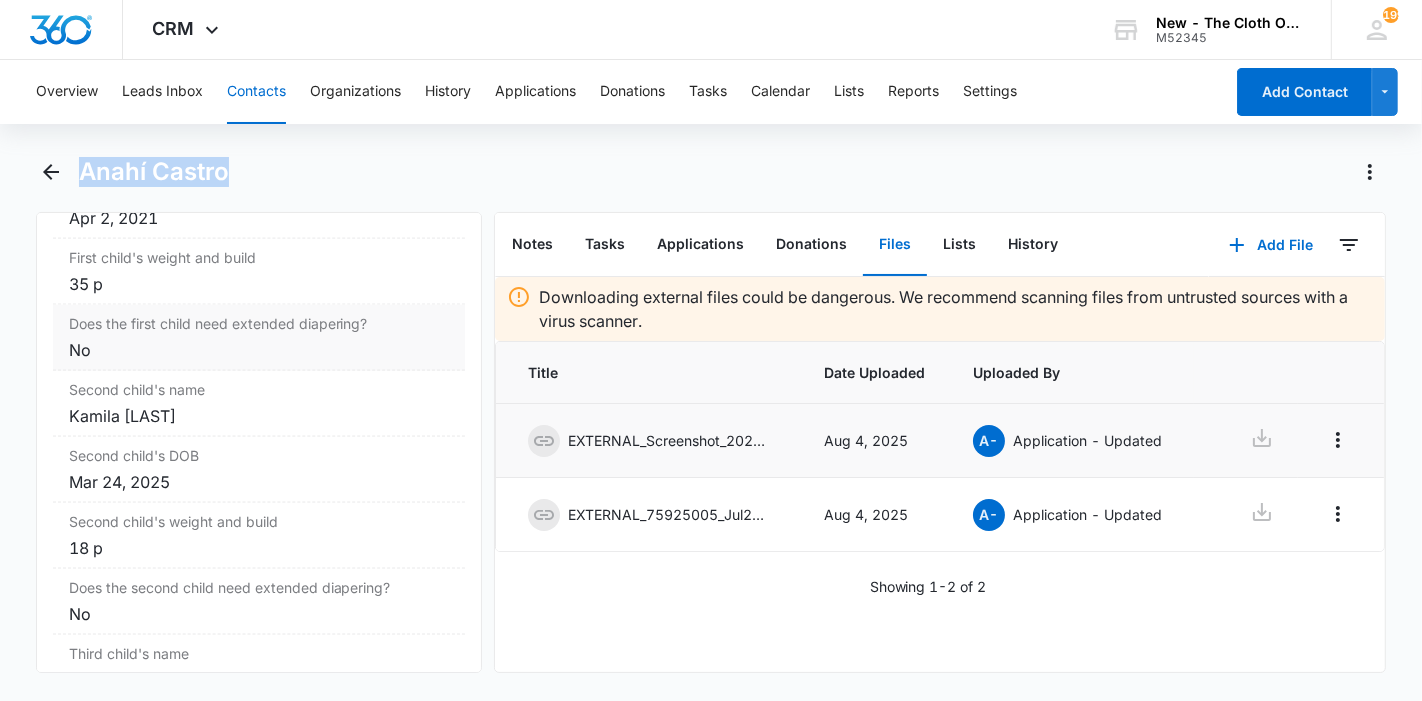 scroll, scrollTop: 2444, scrollLeft: 0, axis: vertical 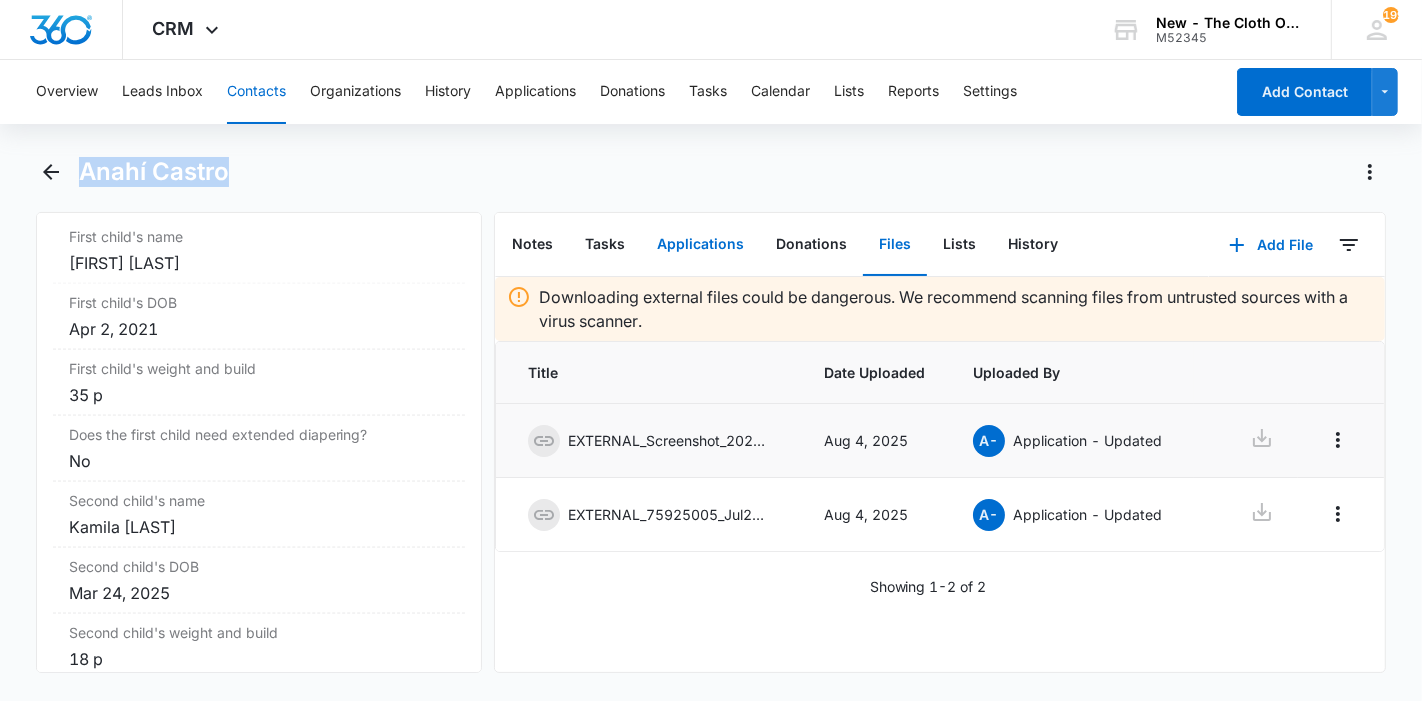 click on "Applications" at bounding box center [700, 245] 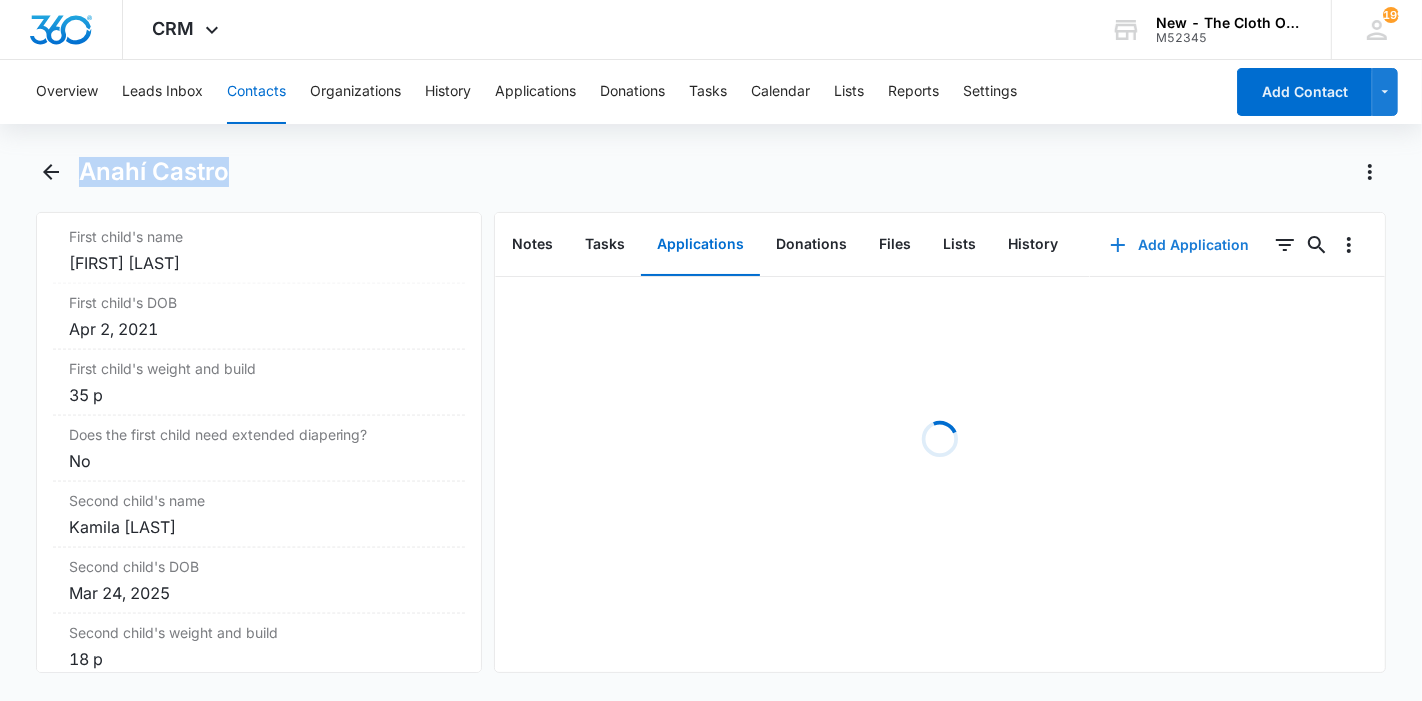 click on "Add Application" at bounding box center [1179, 245] 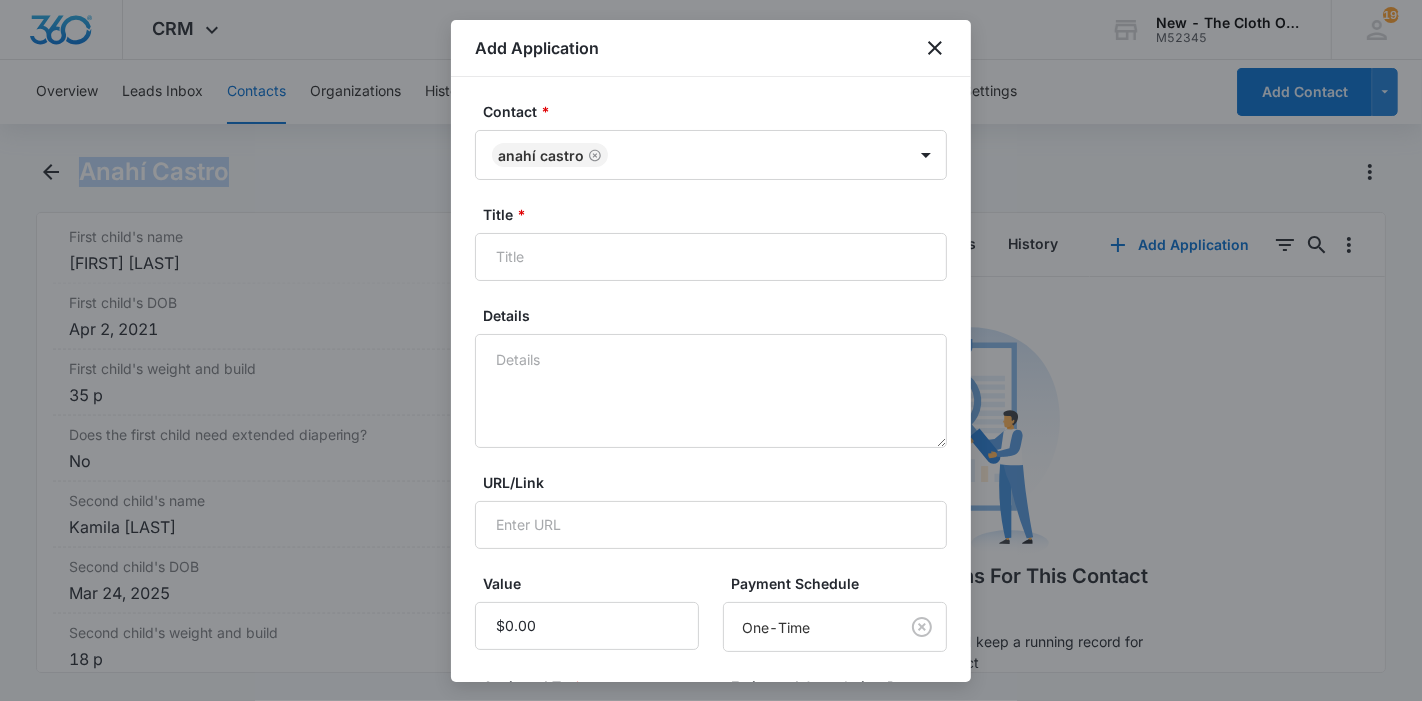 click on "Title *" at bounding box center [719, 214] 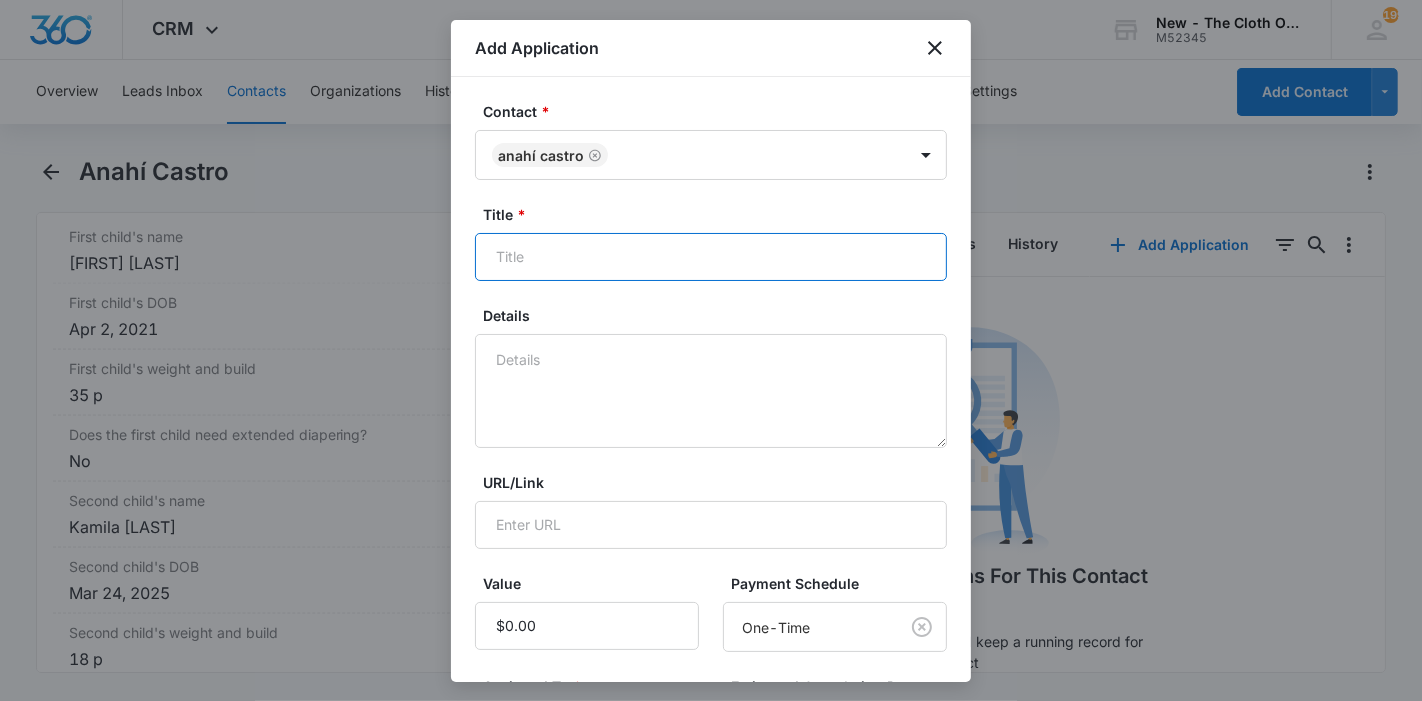 click on "Title *" at bounding box center [711, 257] 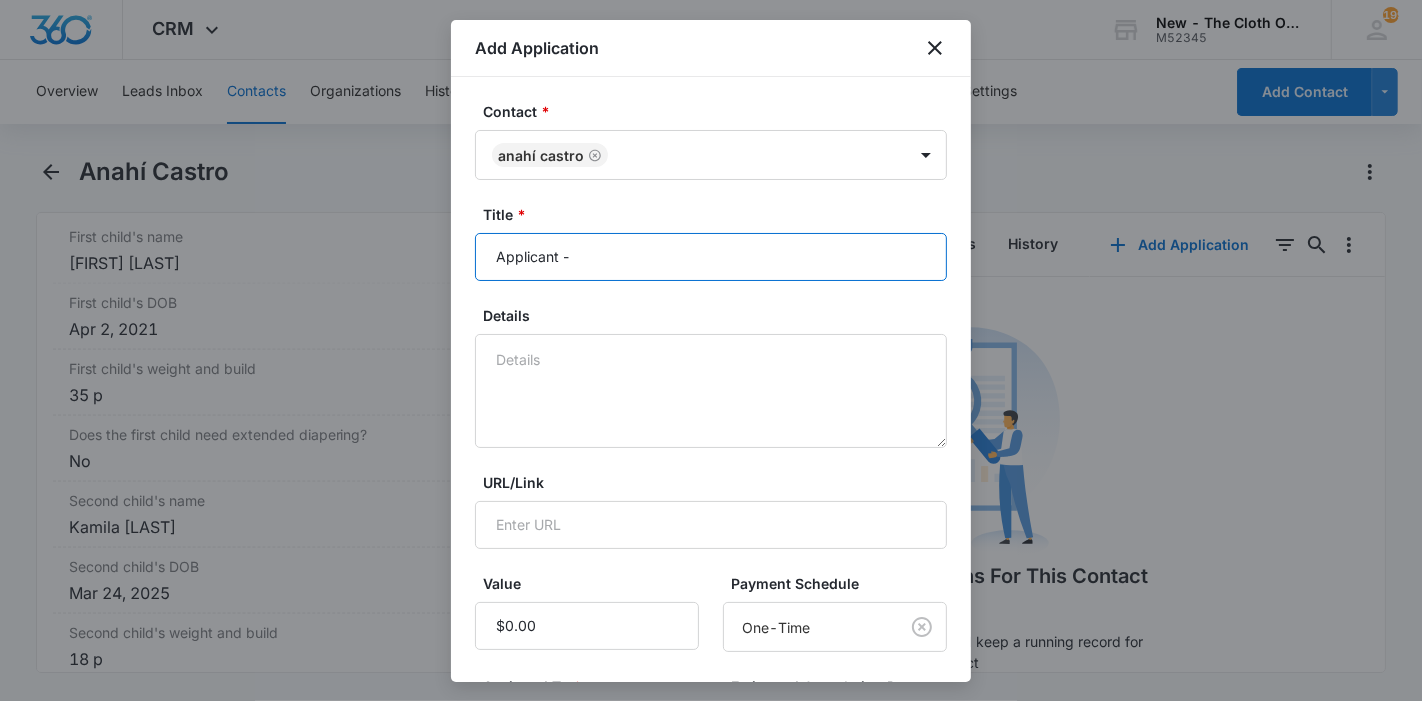 paste on "Anahí Castro" 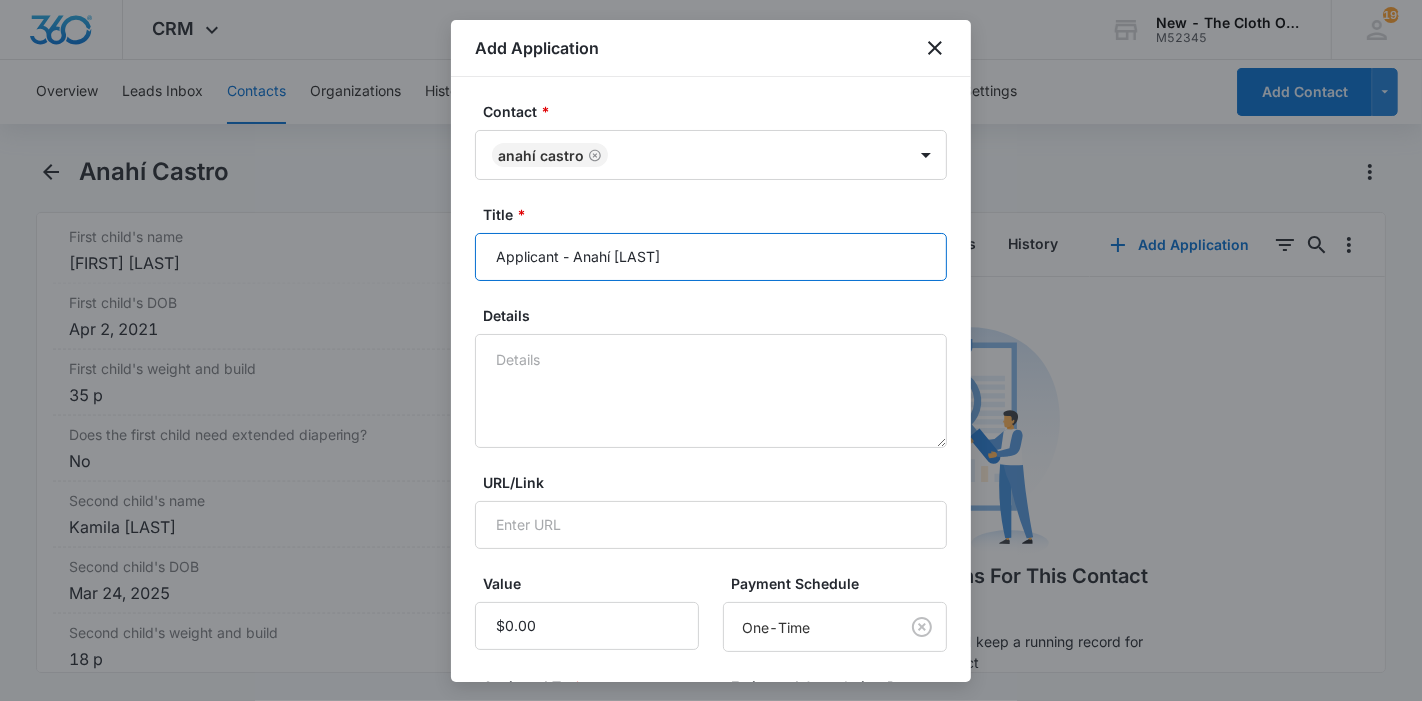type on "Applicant - Anahí [LAST]" 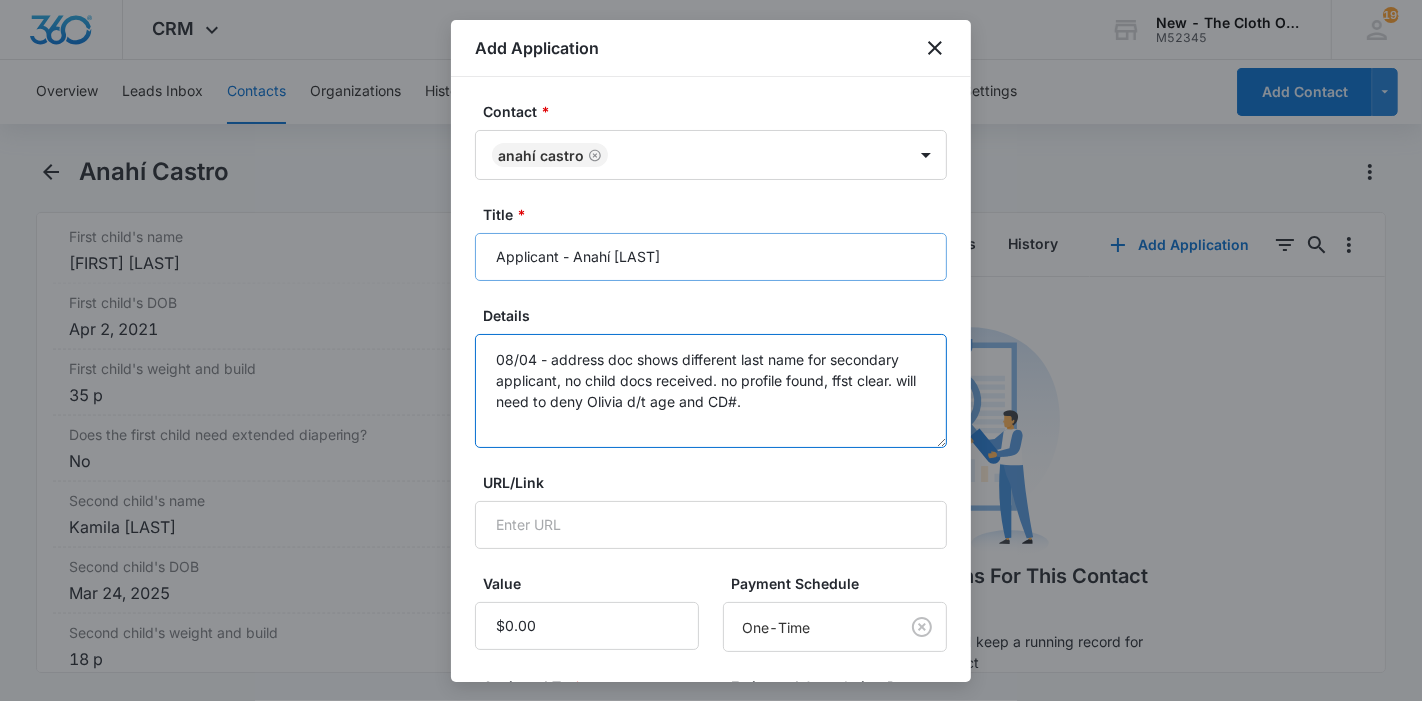scroll, scrollTop: 285, scrollLeft: 0, axis: vertical 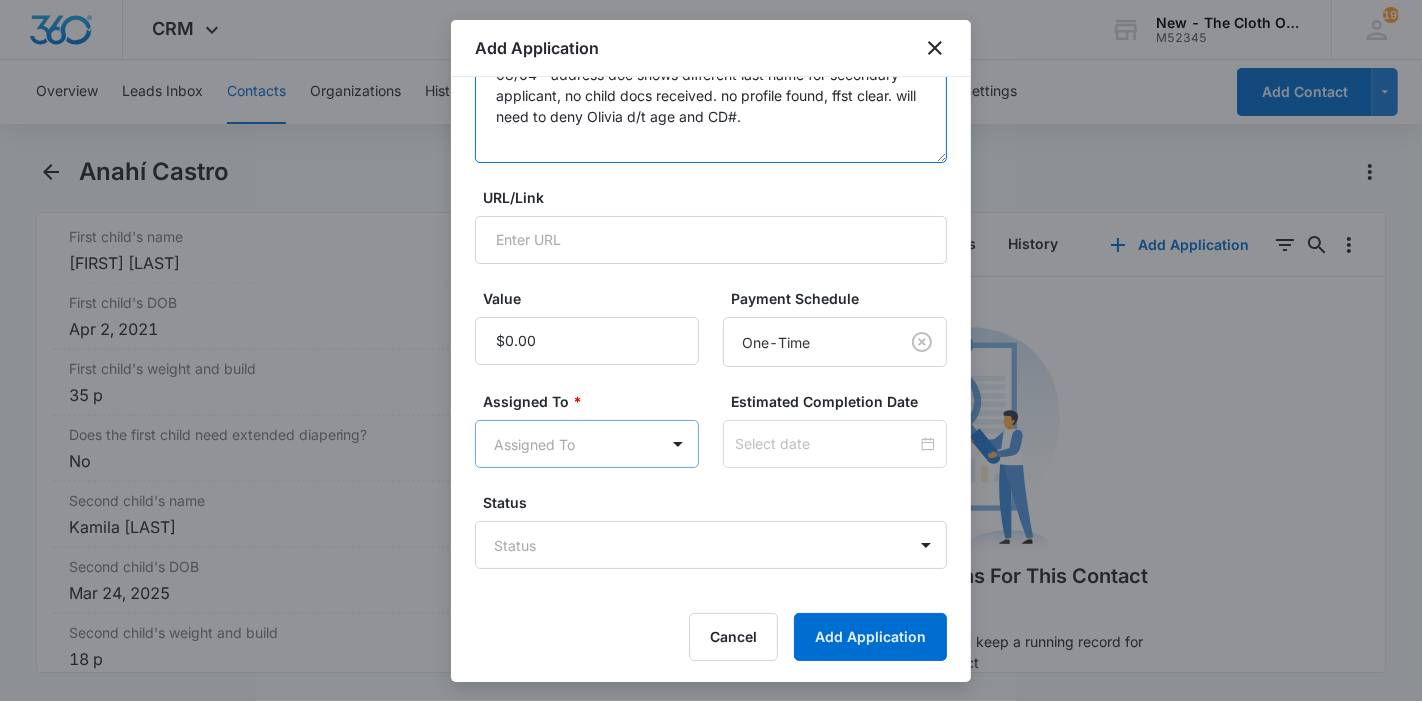 type on "08/04 - address doc shows different last name for secondary applicant, no child docs received. no profile found, ffst clear. will need to deny Olivia d/t age and CD#." 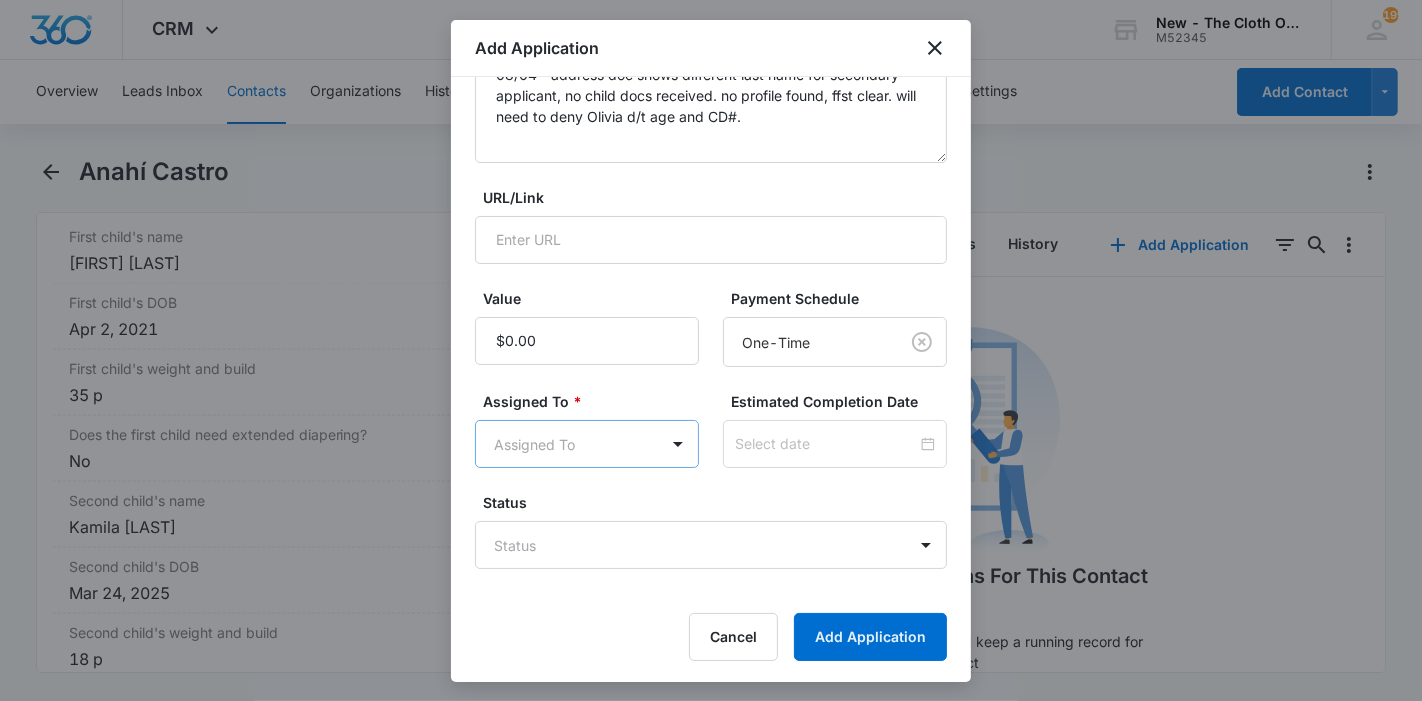 click on "CRM Apps Reputation Forms CRM Email Ads Intelligence Brand Settings New - The Cloth Option M52345 Your Accounts View All 199 KL Katie Lohr katie.WA@theclothoption.org My Profile 199 Notifications Support Logout Terms & Conditions   •   Privacy Policy Overview Leads Inbox Contacts Organizations History Applications Donations Tasks Calendar Lists Reports Settings Add Contact Anahí [LAST] Remove AC Anahí [LAST] Contact Info Name Cancel Save Changes Anahí [LAST] Phone Cancel Save Changes (830) 496-5923 Email Cancel Save Changes lafamosa.ec86@[EXAMPLE.COM] Organization Cancel Save Changes --- Address 350 Lake Dr [CITY], [STATE] [ZIP] Details Lead Source Cancel Save Changes Application - Updated Contact Type Cancel Save Changes Applicant Contact Status Cancel Save Changes Application in process Assigned To Cancel Save Changes Applications Team Tags Cancel Save Changes --- Next Contact Date Cancel Save Changes --- Color Tag Current Color: Cancel Save Changes Payments ID ID 17050 Created Cancel" at bounding box center (711, 350) 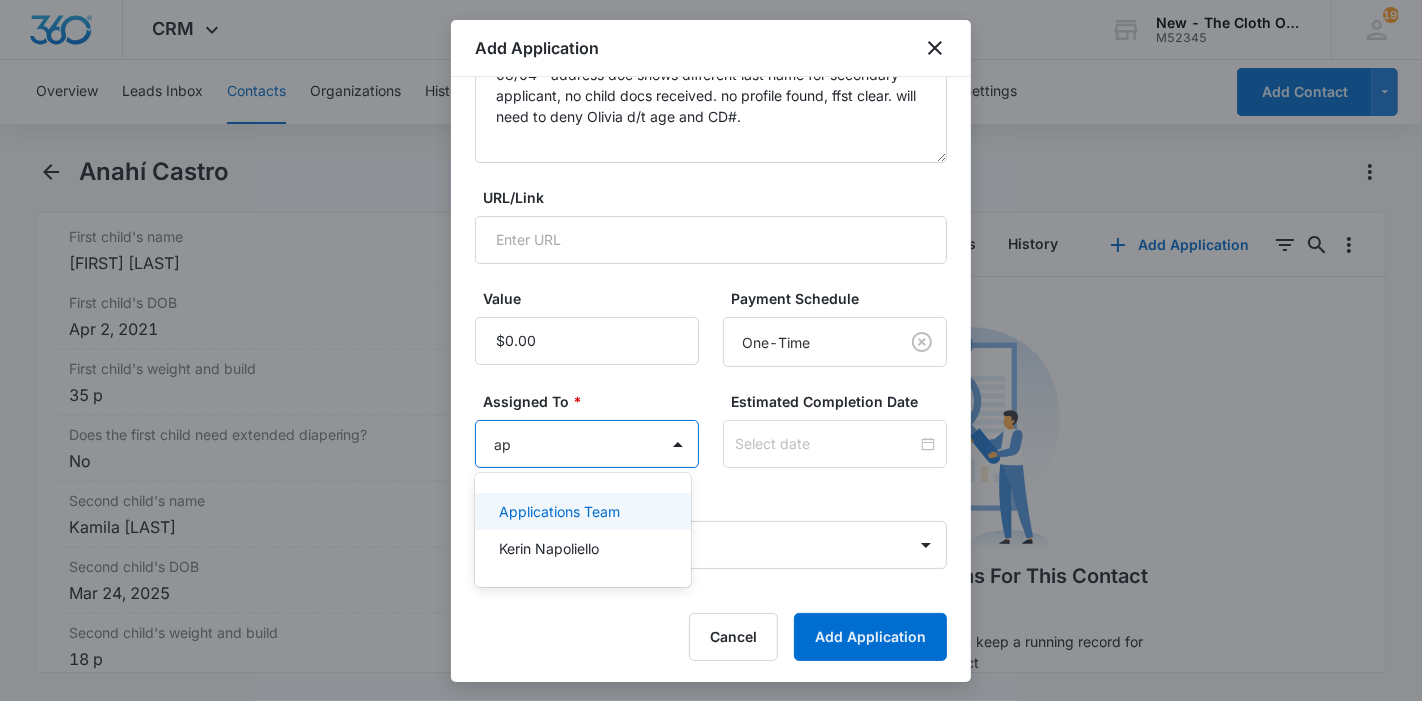 type on "app" 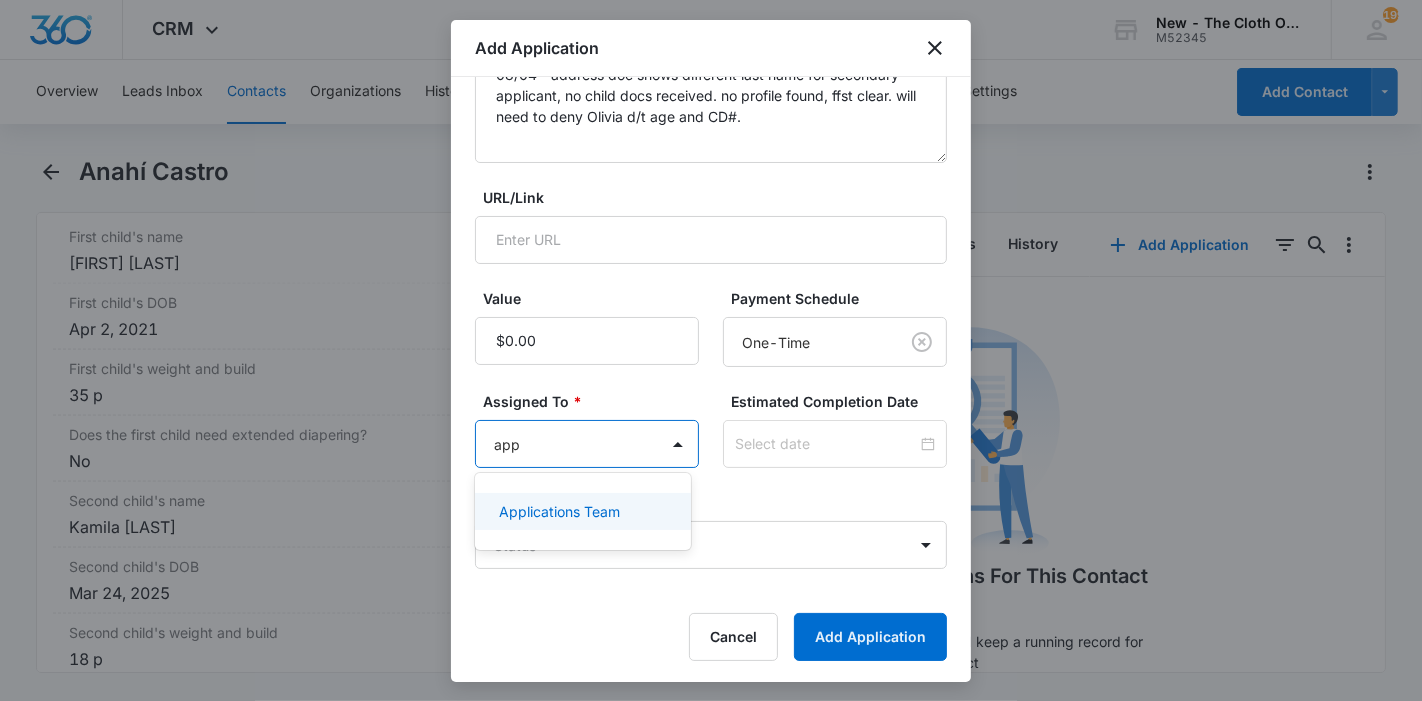 drag, startPoint x: 571, startPoint y: 494, endPoint x: 665, endPoint y: 479, distance: 95.189285 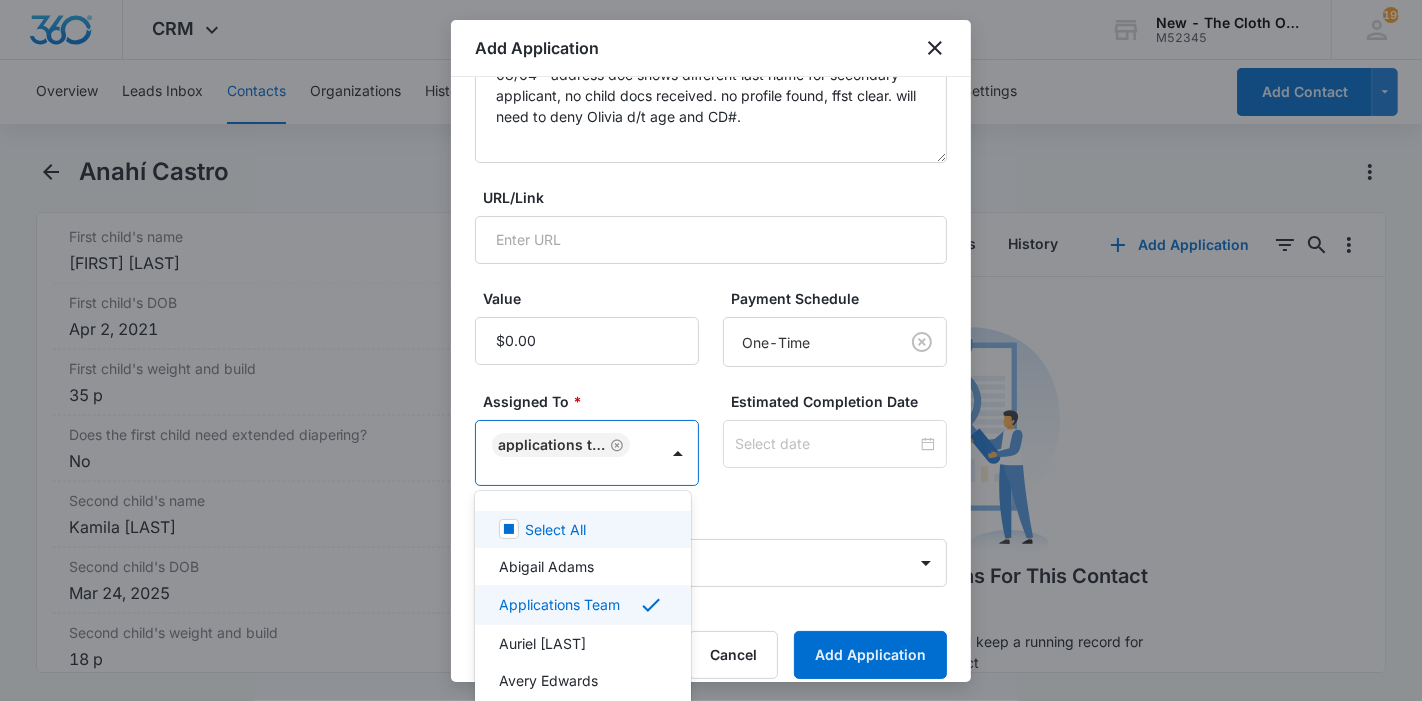 click at bounding box center [711, 350] 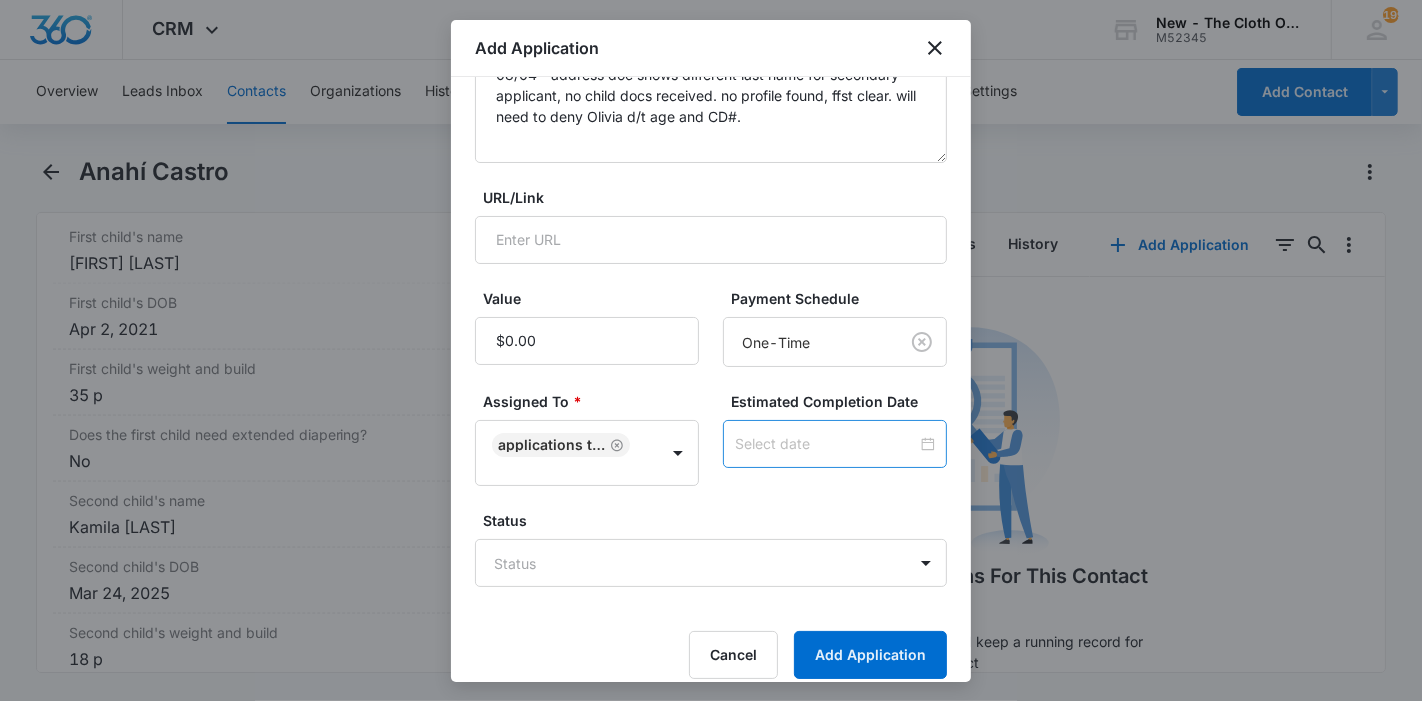 click at bounding box center (826, 444) 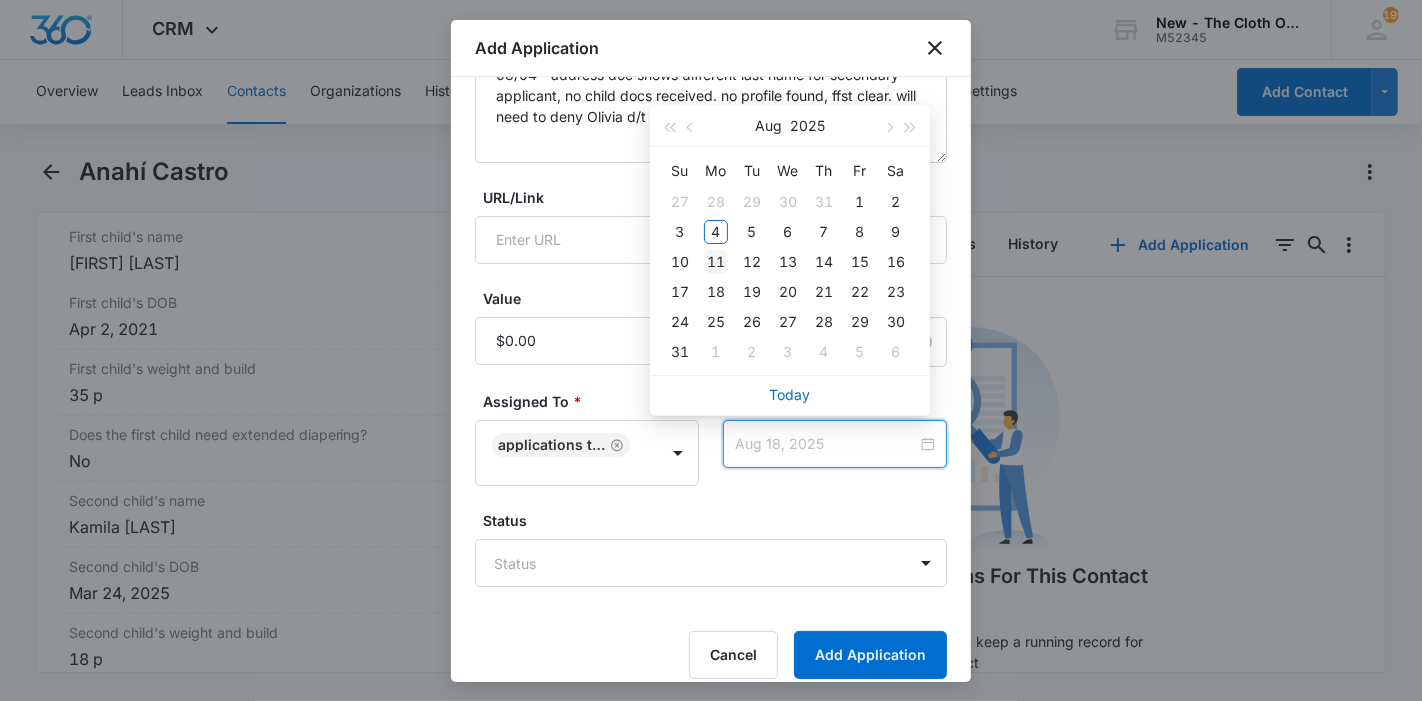 type on "Aug 11, 2025" 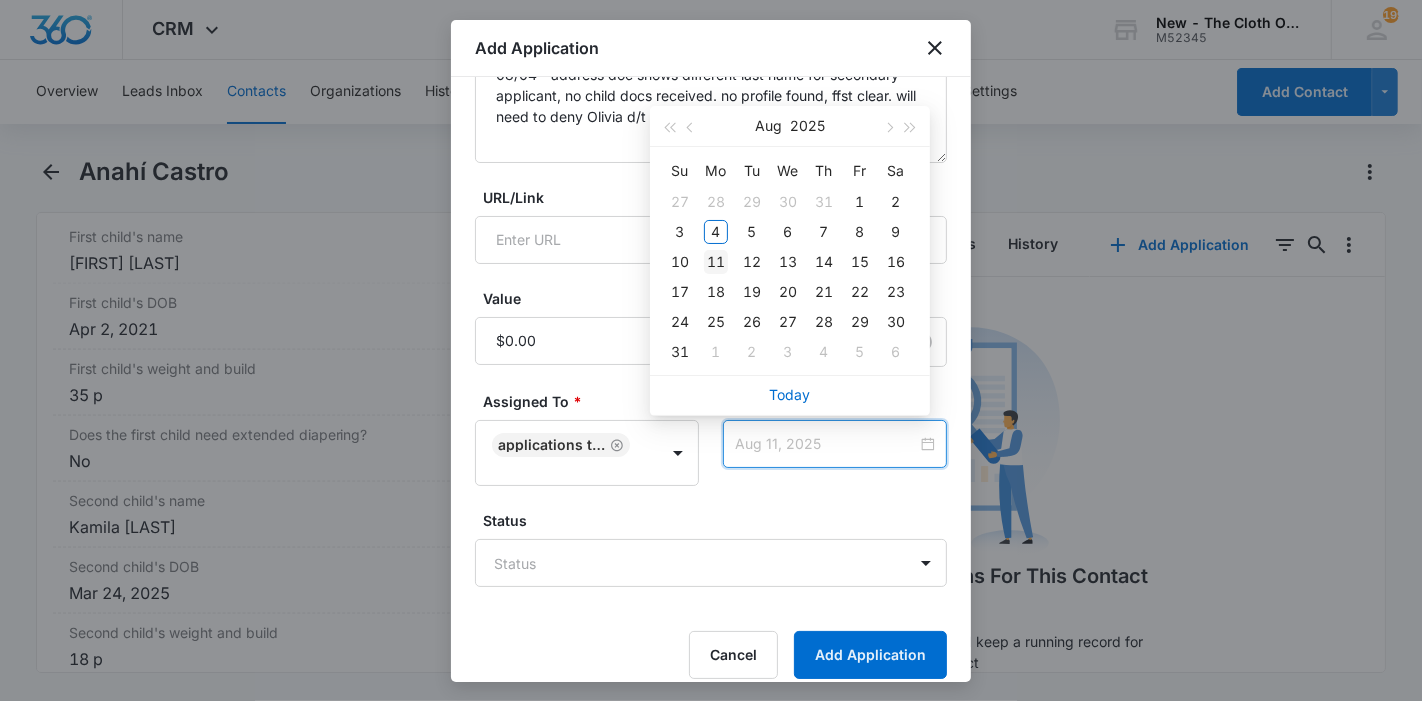 click on "11" at bounding box center (716, 262) 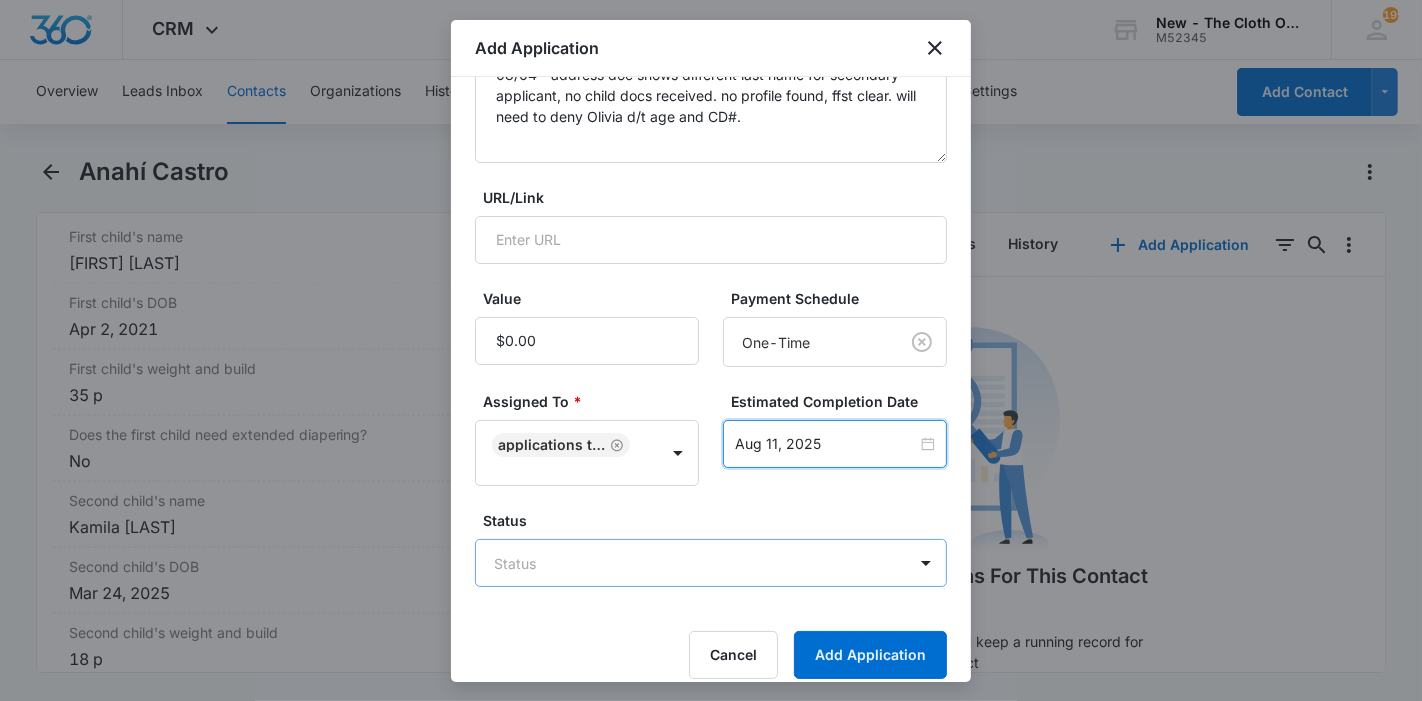 click on "CRM Apps Reputation Forms CRM Email Ads Intelligence Brand Settings New - The Cloth Option M52345 Your Accounts View All 199 KL Katie Lohr katie.WA@theclothoption.org My Profile 199 Notifications Support Logout Terms & Conditions   •   Privacy Policy Overview Leads Inbox Contacts Organizations History Applications Donations Tasks Calendar Lists Reports Settings Add Contact Anahí [LAST] Remove AC Anahí [LAST] Contact Info Name Cancel Save Changes Anahí [LAST] Phone Cancel Save Changes (830) 496-5923 Email Cancel Save Changes lafamosa.ec86@[EXAMPLE.COM] Organization Cancel Save Changes --- Address 350 Lake Dr [CITY], [STATE] [ZIP] Details Lead Source Cancel Save Changes Application - Updated Contact Type Cancel Save Changes Applicant Contact Status Cancel Save Changes Application in process Assigned To Cancel Save Changes Applications Team Tags Cancel Save Changes --- Next Contact Date Cancel Save Changes --- Color Tag Current Color: Cancel Save Changes Payments ID ID 17050 Created Cancel" at bounding box center (711, 350) 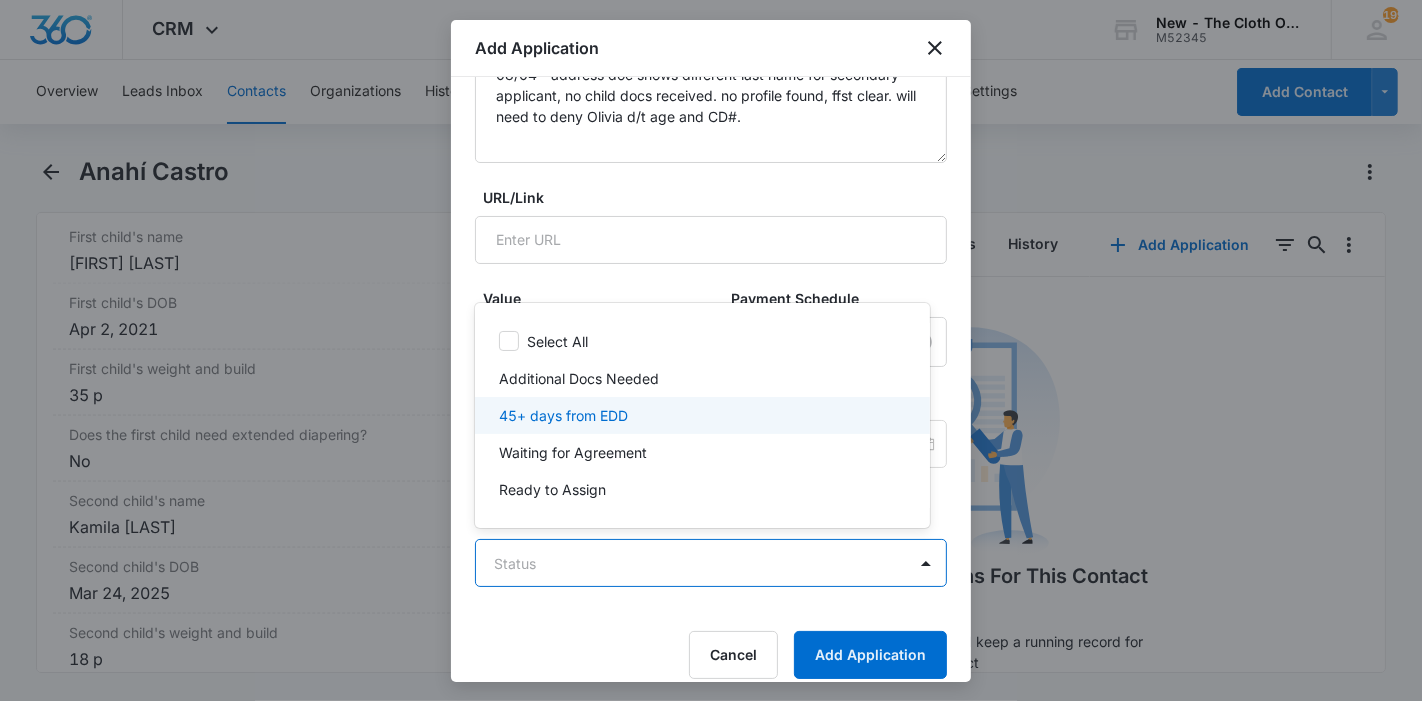 click on "Additional Docs Needed" at bounding box center [702, 378] 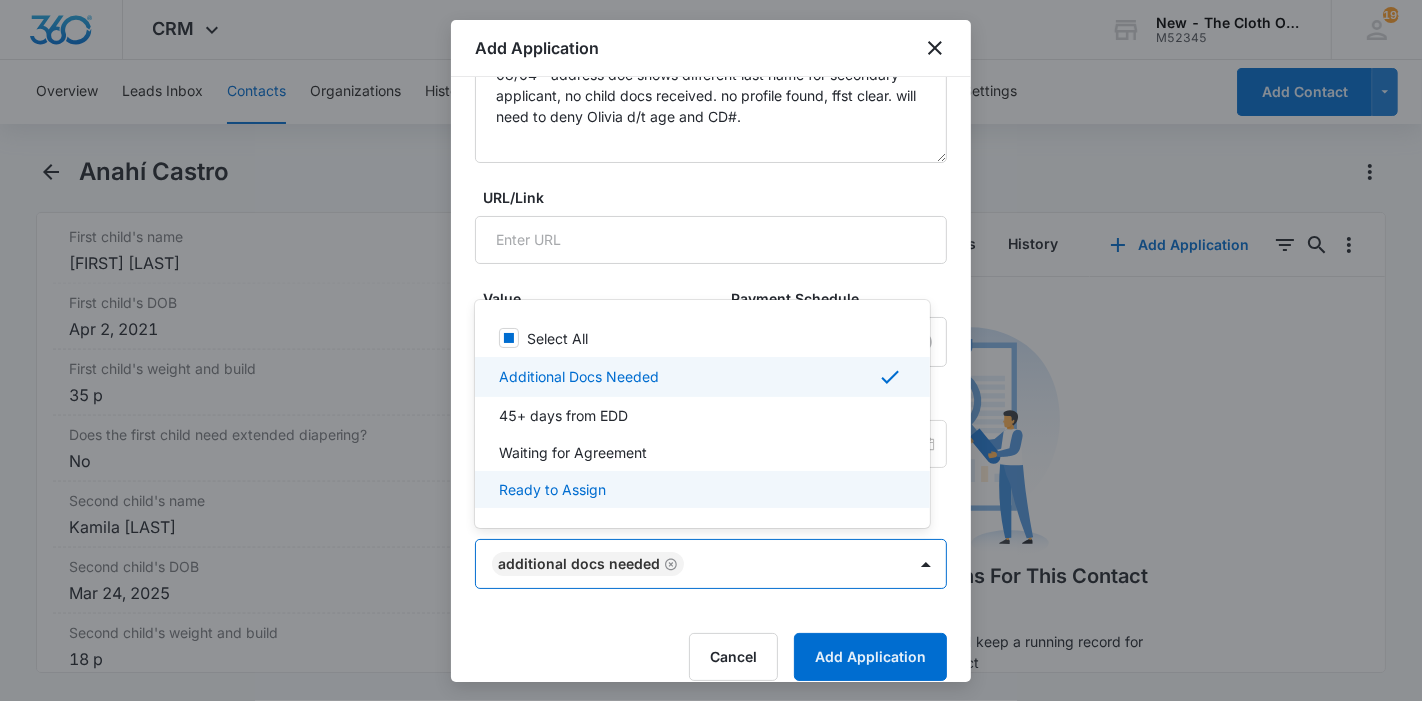 click at bounding box center [711, 350] 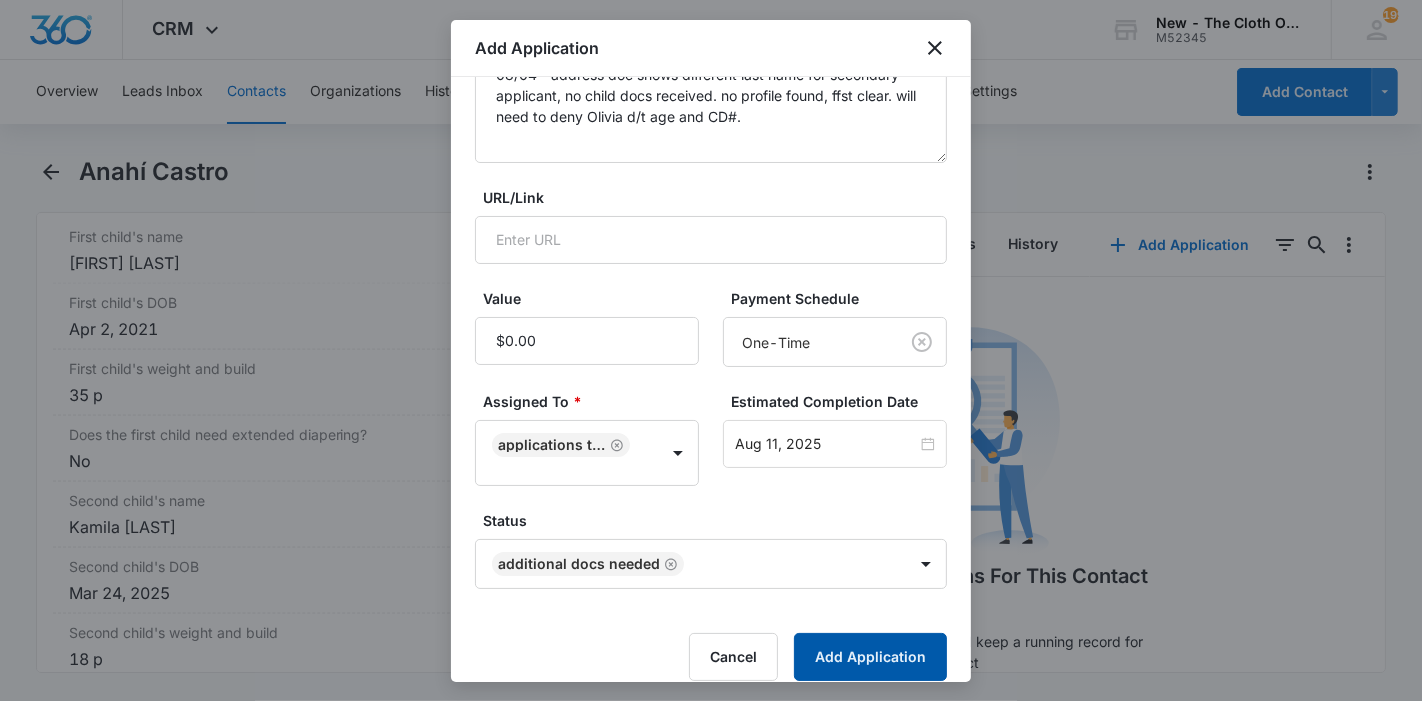 click on "Add Application" at bounding box center (870, 657) 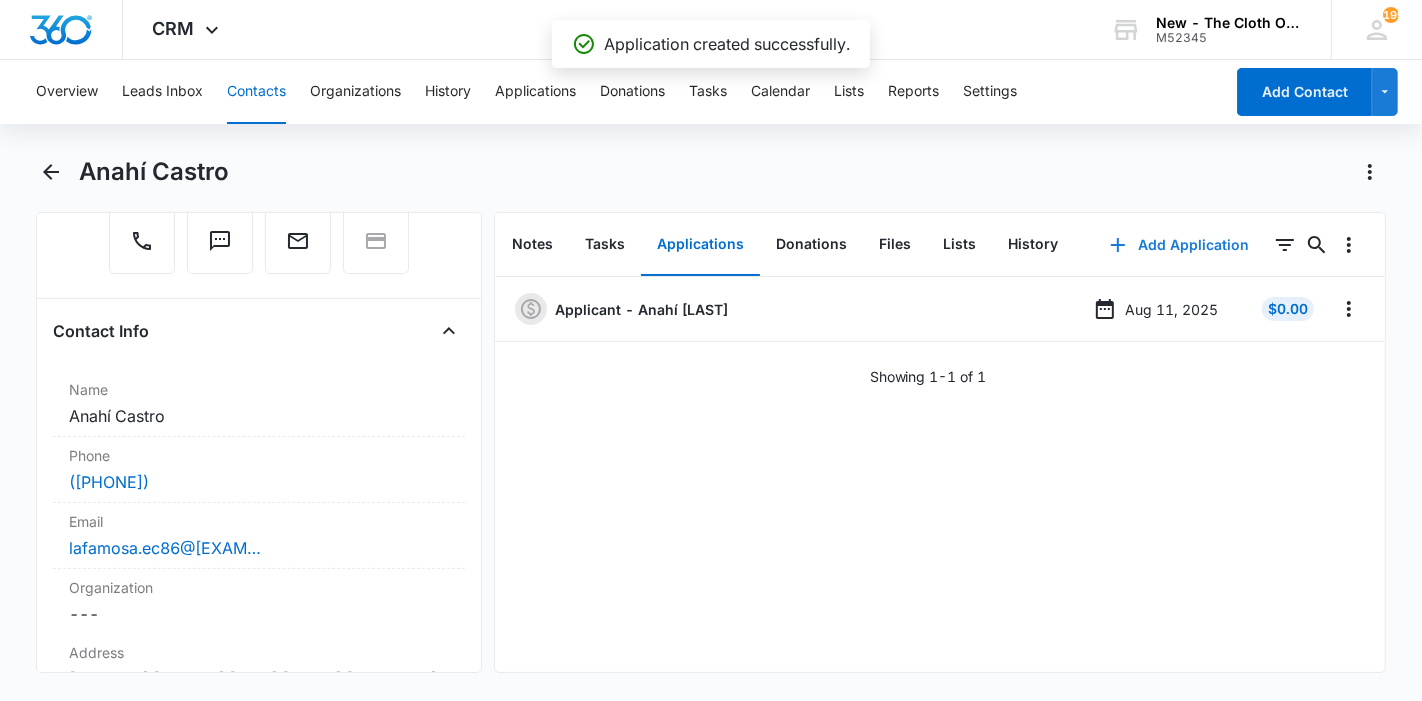 scroll, scrollTop: 333, scrollLeft: 0, axis: vertical 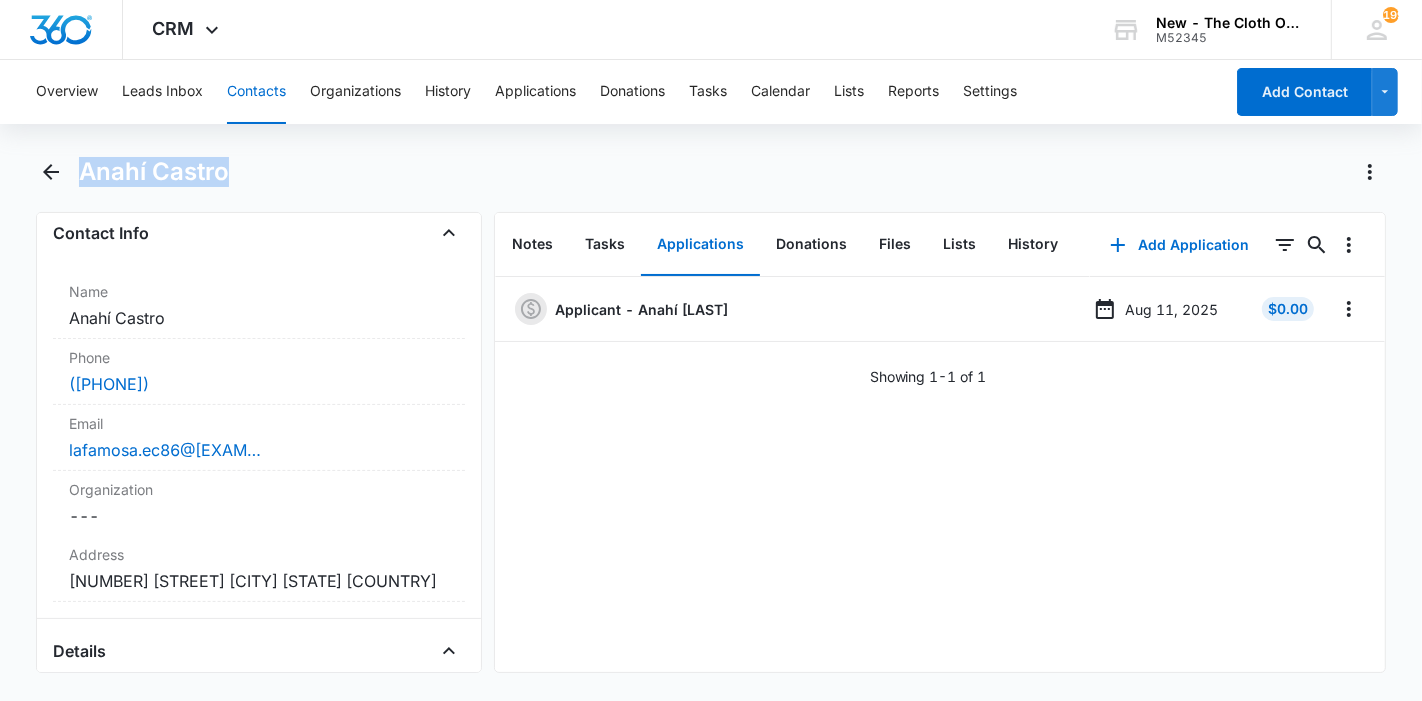 drag, startPoint x: 212, startPoint y: 164, endPoint x: 86, endPoint y: 178, distance: 126.77539 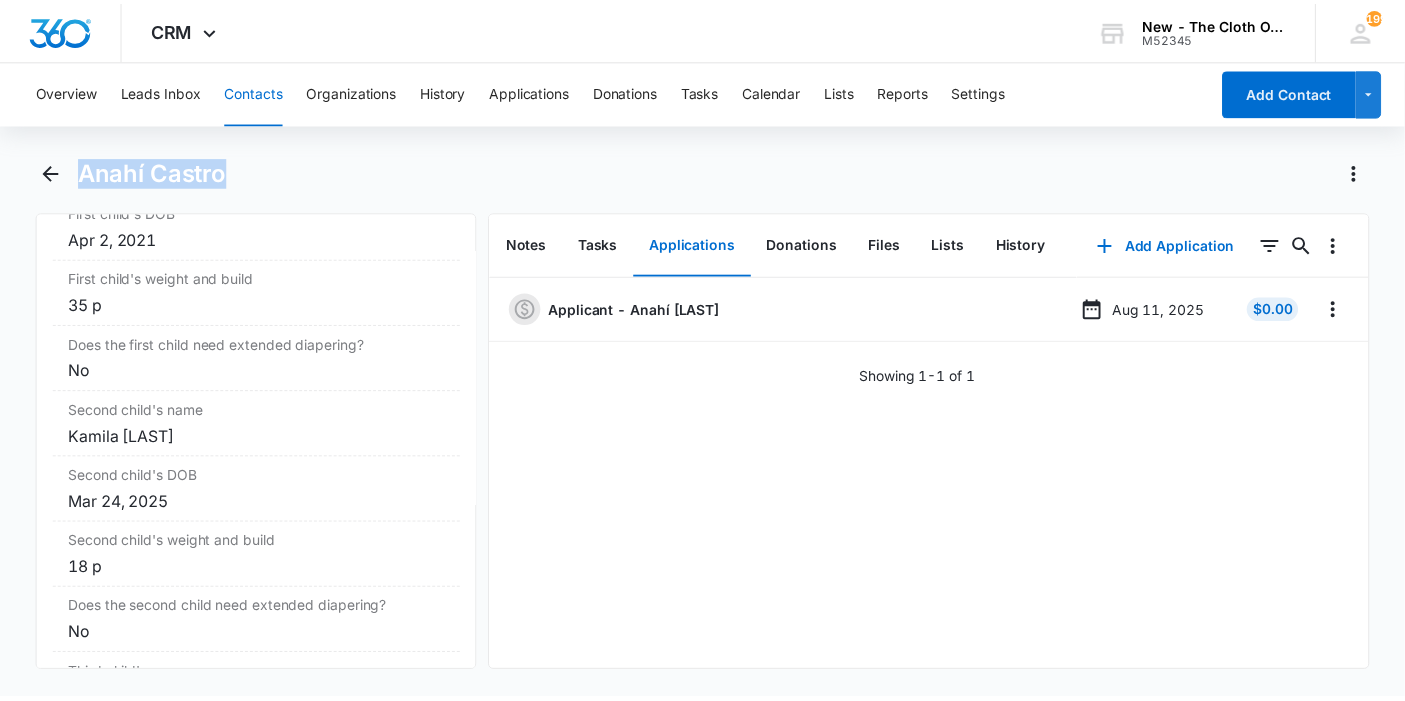 scroll, scrollTop: 2555, scrollLeft: 0, axis: vertical 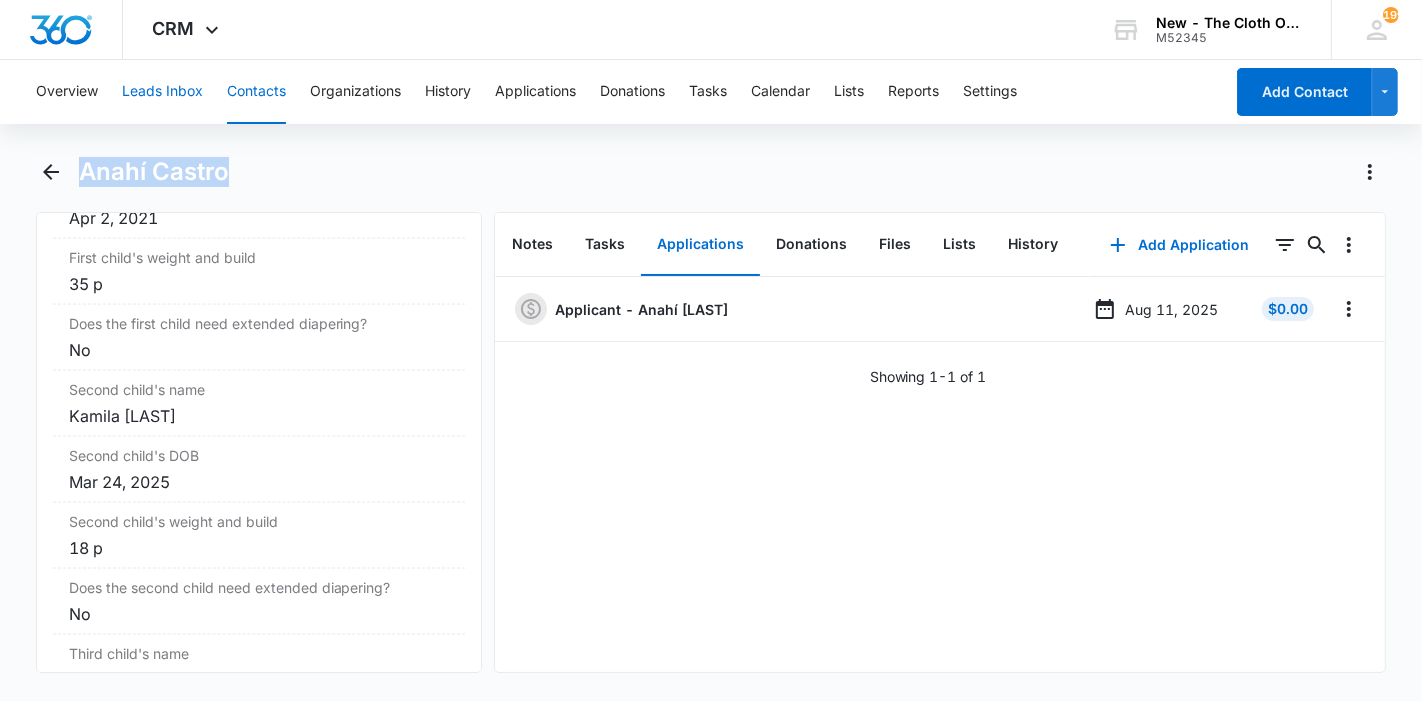 click on "Leads Inbox" at bounding box center [162, 92] 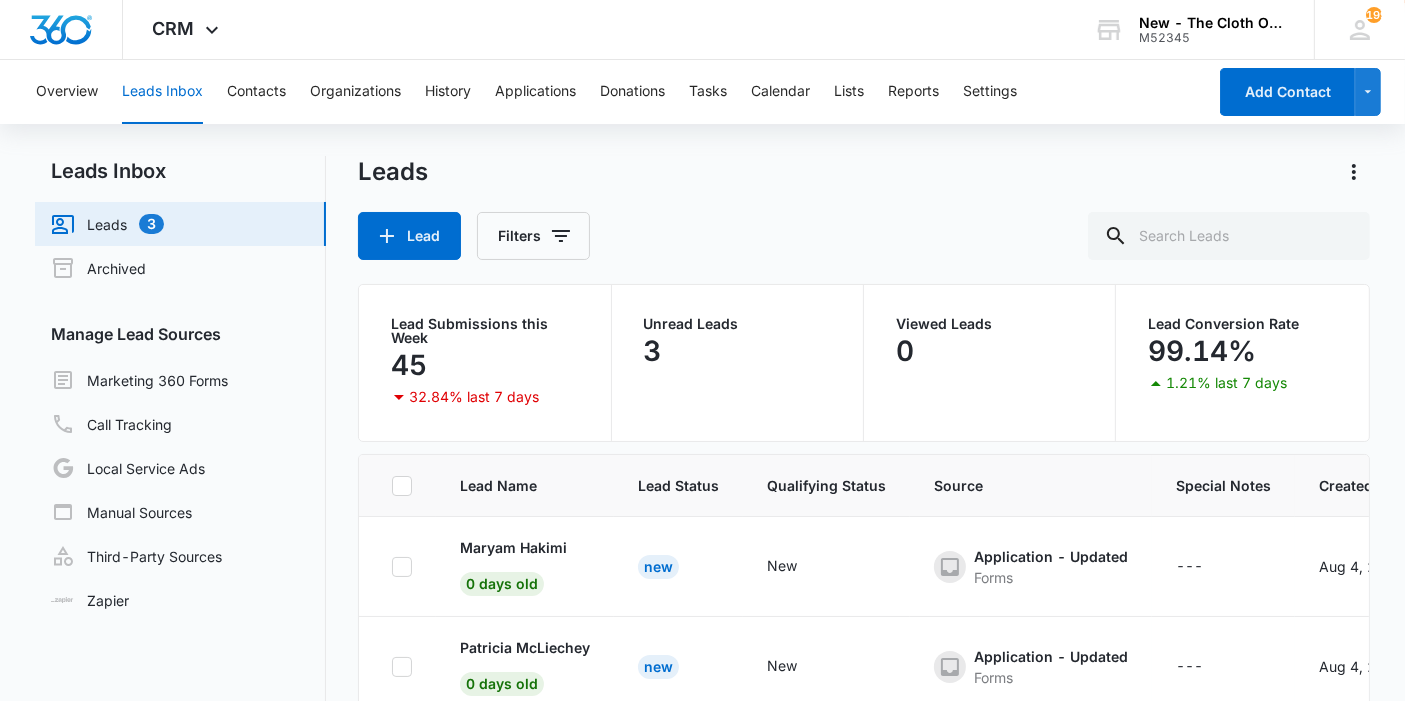 scroll, scrollTop: 31, scrollLeft: 0, axis: vertical 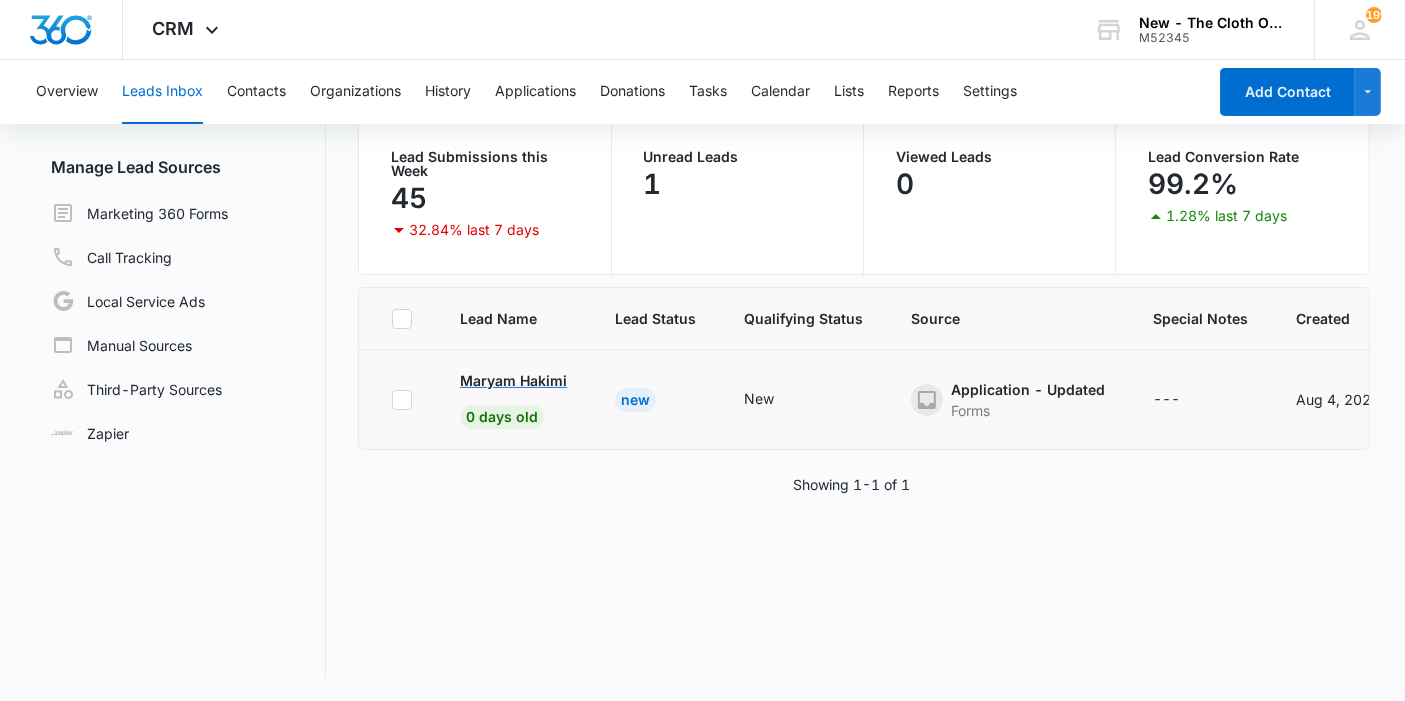 click on "Maryam Hakimi" at bounding box center [513, 380] 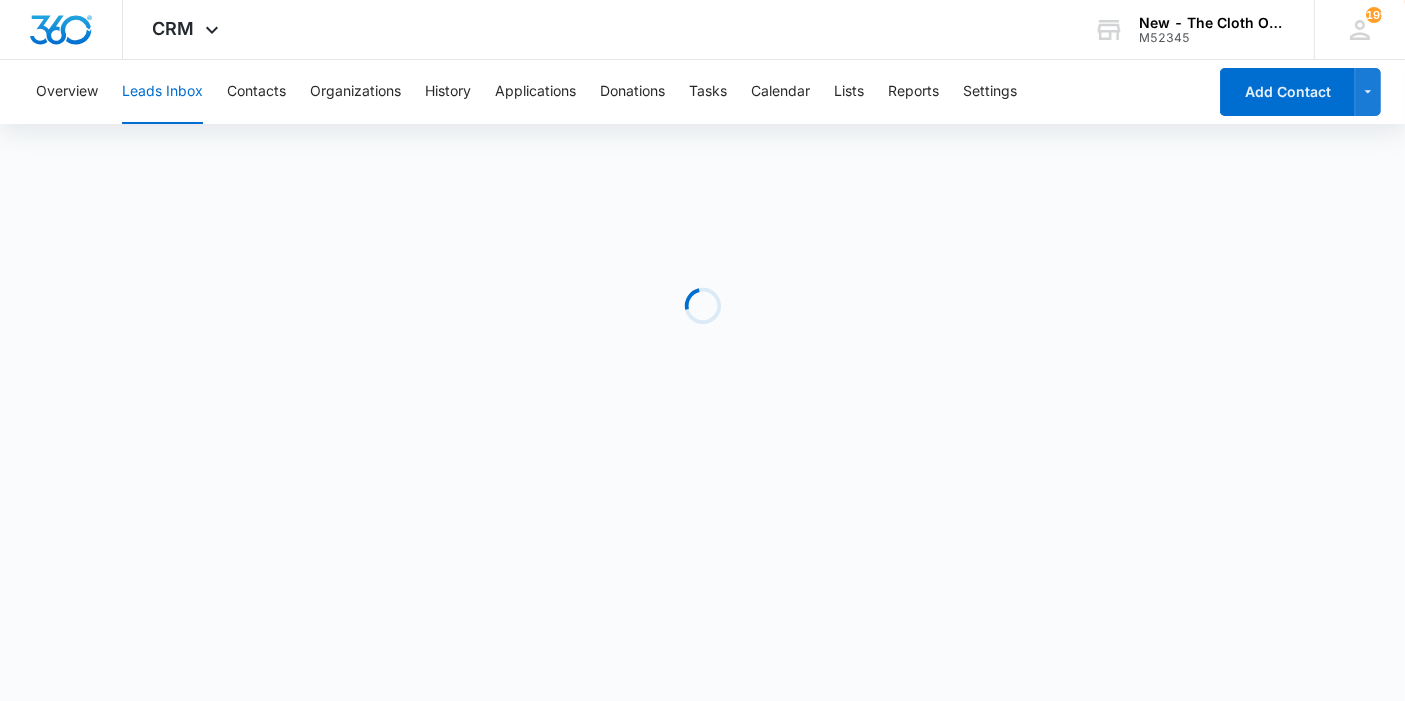 scroll, scrollTop: 0, scrollLeft: 0, axis: both 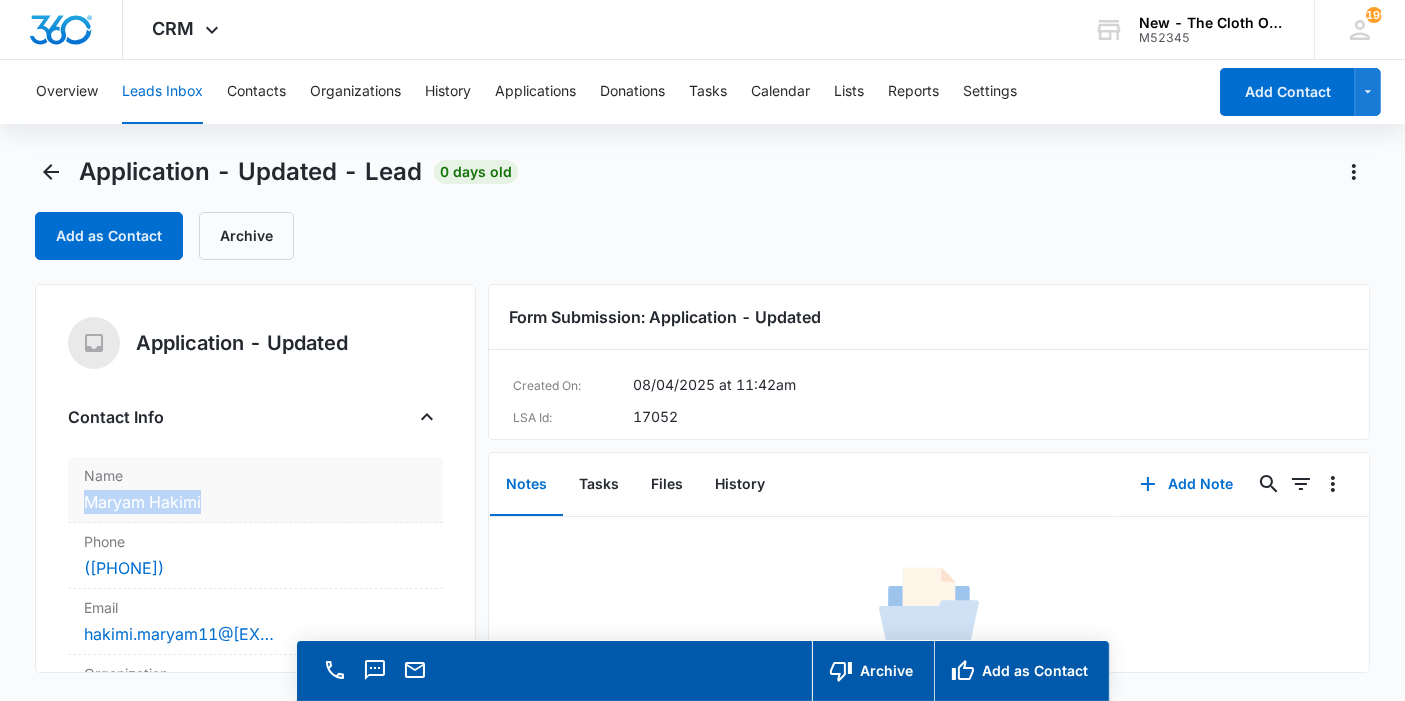 copy on "Maryam Hakimi" 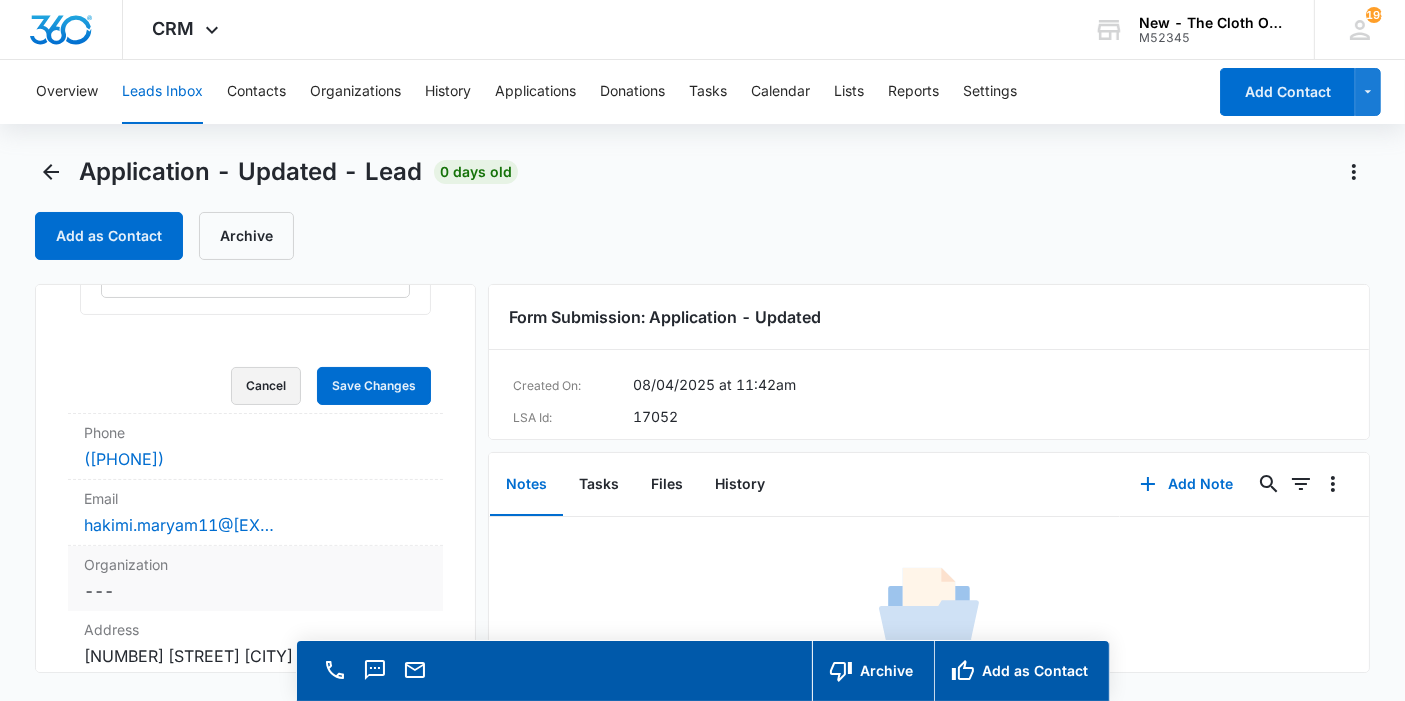 drag, startPoint x: 245, startPoint y: 388, endPoint x: 231, endPoint y: 387, distance: 14.035668 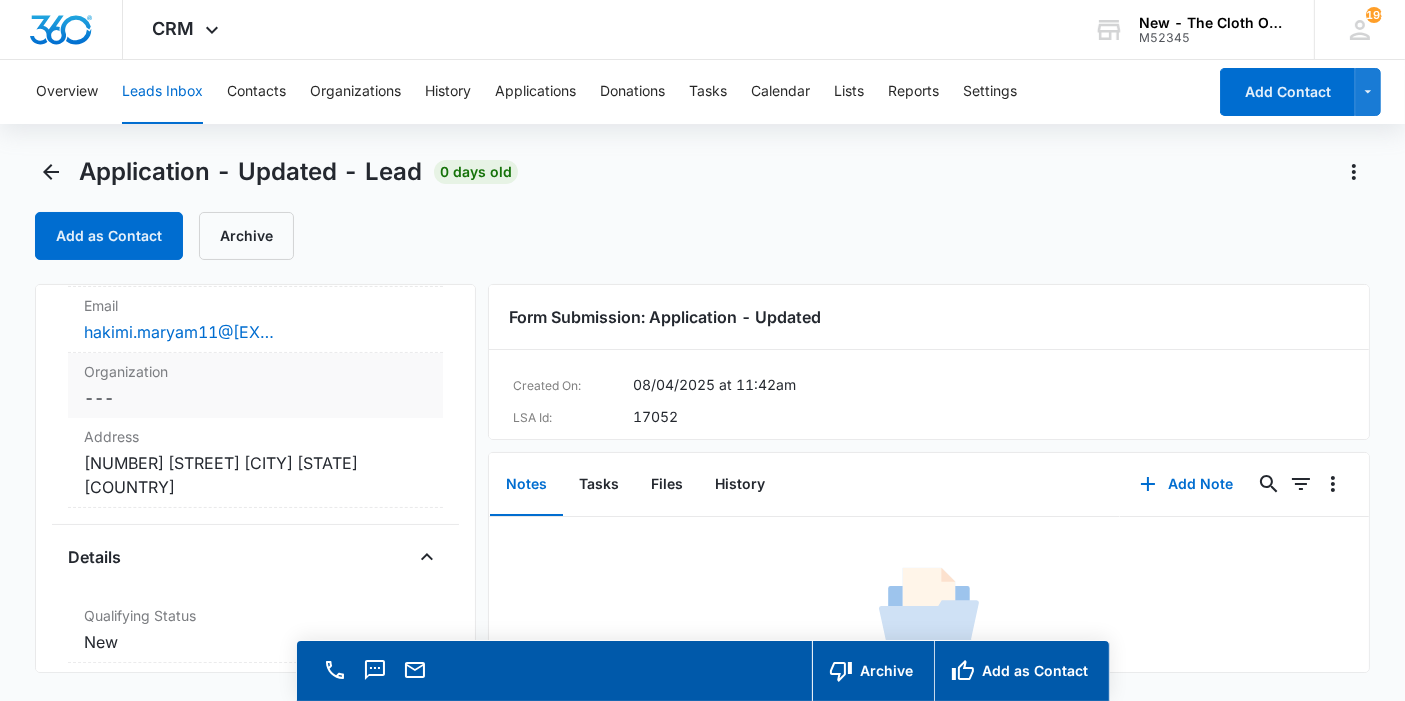 scroll, scrollTop: 295, scrollLeft: 0, axis: vertical 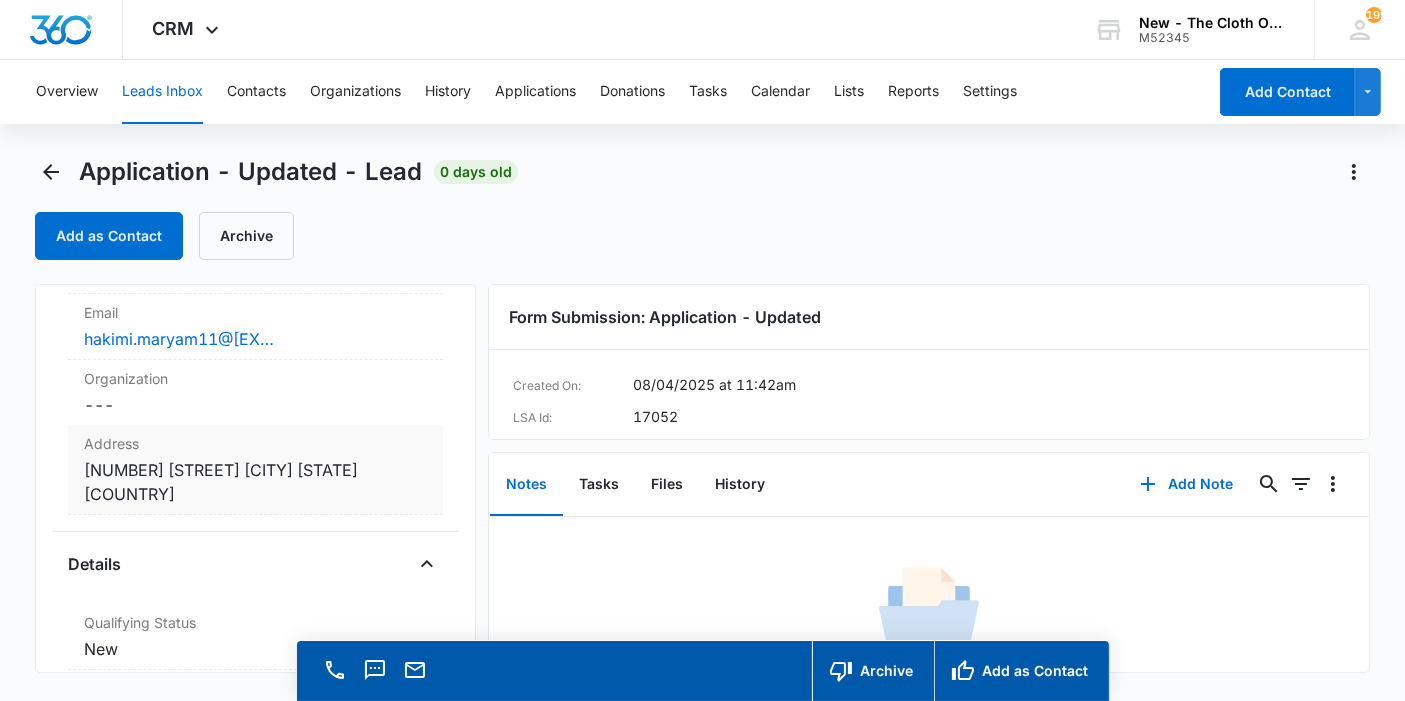 click on "Address Cancel Save Changes 34 [STREET] [CITY], [STATE] [ZIP] united states" at bounding box center [255, 470] 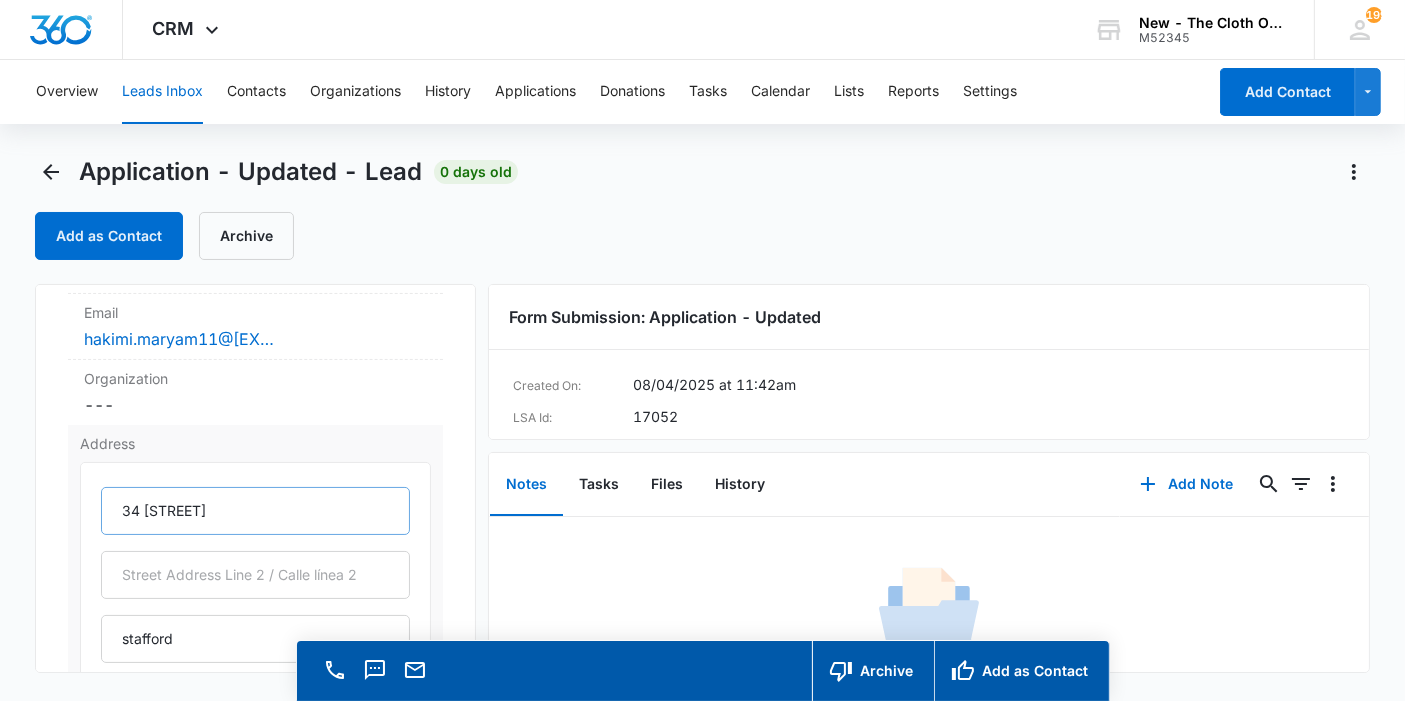 scroll, scrollTop: 406, scrollLeft: 0, axis: vertical 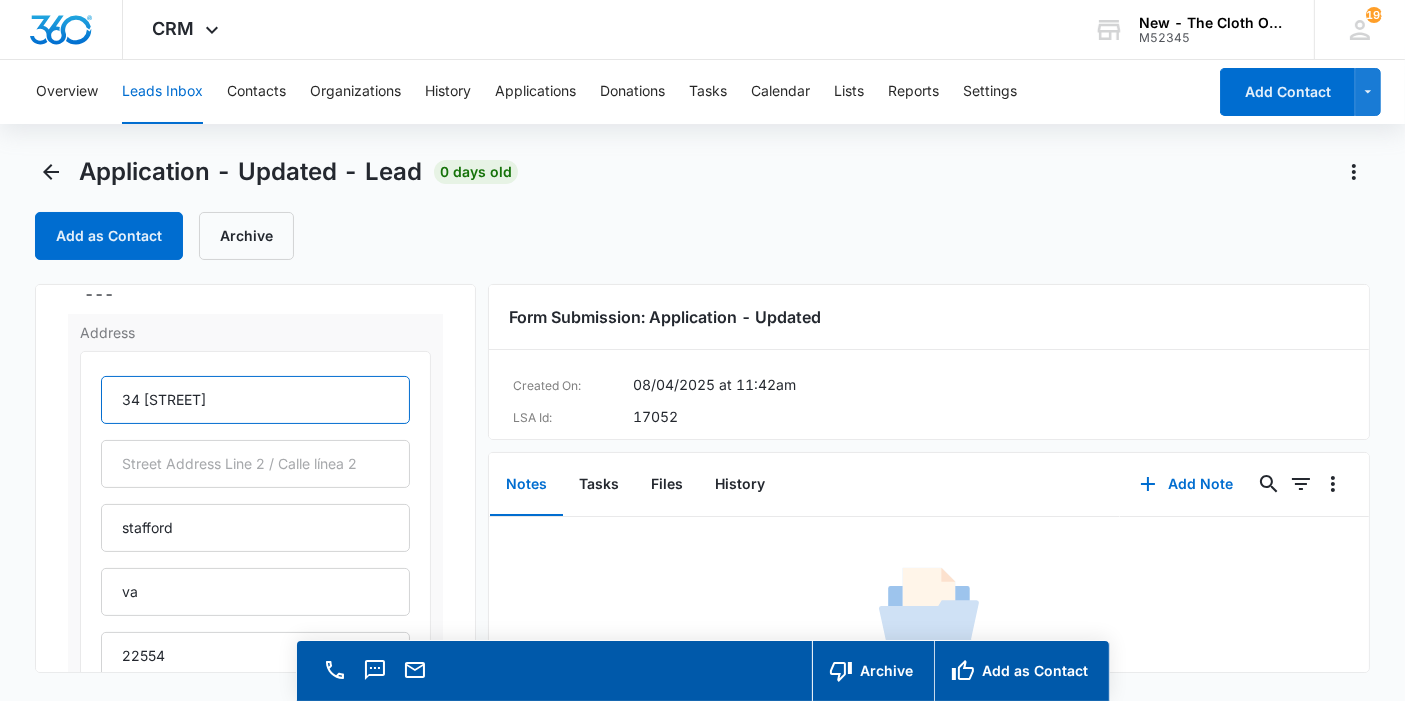 click on "34 [STREET]" at bounding box center [255, 400] 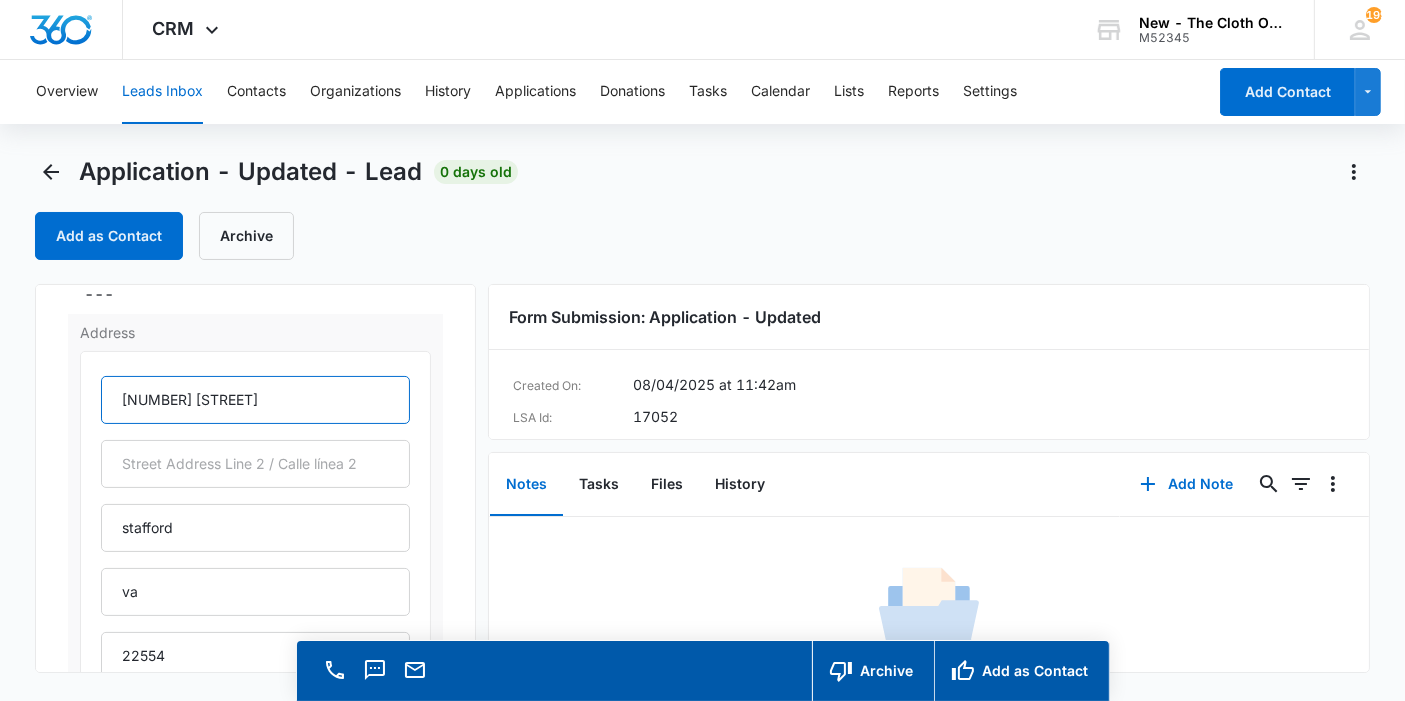 scroll, scrollTop: 628, scrollLeft: 0, axis: vertical 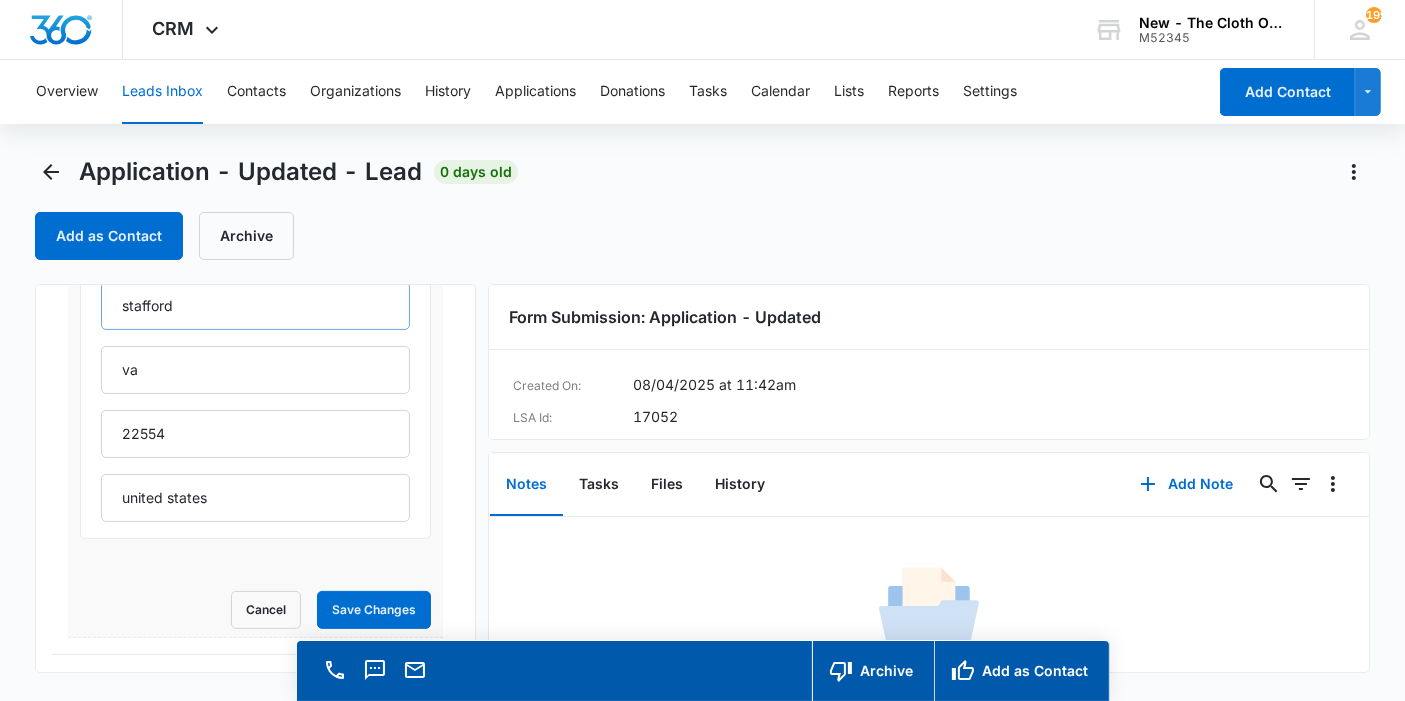 type on "[NUMBER] [STREET]" 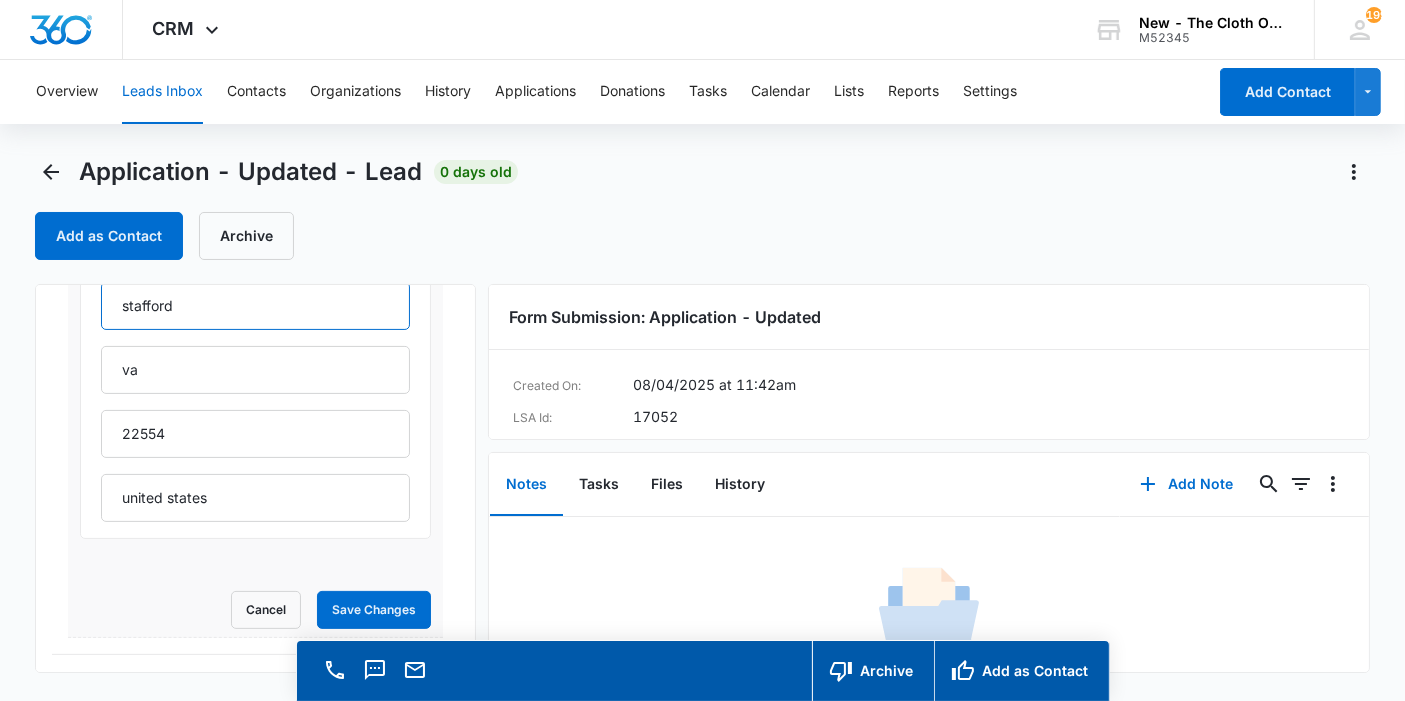click on "stafford" at bounding box center [255, 306] 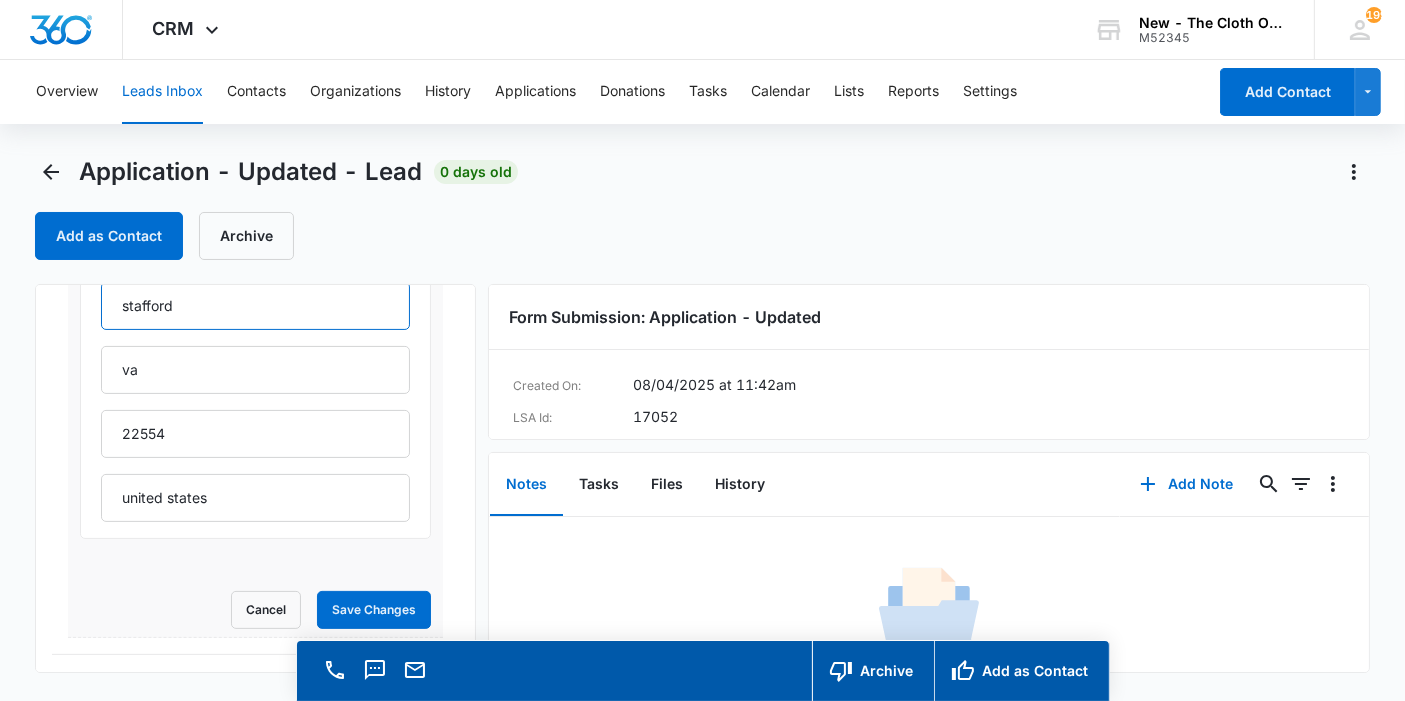 type on "Stafford" 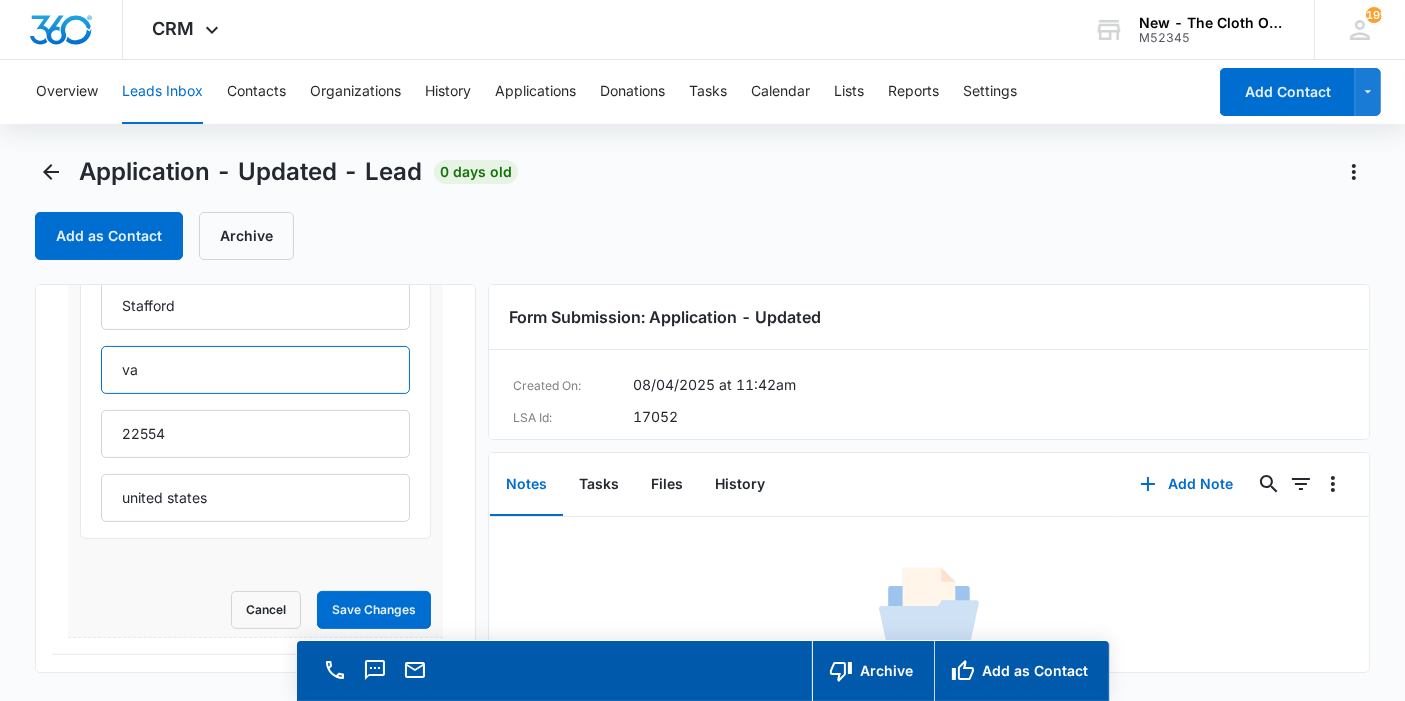 drag, startPoint x: 202, startPoint y: 335, endPoint x: 223, endPoint y: 370, distance: 40.81666 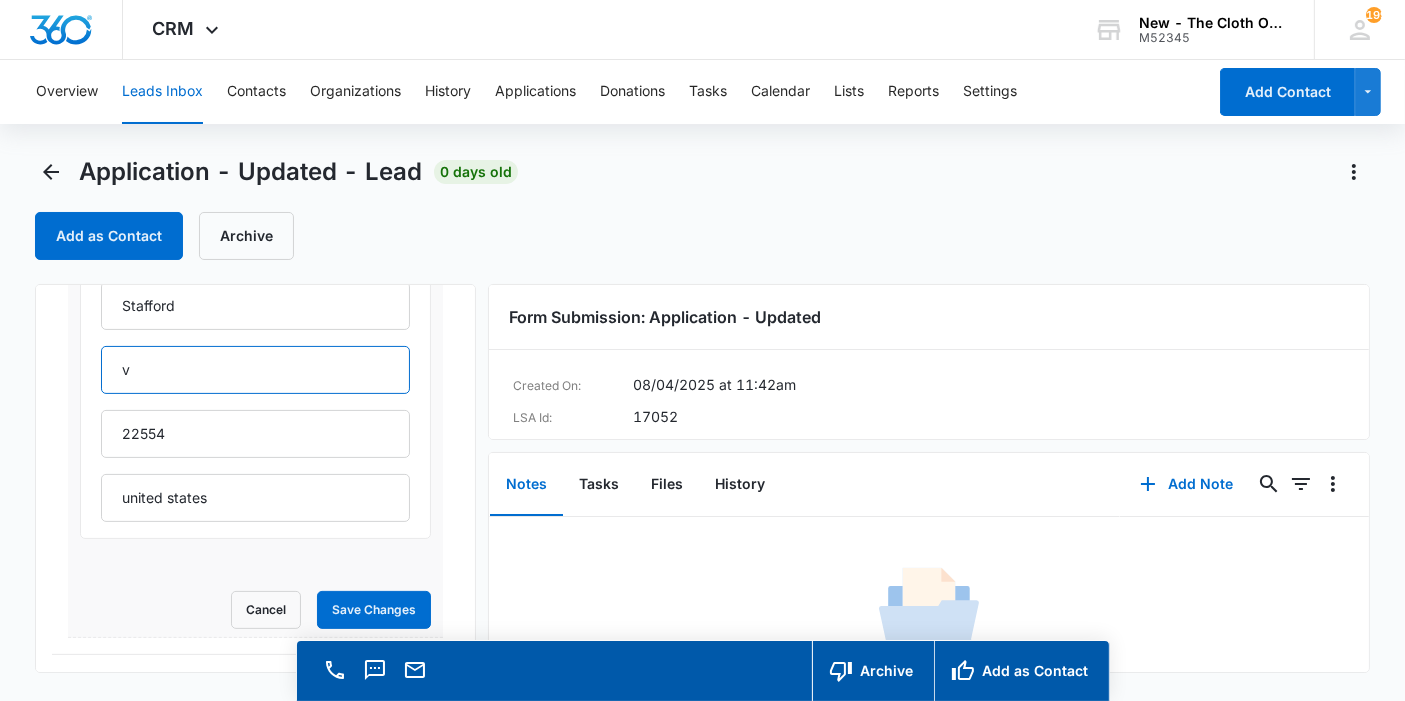 type on "Virginia" 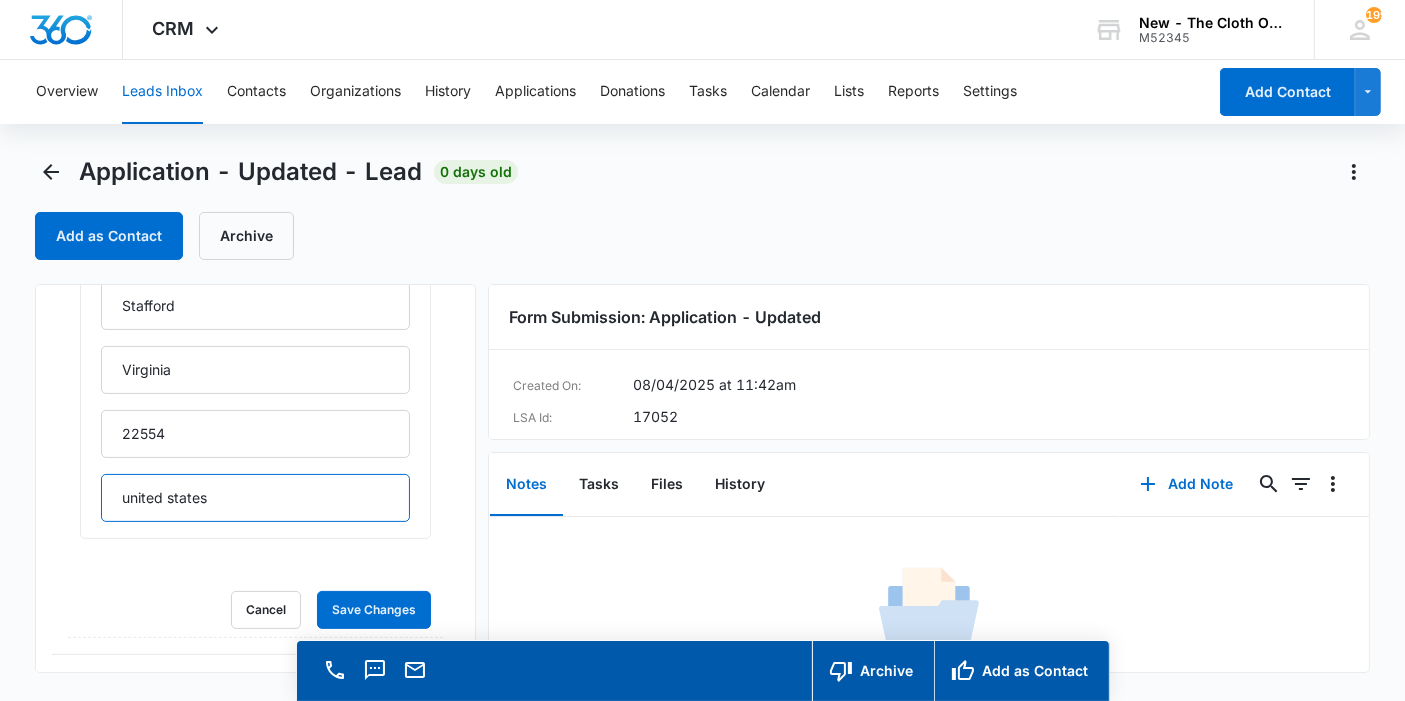 drag, startPoint x: 219, startPoint y: 490, endPoint x: 0, endPoint y: 573, distance: 234.20078 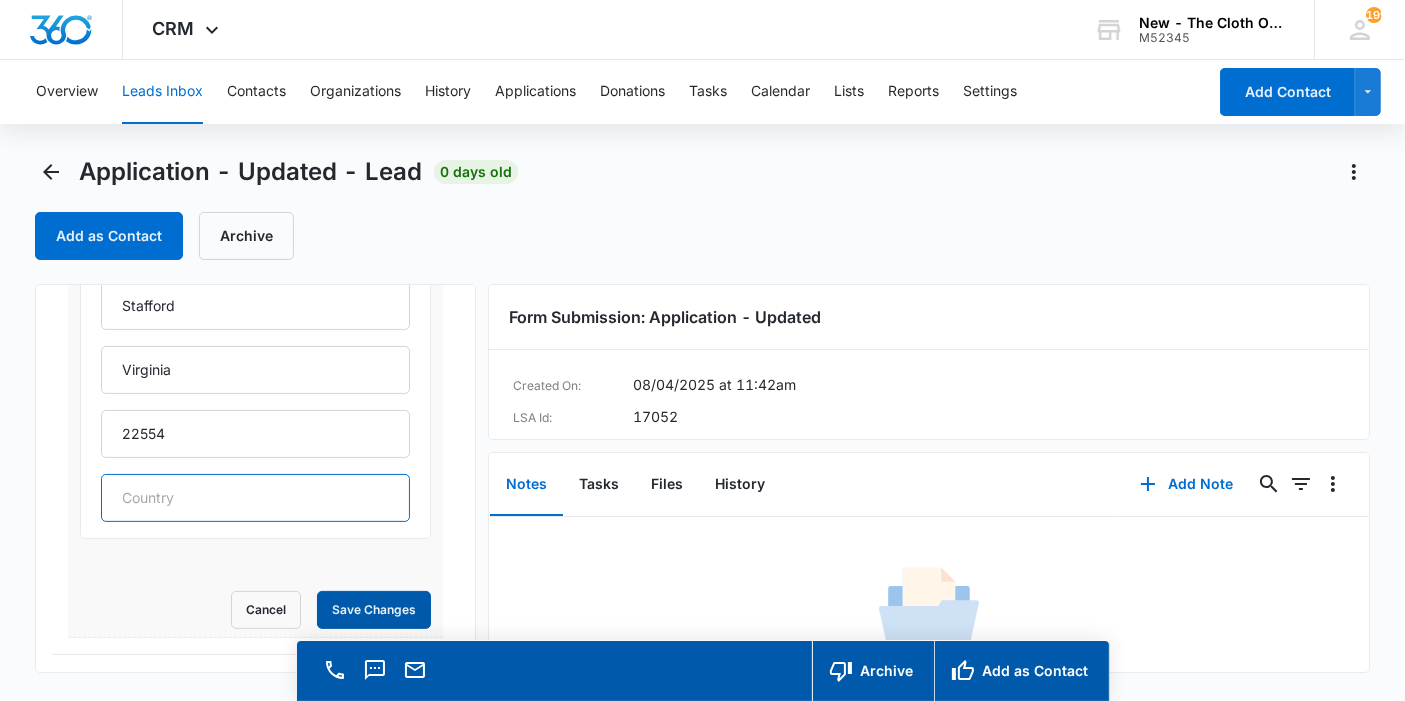 type 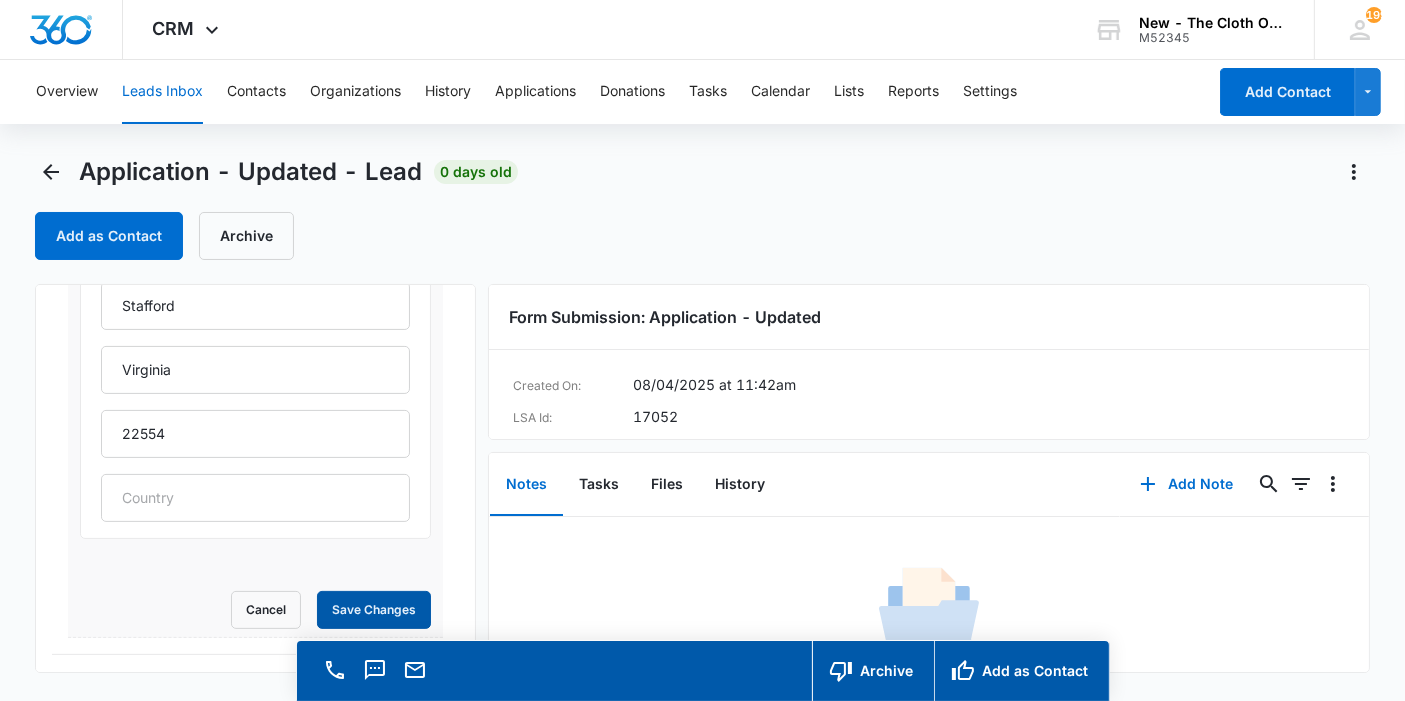 drag, startPoint x: 360, startPoint y: 622, endPoint x: 316, endPoint y: 578, distance: 62.225395 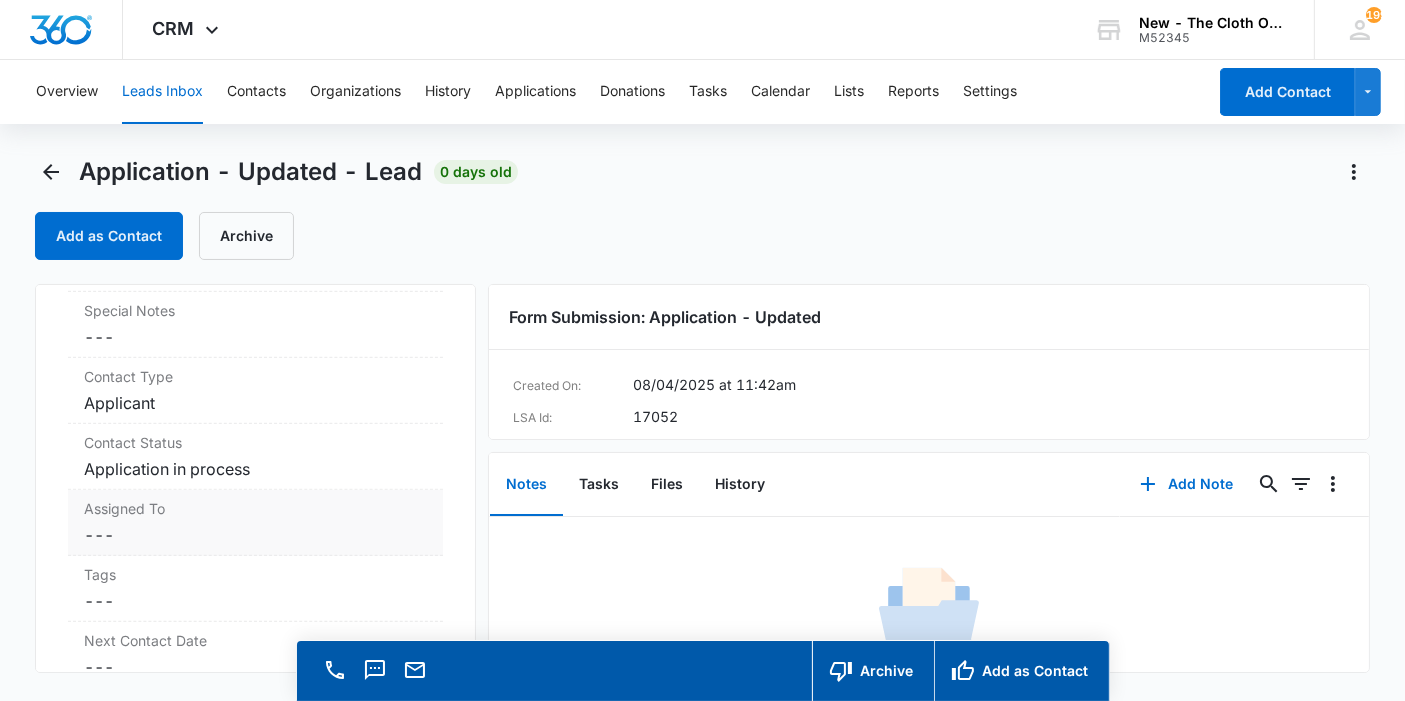scroll, scrollTop: 1295, scrollLeft: 0, axis: vertical 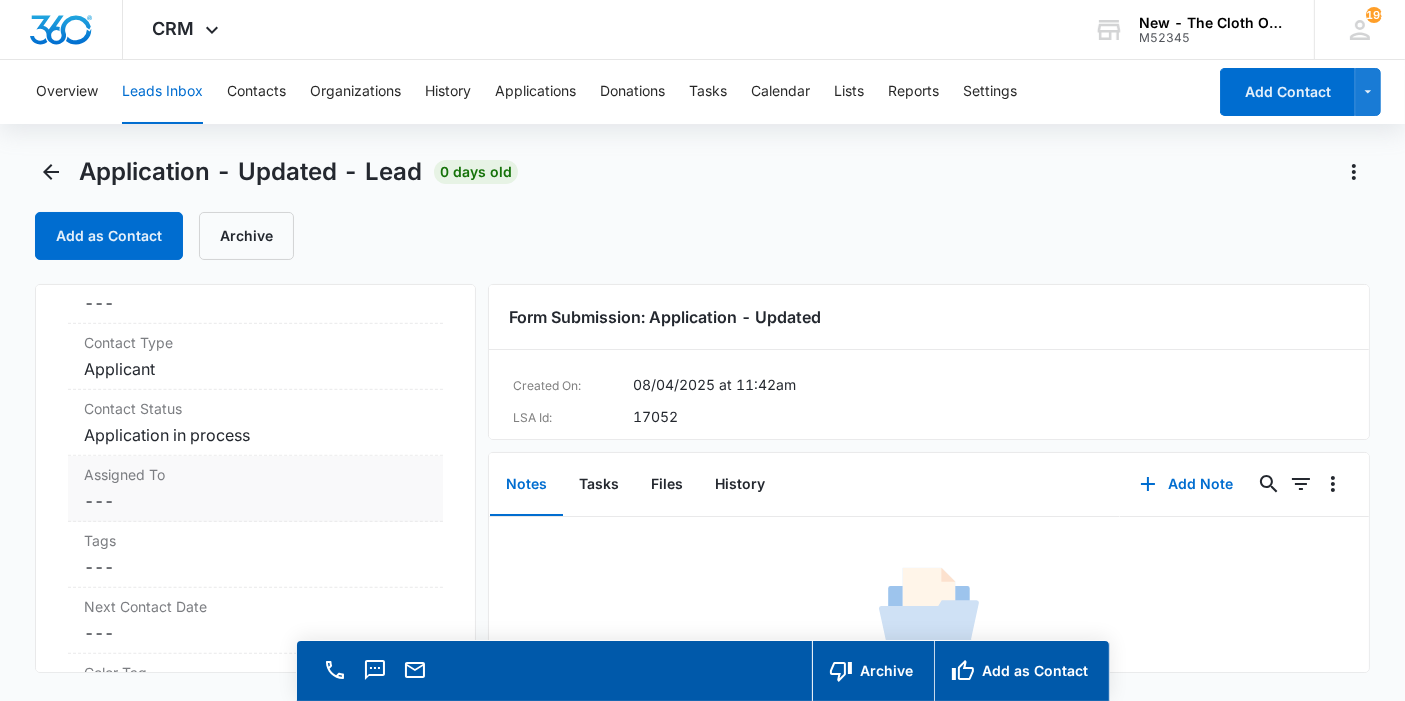 click on "Assigned To Cancel Save Changes ---" at bounding box center [255, 489] 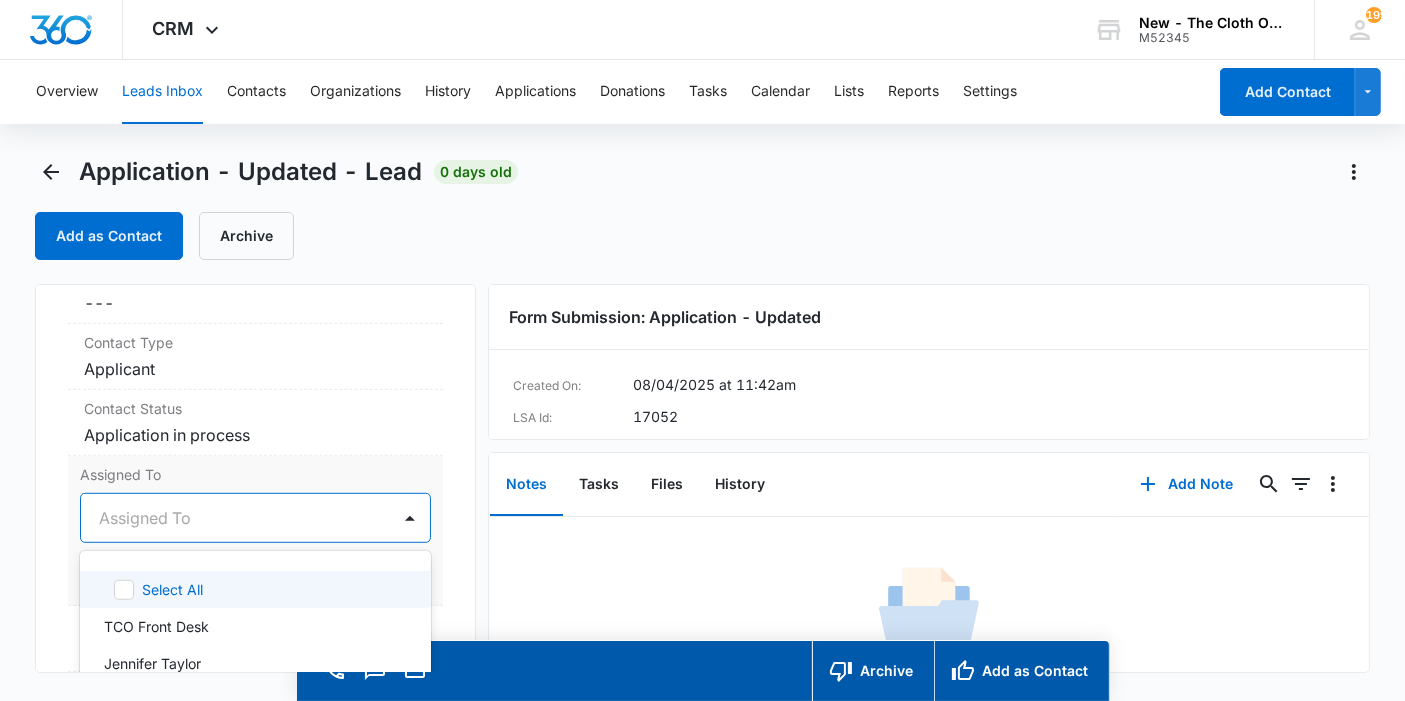 scroll, scrollTop: 56, scrollLeft: 0, axis: vertical 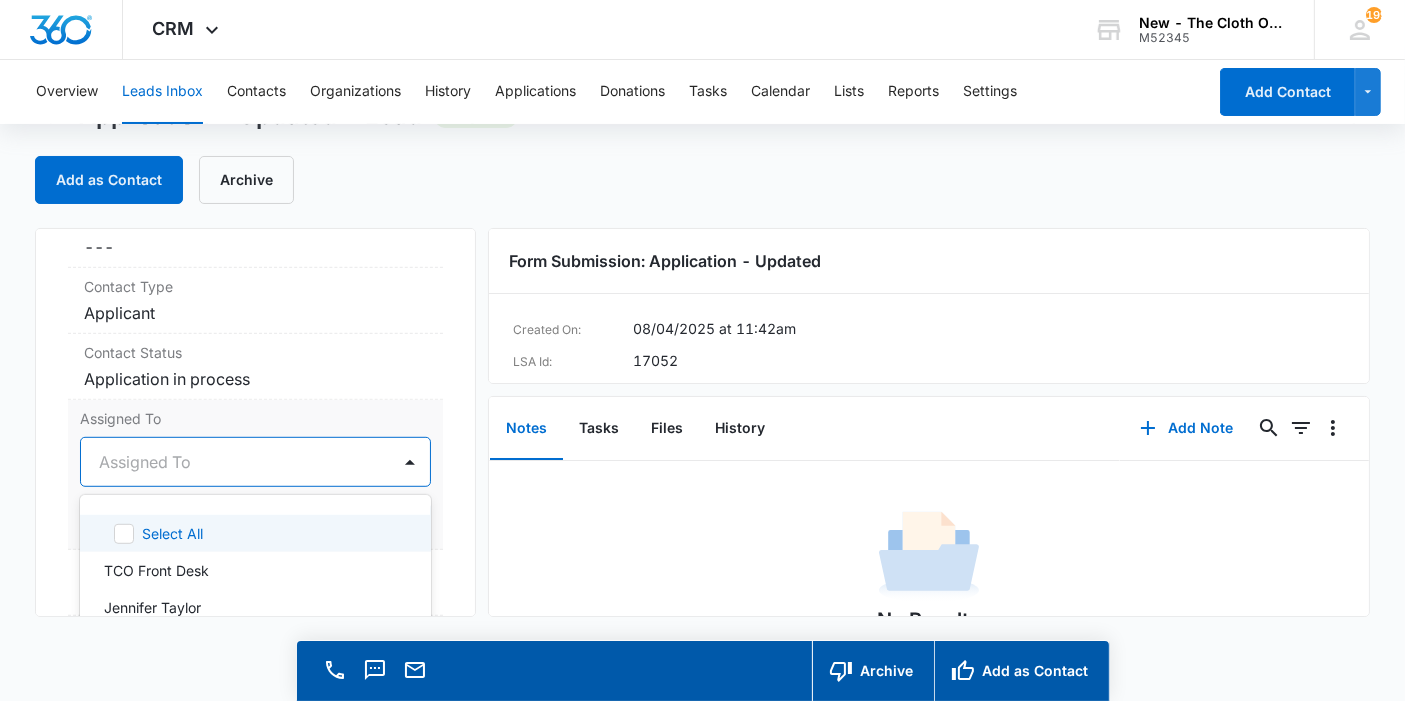 click on "47 results available. Use Up and Down to choose options, press Enter to select the currently focused option, press Escape to exit the menu, press Tab to select the option and exit the menu. Assigned To Select All TCO Front Desk [FIRST] [LAST] [FIRST] [LAST] [FIRST] [LAST] [FIRST] [LAST] [FIRST] [LAST] [FIRST] [LAST] [FIRST] [LAST] [FIRST] [LAST] [FIRST] [LAST] [FIRST] [LAST] [FIRST] [LAST] [FIRST] [LAST] [FIRST] [LAST] [FIRST] [LAST] [FIRST] [LAST] [FIRST] [LAST] [FIRST] [LAST] [FIRST] [LAST] [FIRST] [LAST] [FIRST] [LAST] [FIRST] [LAST] Sponsorship Committee [FIRST] [LAST] [FIRST] [LAST] [FIRST] [LAST] [FIRST] [LAST] [FIRST] [LAST] [FIRST] [LAST] [FIRST] [LAST] Applications Team [FIRST] [LAST] [FIRST] [LAST] [FIRST] [LAST] TCO Donation Support [FIRST] [LAST] [FIRST] [LAST] [FIRST] [LAST] Shipping Coordinator [FIRST] [LAST] [FIRST] [LAST] [FIRST] [LAST] Cancel Save Changes" at bounding box center (255, 462) 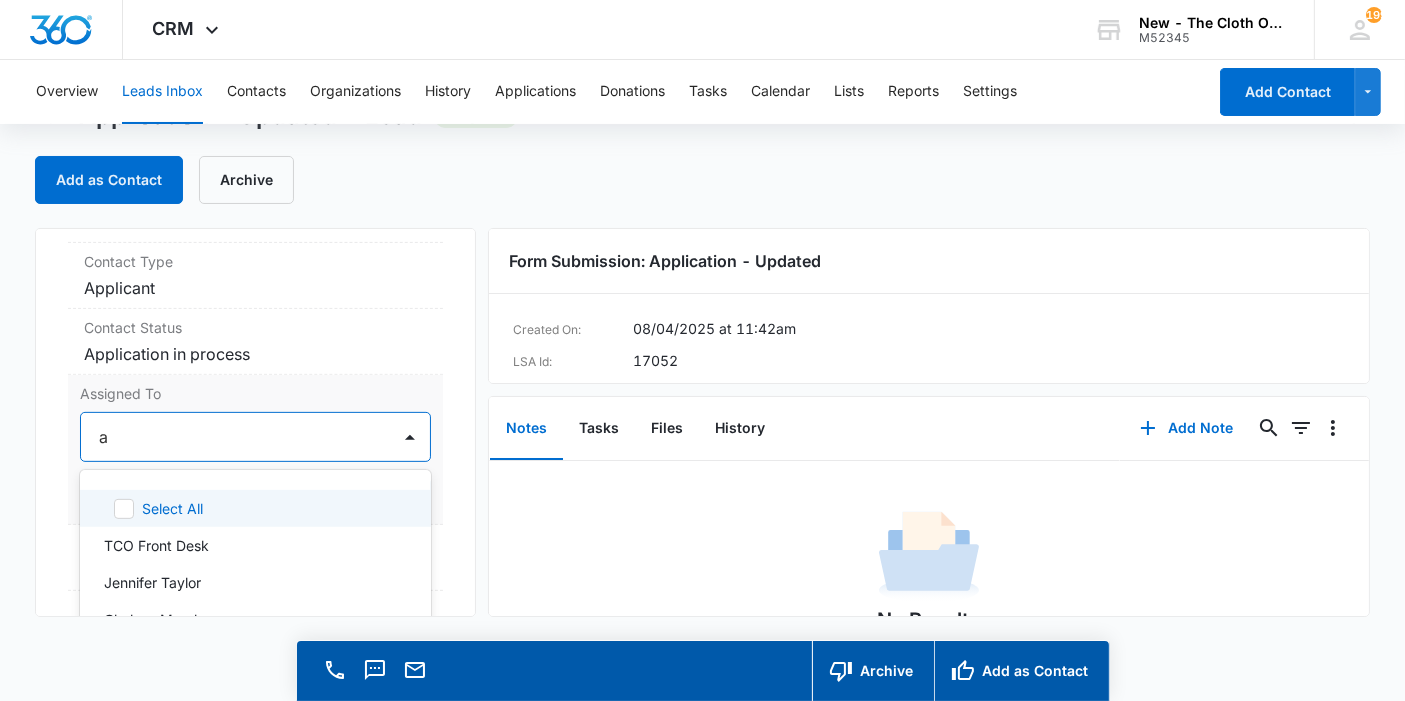 scroll, scrollTop: 815, scrollLeft: 0, axis: vertical 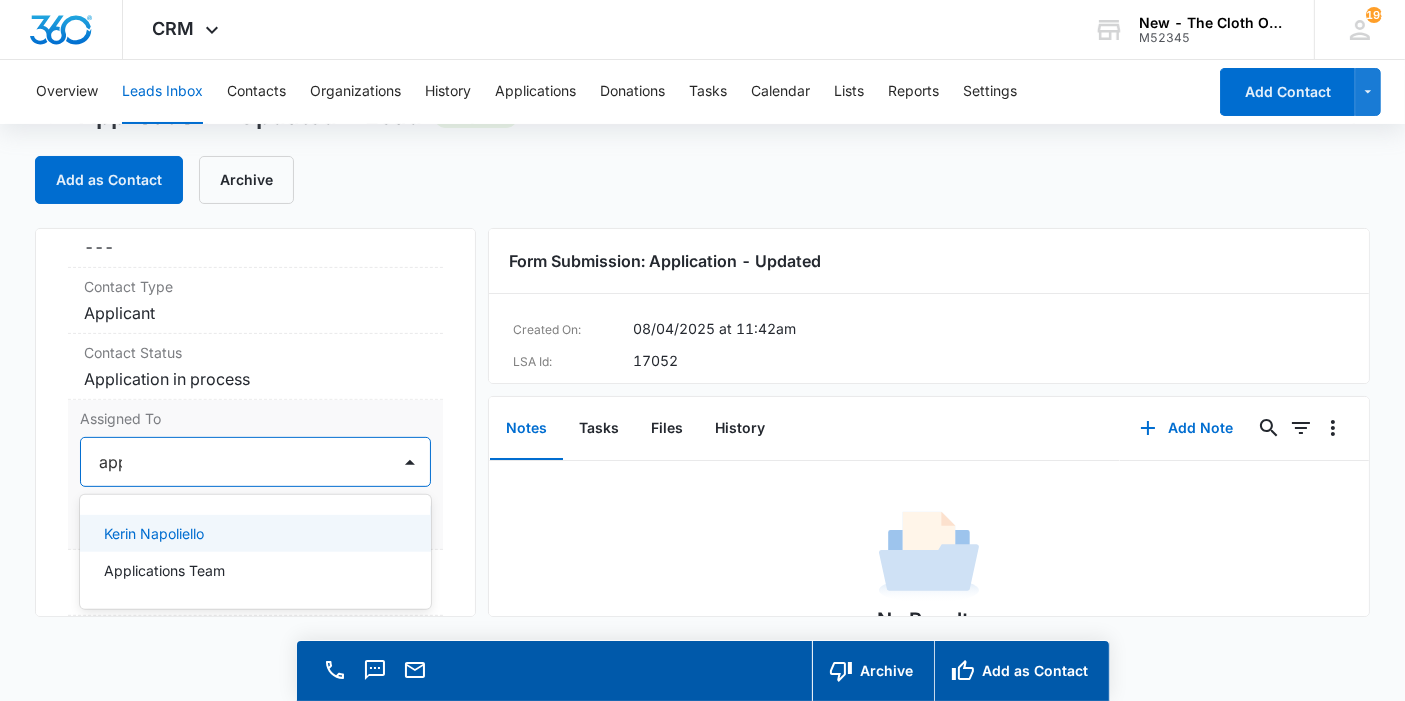 type on "appl" 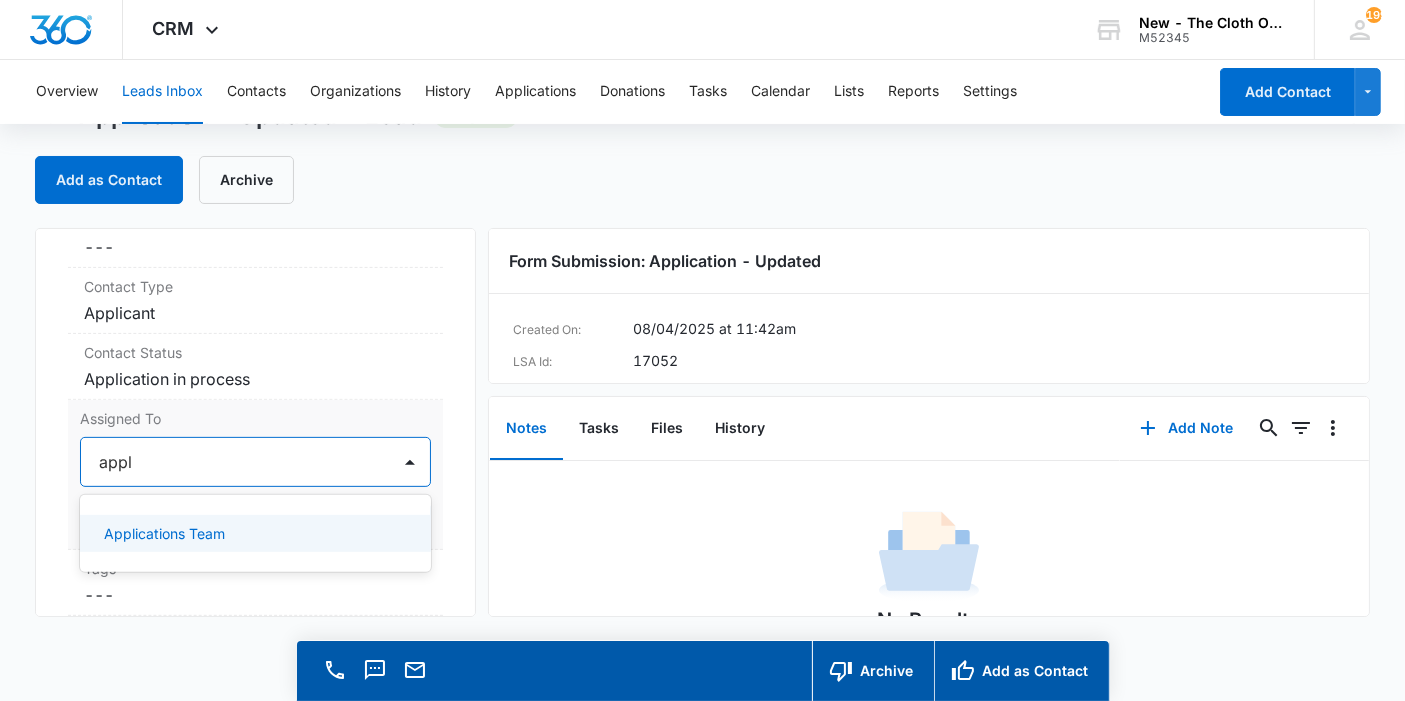 click on "Applications Team" at bounding box center [255, 533] 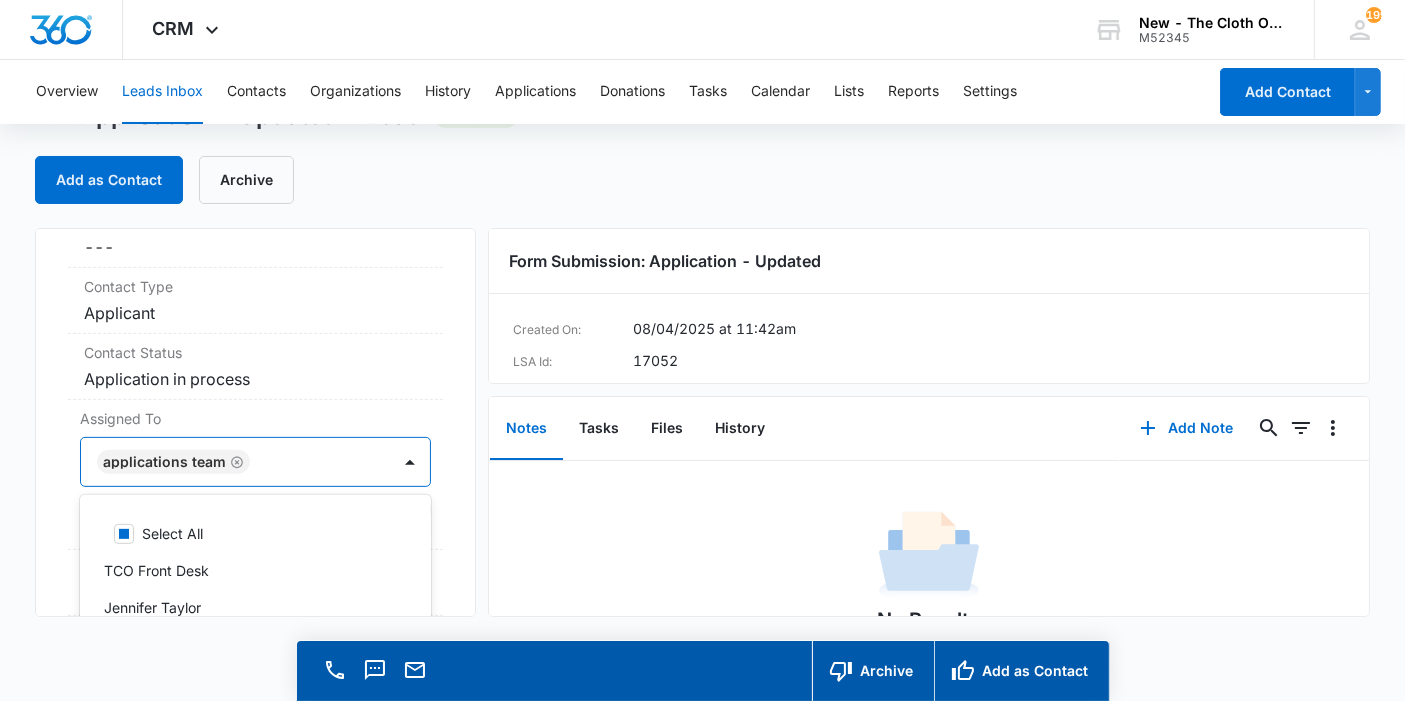 drag, startPoint x: 442, startPoint y: 464, endPoint x: 393, endPoint y: 510, distance: 67.20863 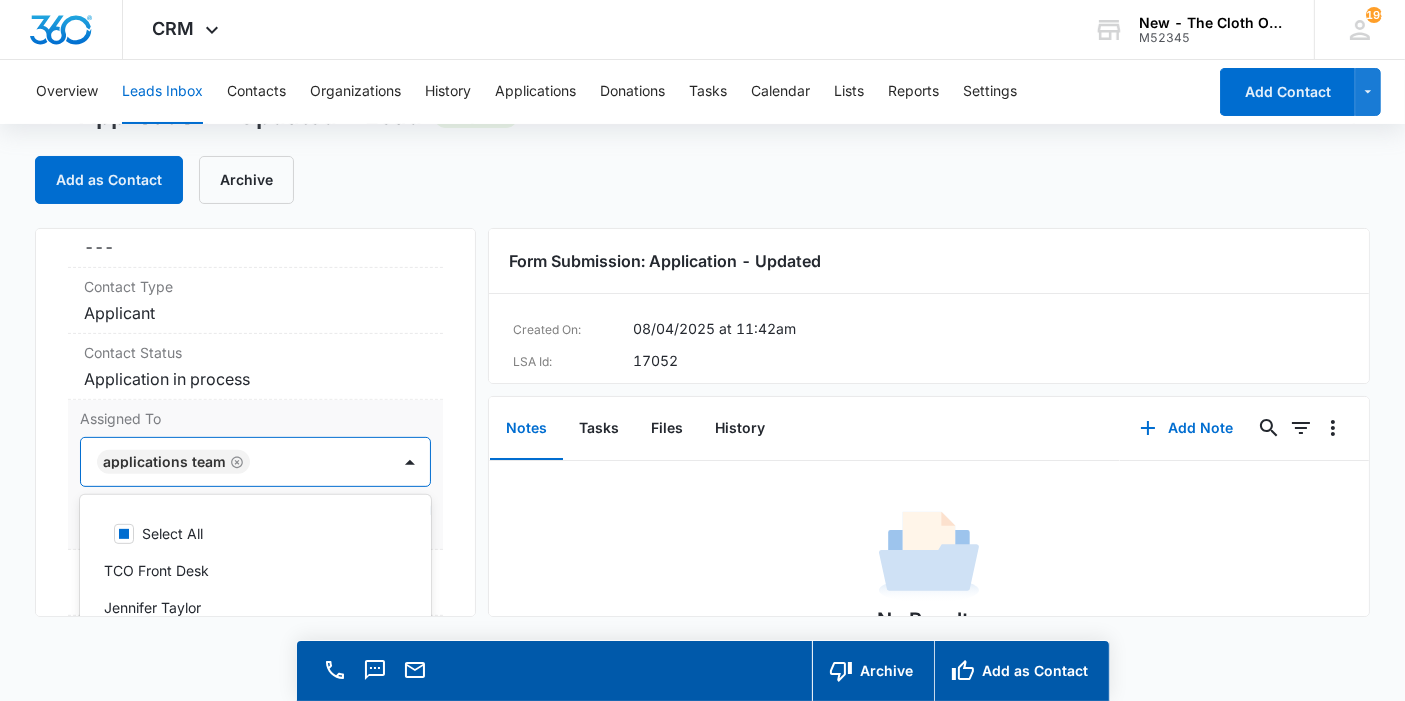 click on "Application - Updated Contact Info Name Cancel Save Changes [FIRST] [LAST] Phone Cancel Save Changes ([PHONE]) Email Cancel Save Changes [EMAIL]@[DOMAIN].com Organization Cancel Save Changes --- Address Cancel Save Changes [NUMBER] [STREET] [CITY] [STATE] [POSTAL_CODE] Details Qualifying Status Cancel Save Changes New Lead Source Application - Updated Lead Status Viewed Special Notes Cancel Save Changes --- Contact Type Cancel Save Changes Applicant Contact Status Cancel Save Changes Application in process Assigned To option Applications Team, selected. 47 results available. Use Up and Down to choose options, press Enter to select the currently focused option, press Escape to exit the menu, press Tab to select the option and exit the menu. Applications Team Select All TCO Front Desk [FIRST] [LAST] [FIRST] [LAST] [FIRST] [LAST] [FIRST] [LAST] [FIRST] [LAST] [FIRST] [LAST] [FIRST] [LAST] [FIRST] [LAST] [FIRST] [LAST] [FIRST] [LAST] [FIRST] [LAST] [FIRST] [LAST] [FIRST] [LAST] [FIRST] [LAST] [FIRST] [LAST] [FIRST] [LAST] [FIRST] [LAST] [FIRST] [LAST] [FIRST] [LAST] Sponsorship Committee [FIRST] [LAST] [FIRST] [LAST] [FIRST] [LAST] [FIRST] [LAST] [FIRST] [LAST] [FIRST] [LAST] [FIRST] [LAST] Applications Team [FIRST] [LAST] [FIRST] [LAST] [FIRST] [LAST] TCO Donation Support [FIRST] [LAST] [FIRST] [LAST] [FIRST] [LAST] Shipping Coordinator [FIRST] [LAST] [FIRST] [LAST] [FIRST] [LAST] Cancel Save Changes" at bounding box center [255, 422] 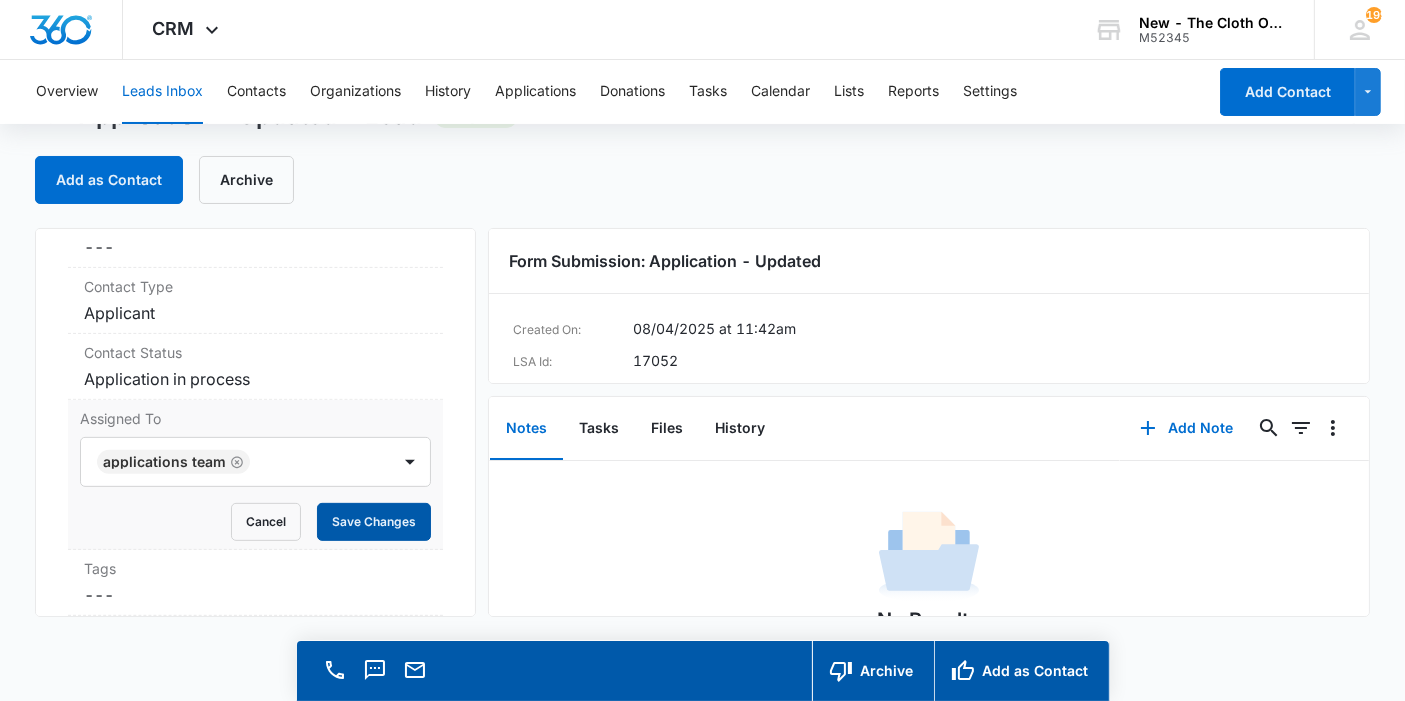 click on "Save Changes" at bounding box center [374, 522] 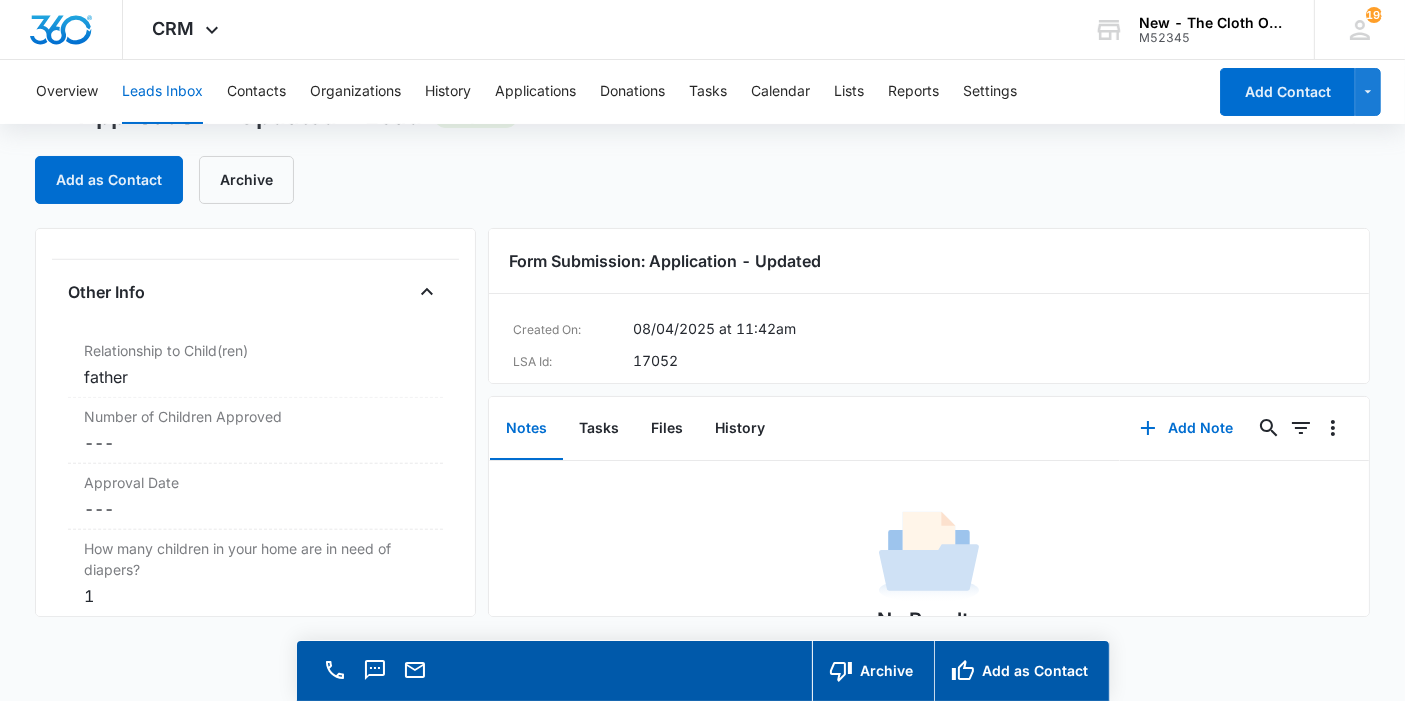 scroll, scrollTop: 1842, scrollLeft: 0, axis: vertical 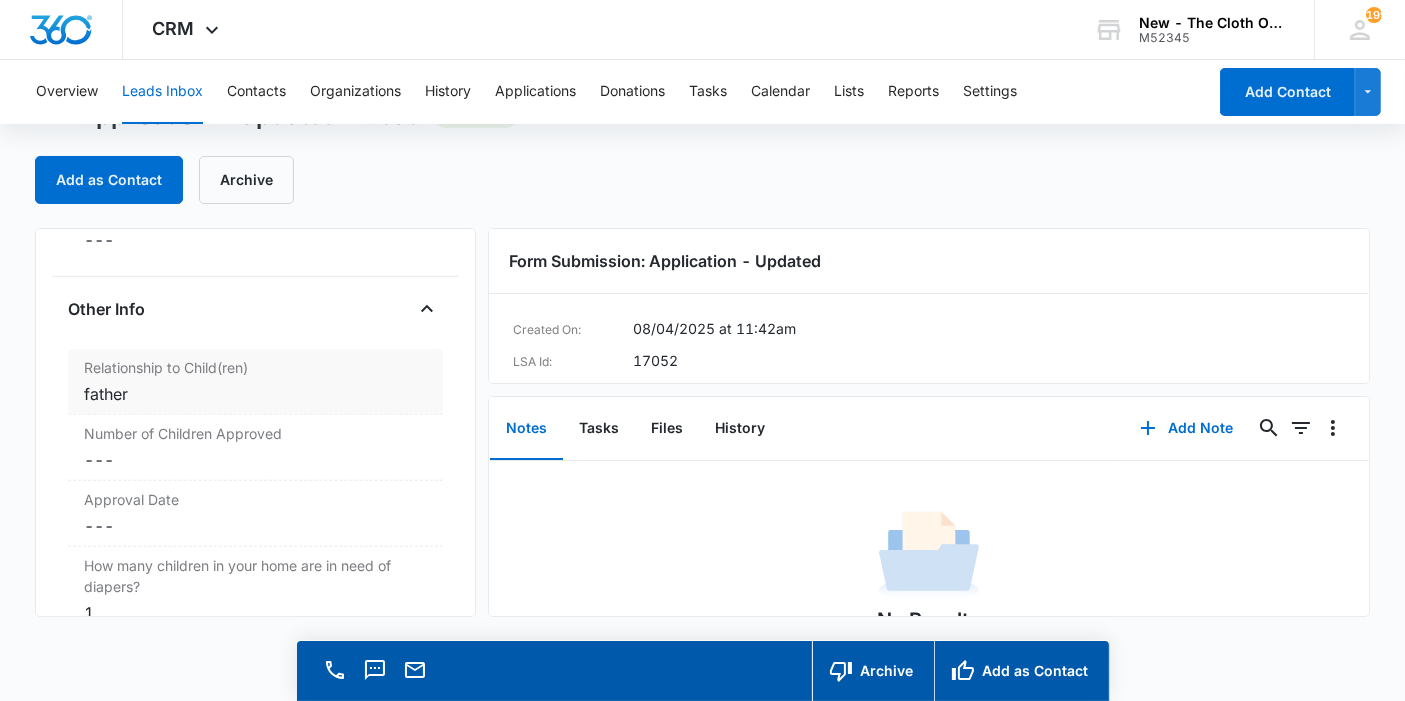 click on "father" at bounding box center [255, 394] 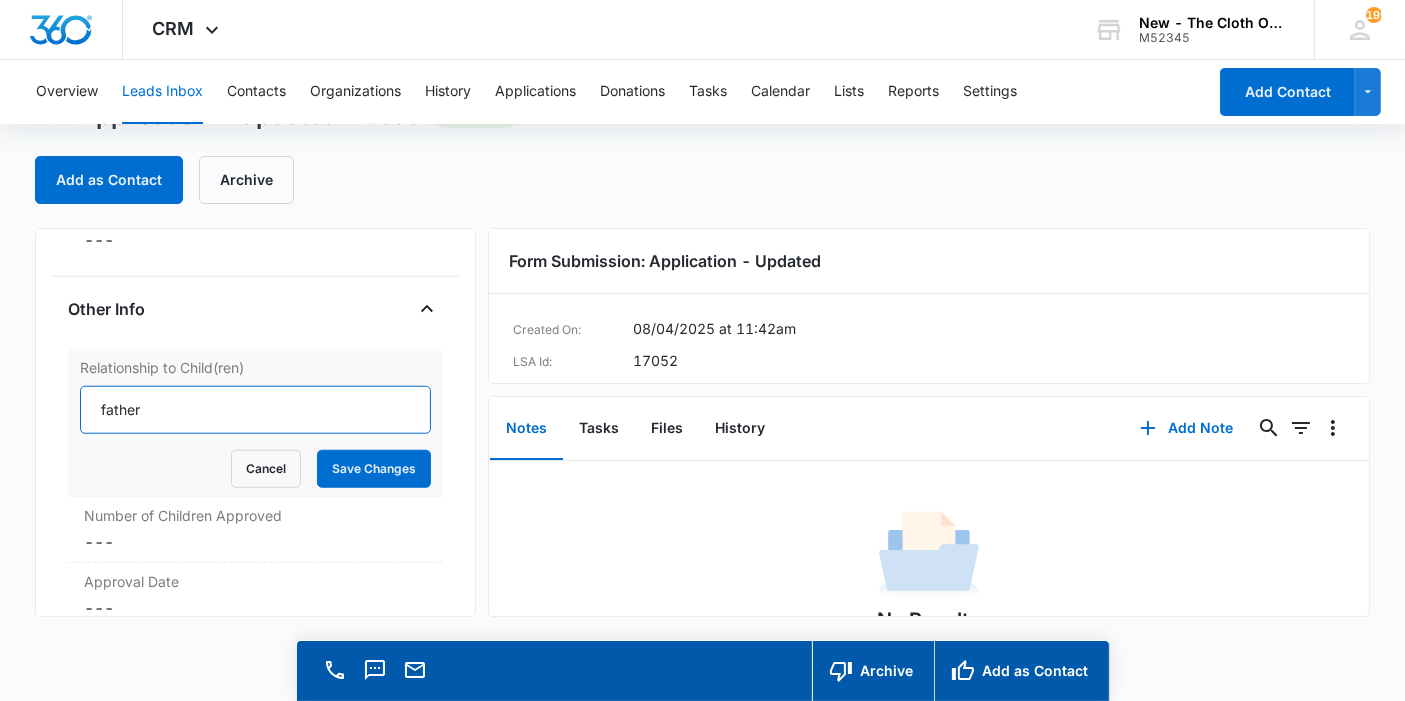 click on "father" at bounding box center [255, 410] 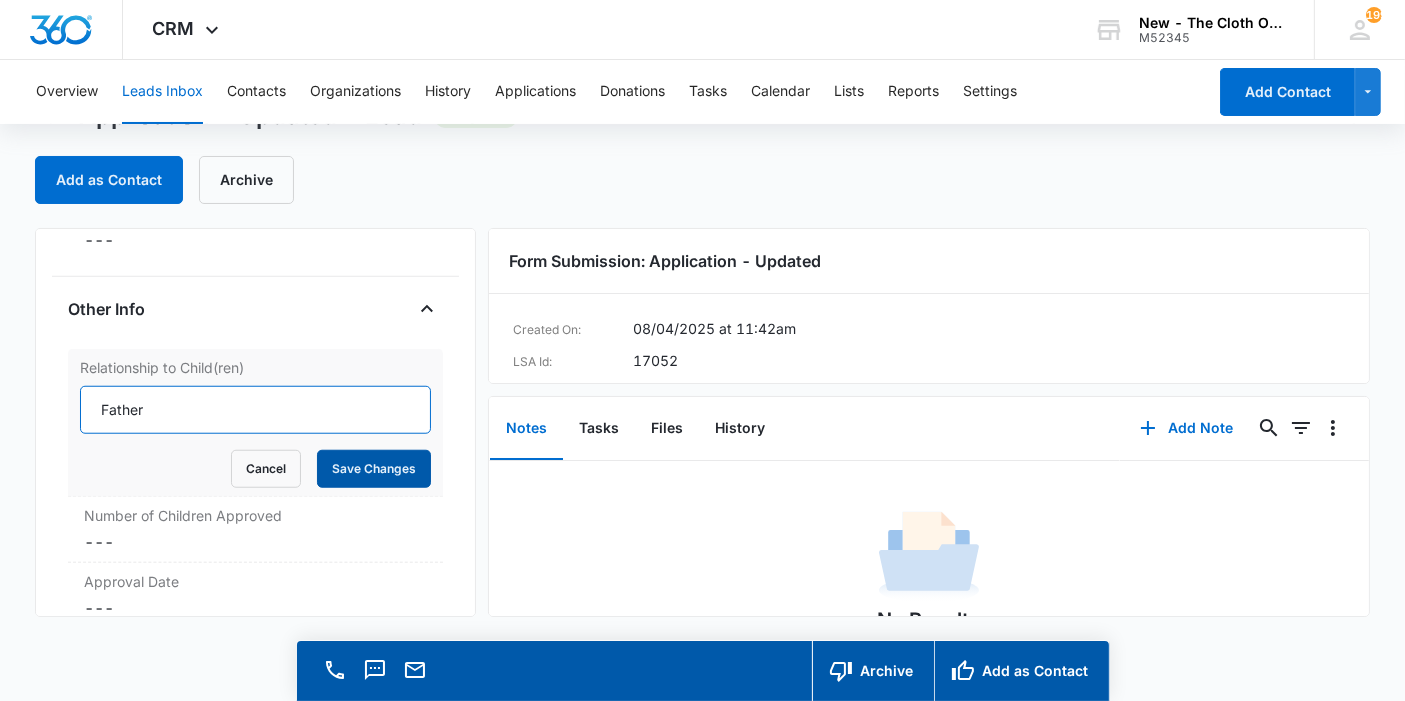 type on "Father" 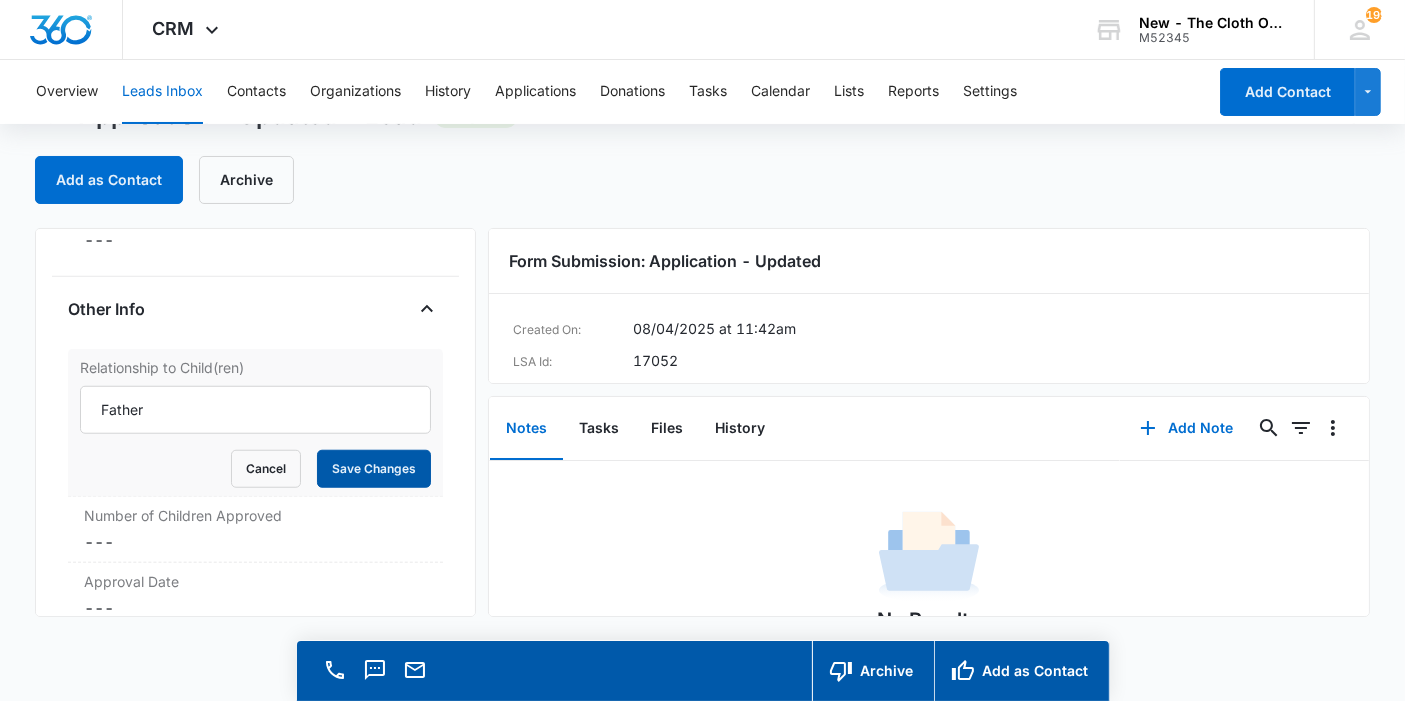 drag, startPoint x: 378, startPoint y: 472, endPoint x: 365, endPoint y: 478, distance: 14.3178215 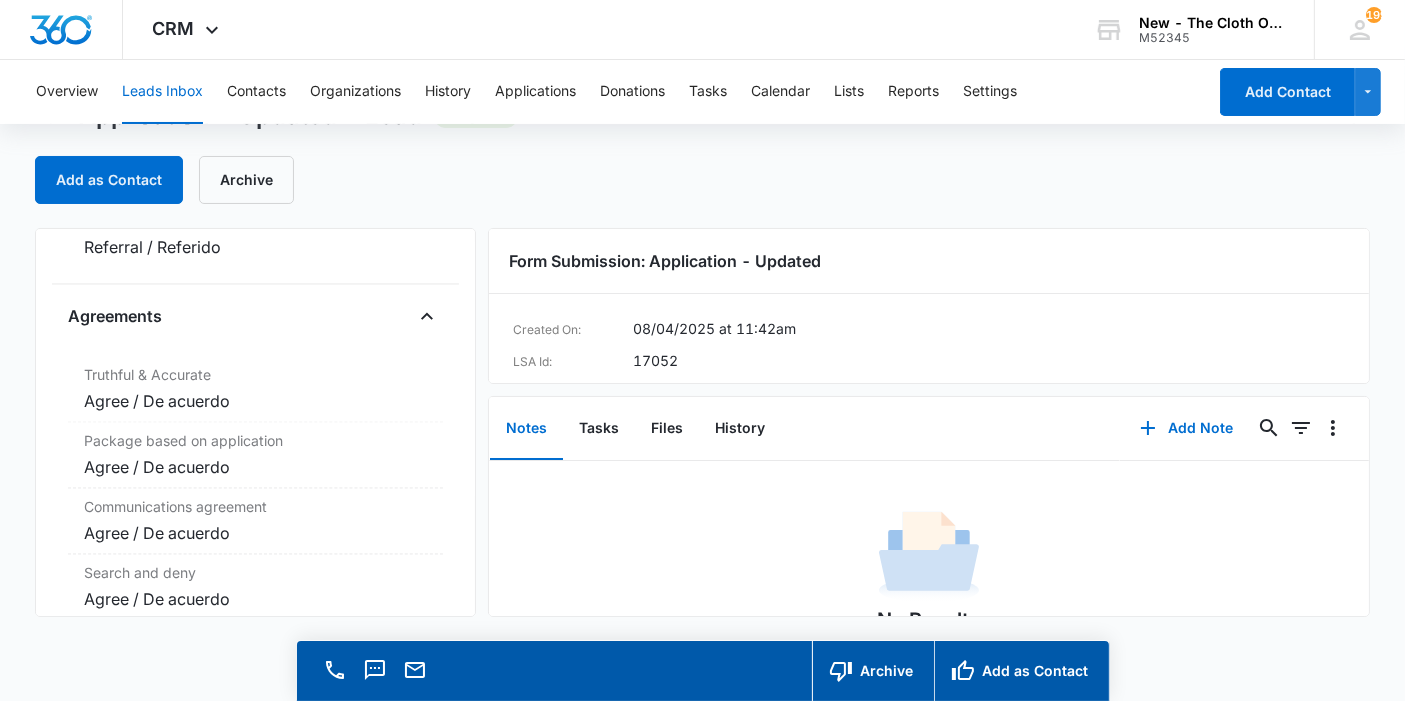 scroll, scrollTop: 4205, scrollLeft: 0, axis: vertical 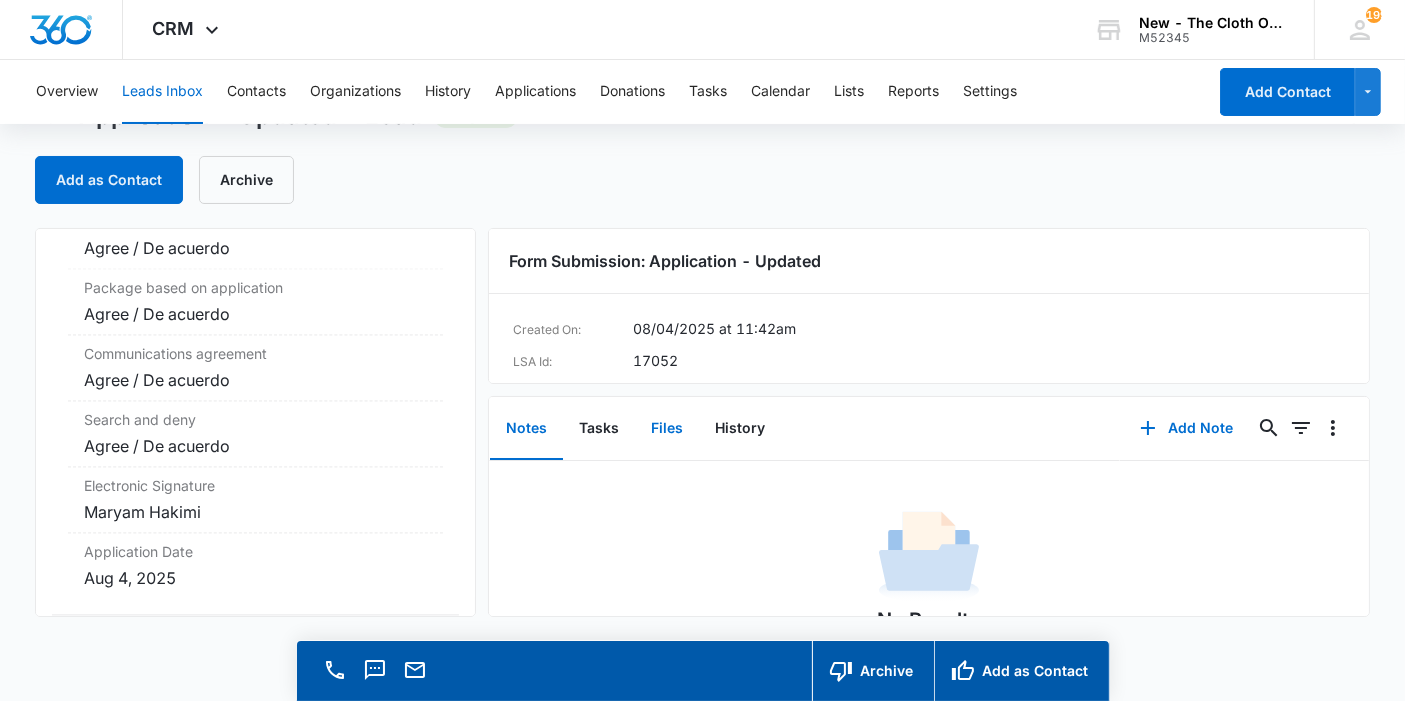 click on "Files" at bounding box center (667, 429) 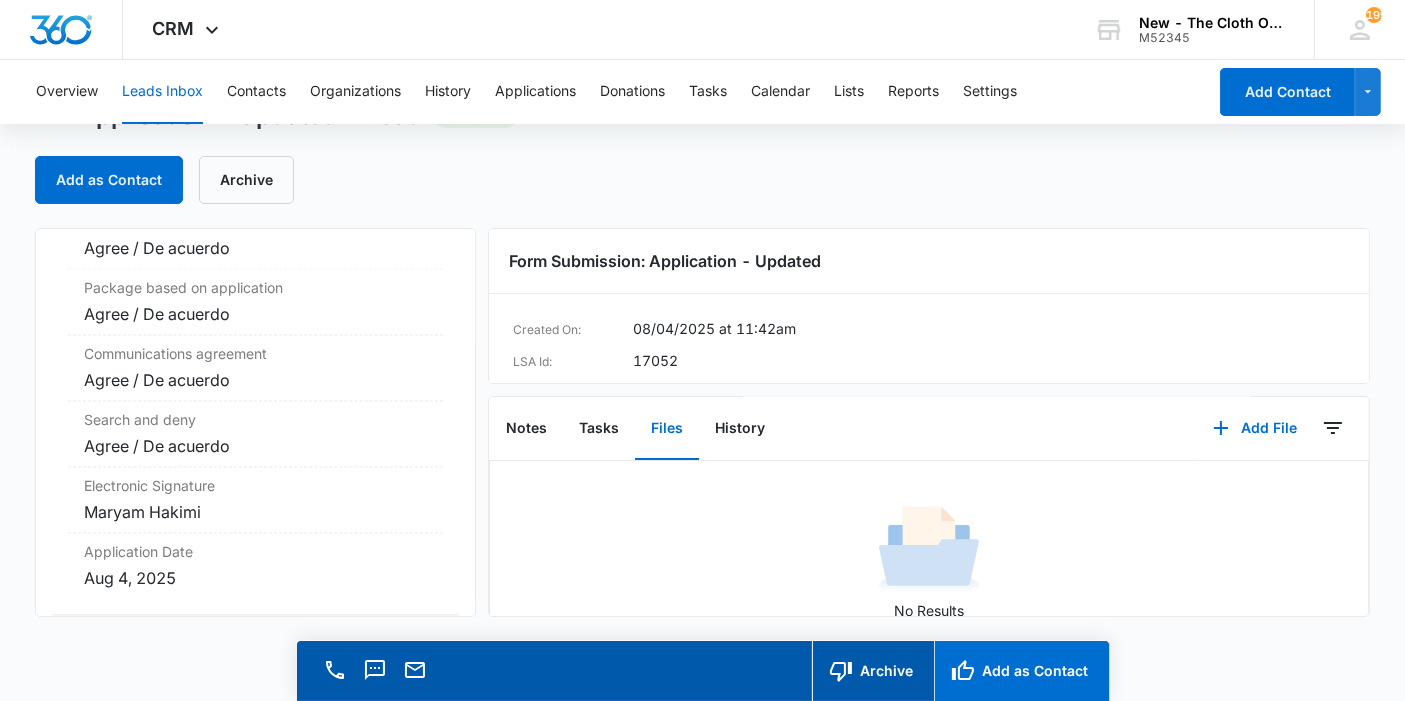 scroll, scrollTop: 134, scrollLeft: 0, axis: vertical 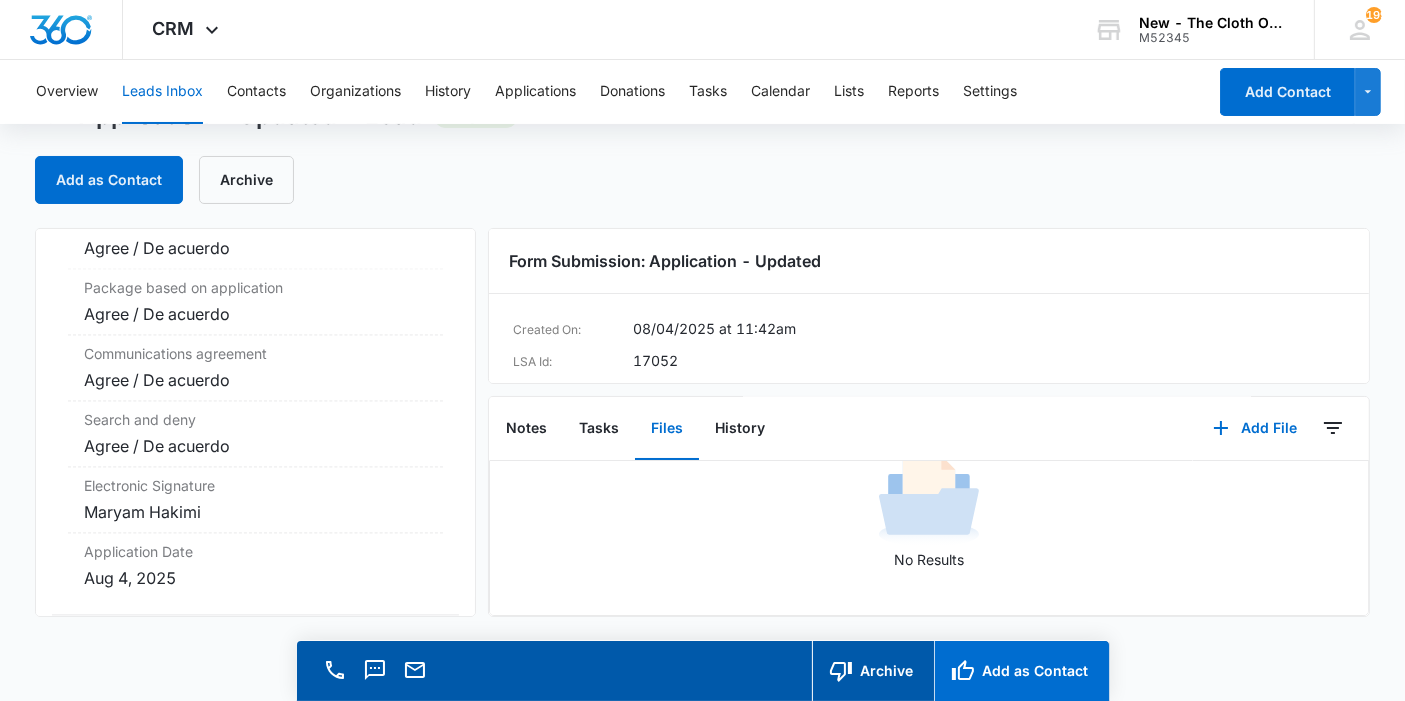 click on "Add as Contact" at bounding box center [1021, 671] 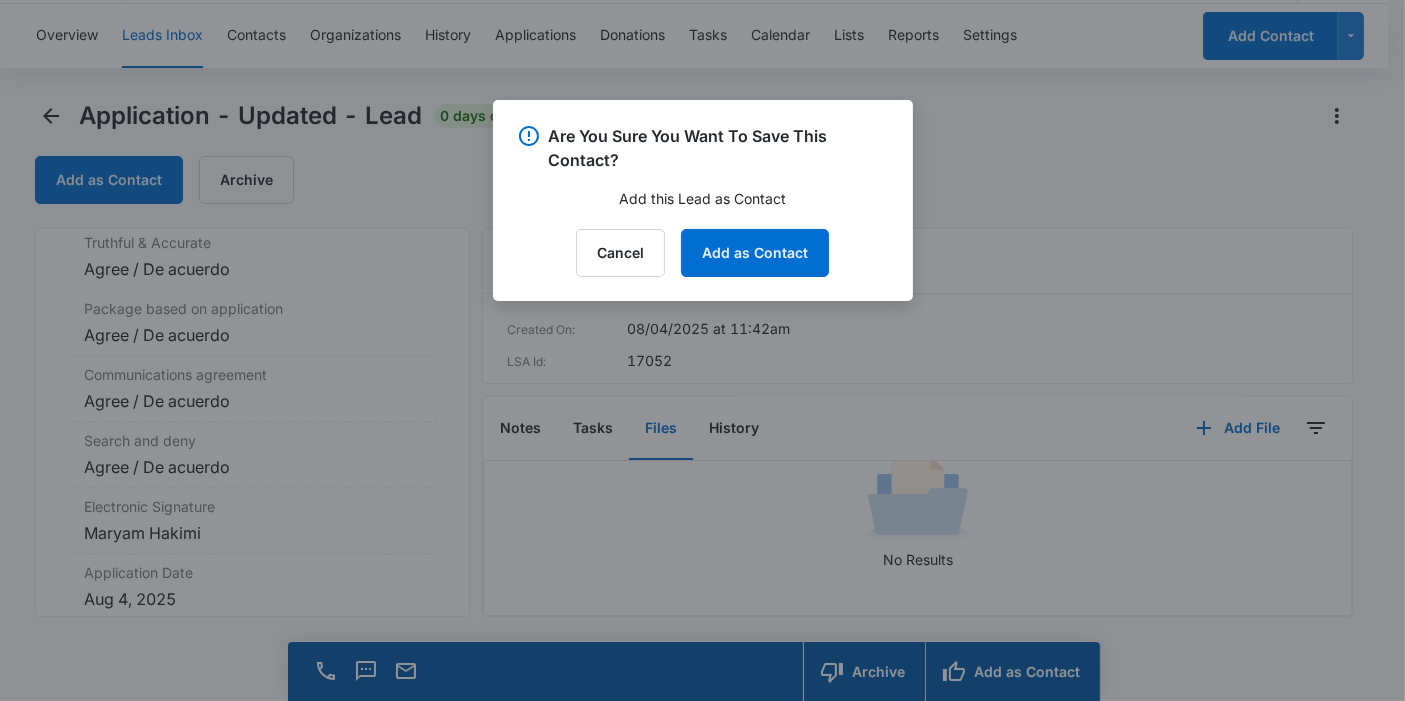 scroll, scrollTop: 4250, scrollLeft: 0, axis: vertical 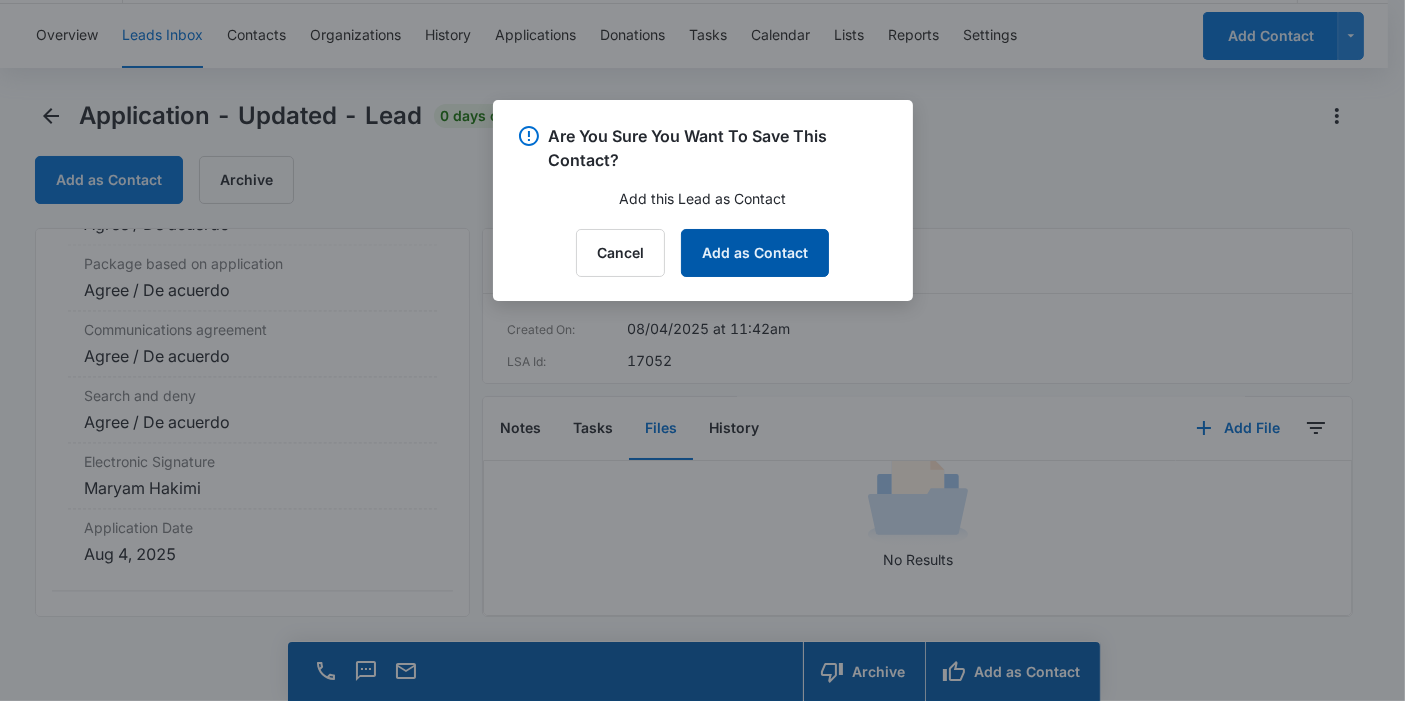 click on "Add as Contact" at bounding box center (755, 253) 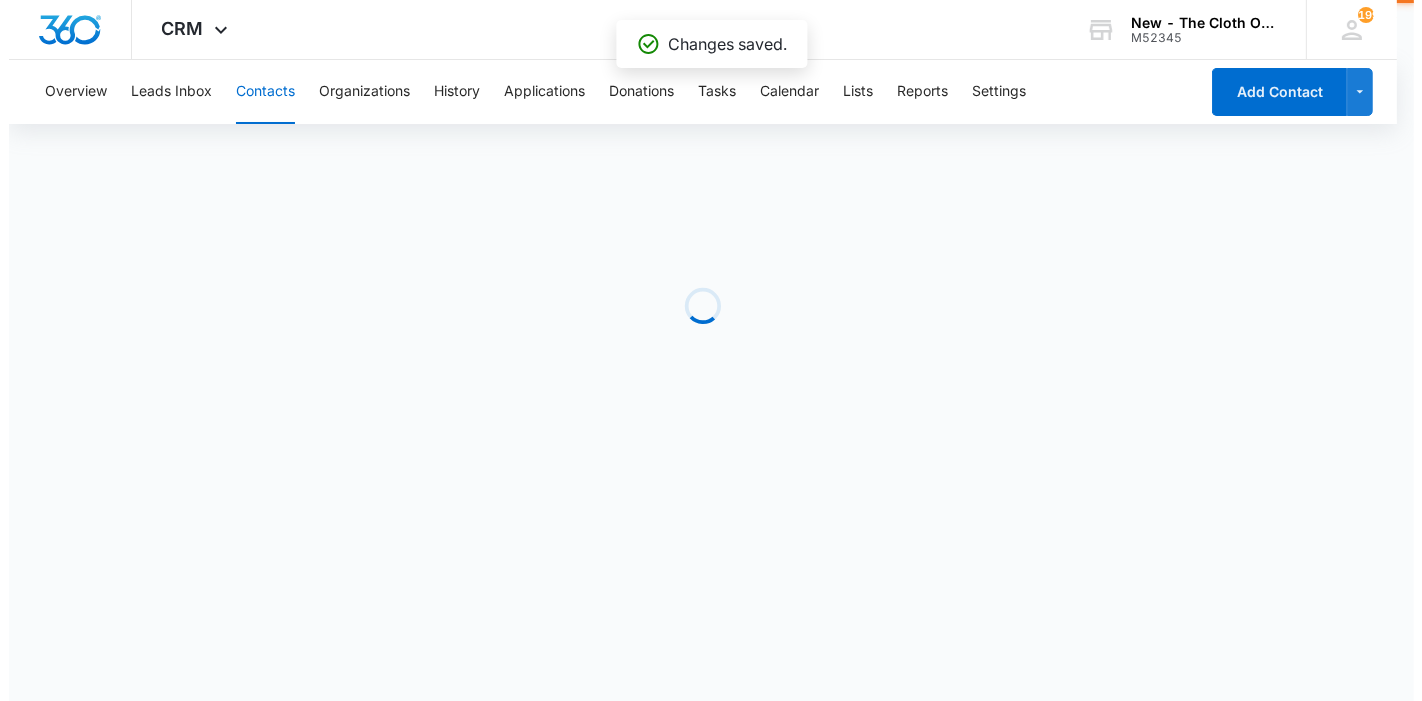 scroll, scrollTop: 0, scrollLeft: 0, axis: both 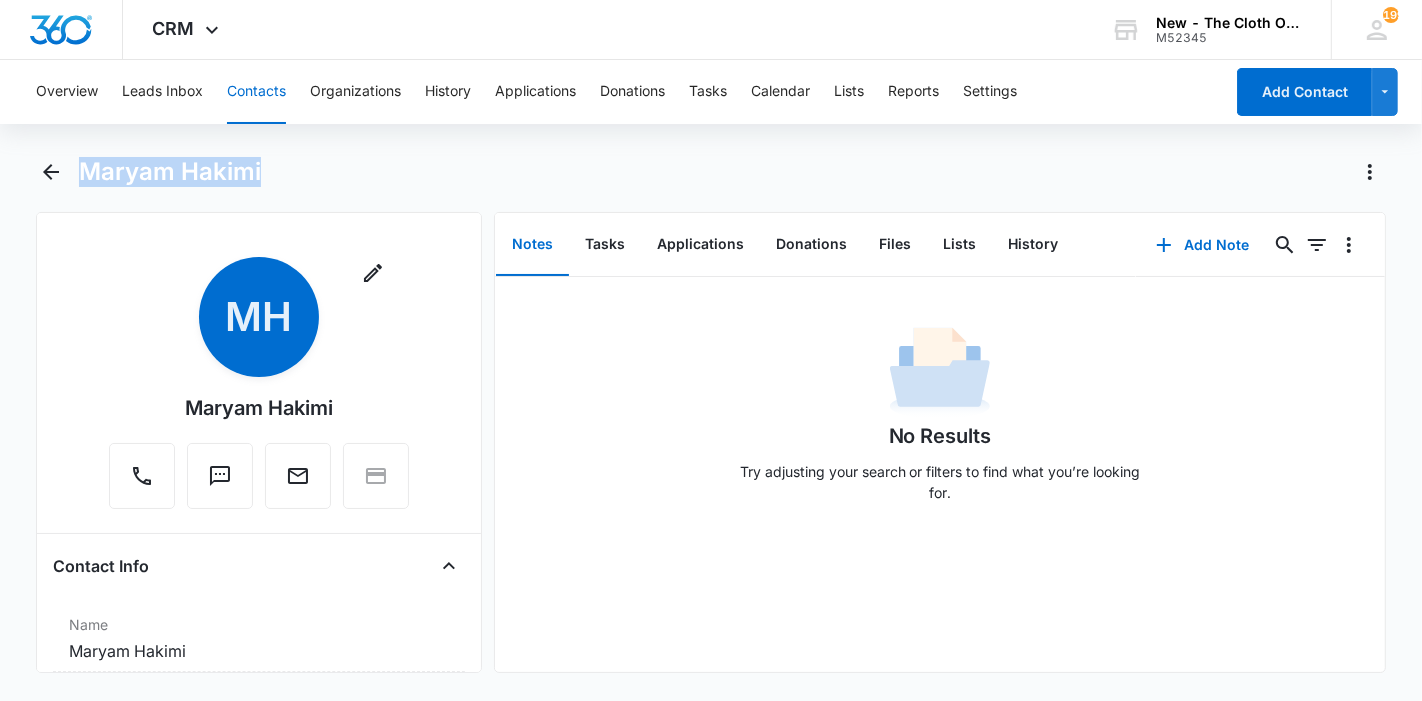 drag, startPoint x: 263, startPoint y: 170, endPoint x: 85, endPoint y: 170, distance: 178 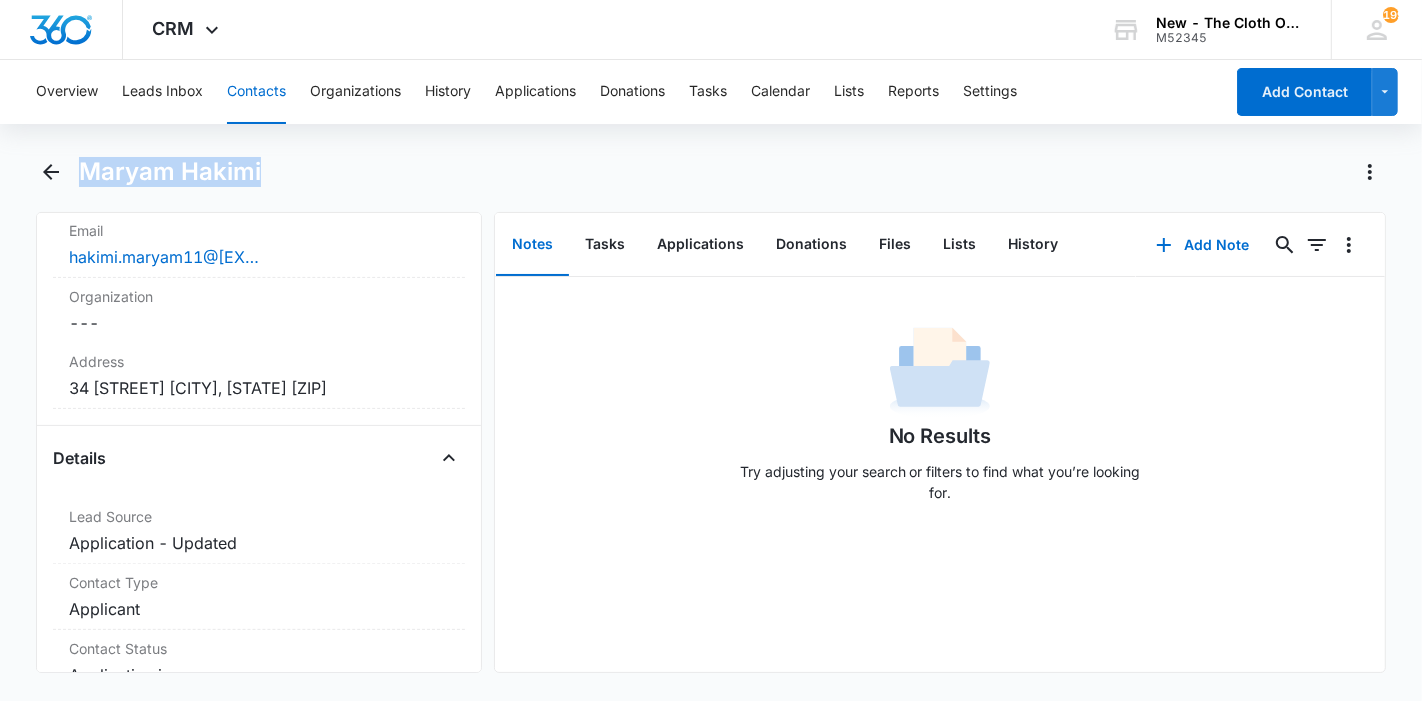 scroll, scrollTop: 666, scrollLeft: 0, axis: vertical 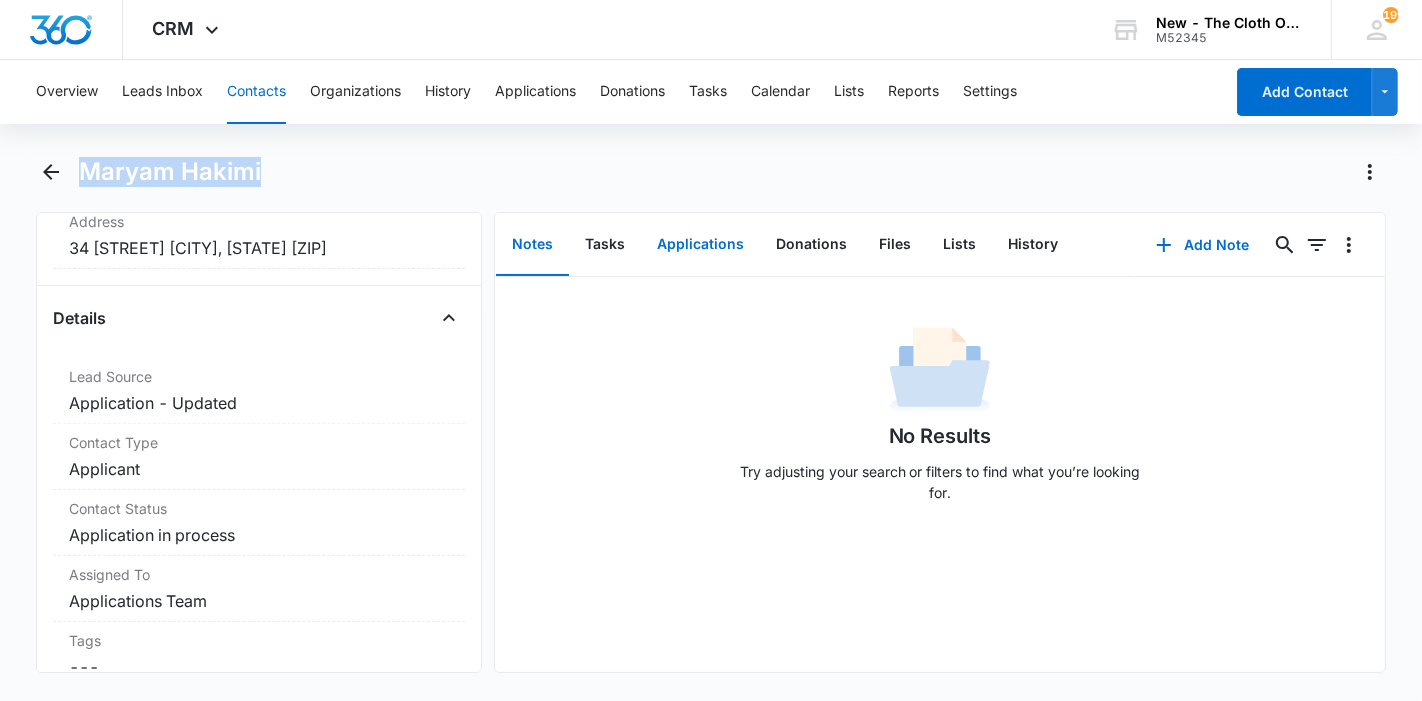 click on "Applications" at bounding box center (700, 245) 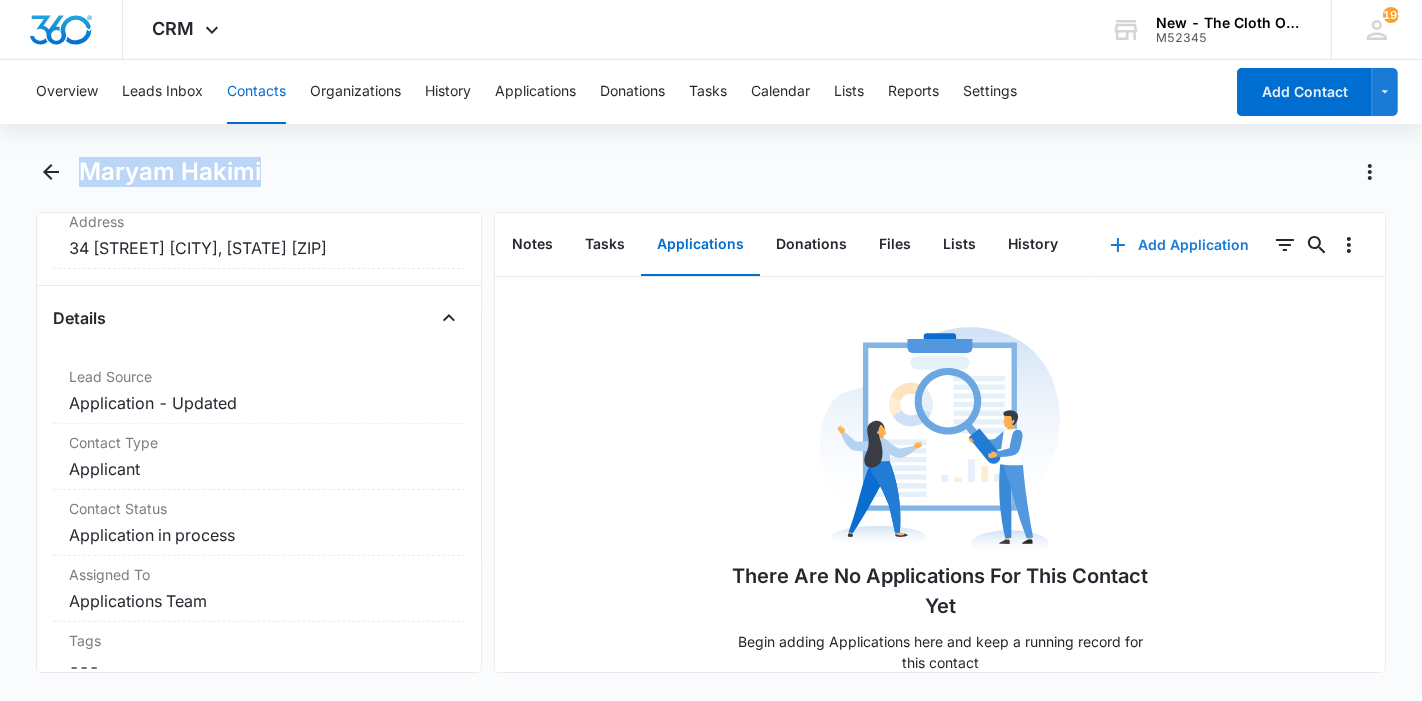click on "Add Application" at bounding box center [1179, 245] 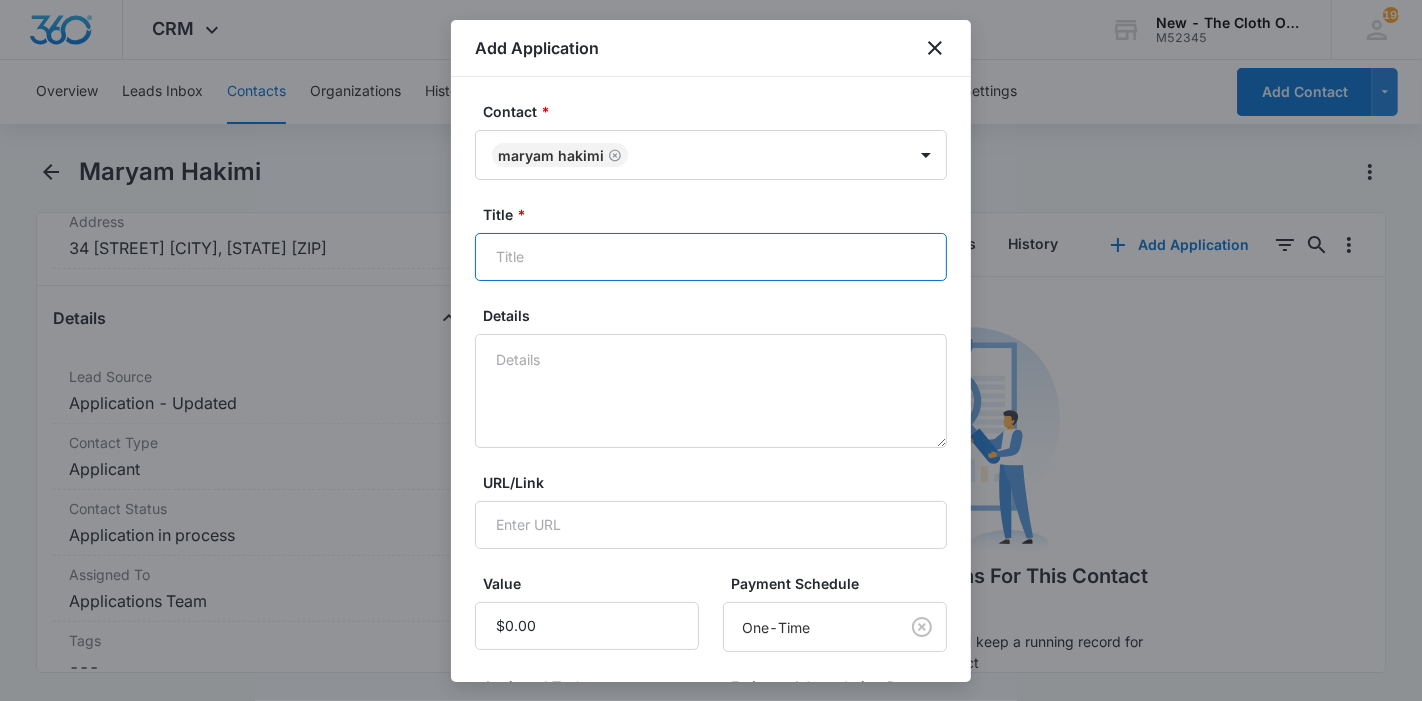 click on "Title *" at bounding box center (711, 257) 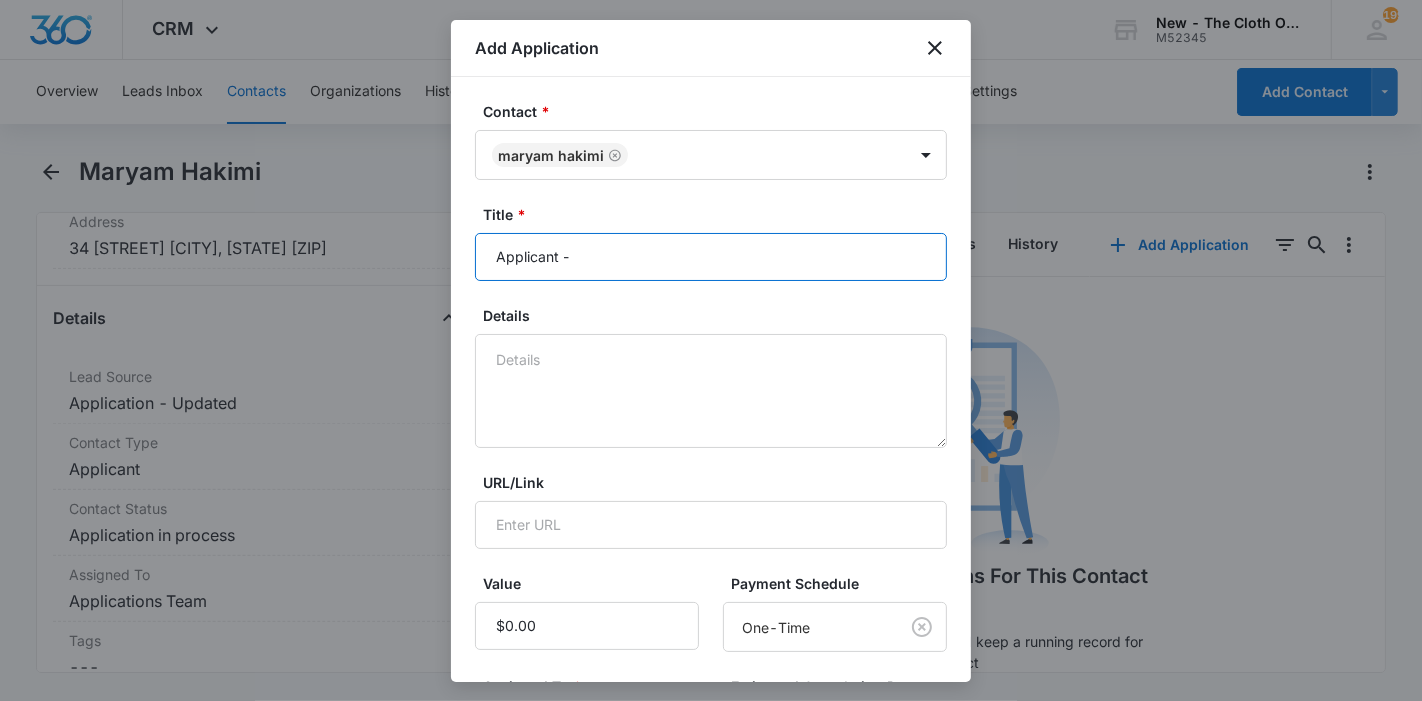 paste on "Maryam Hakimi" 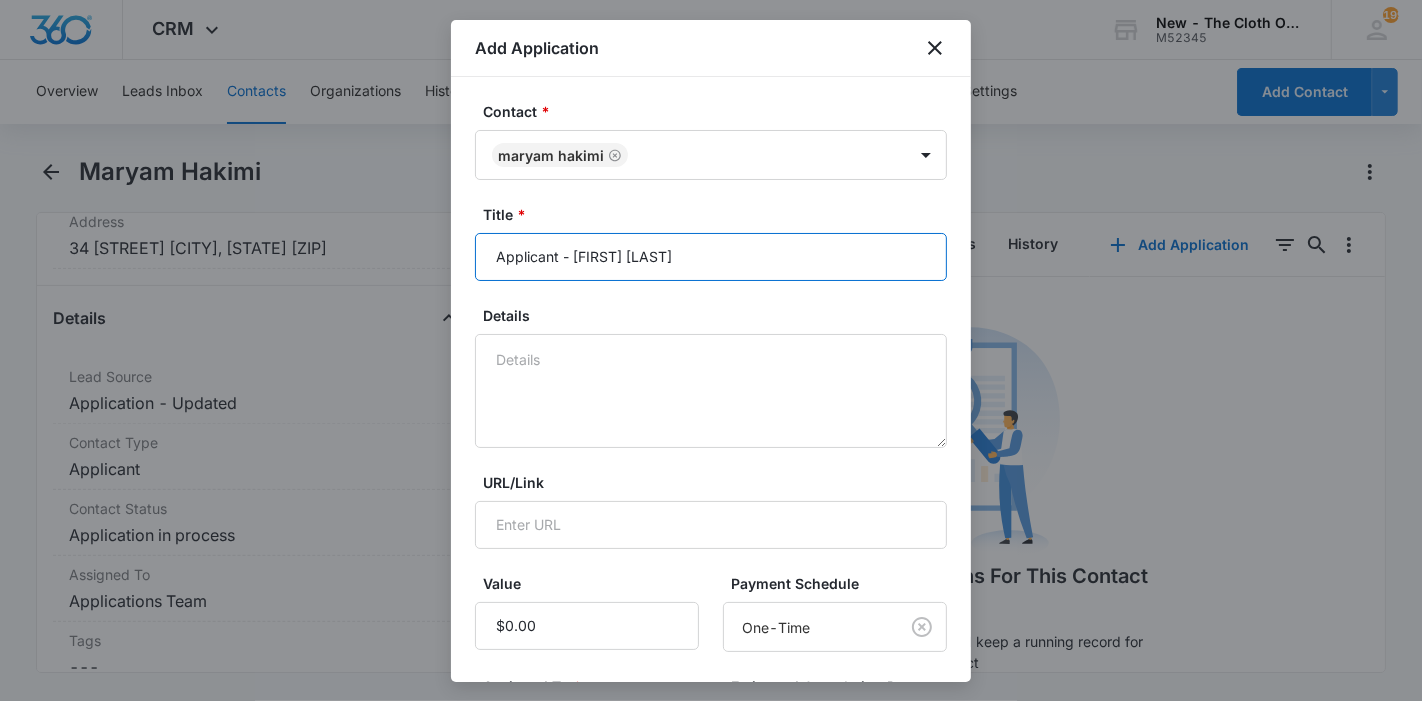 type on "Applicant - [FIRST] [LAST]" 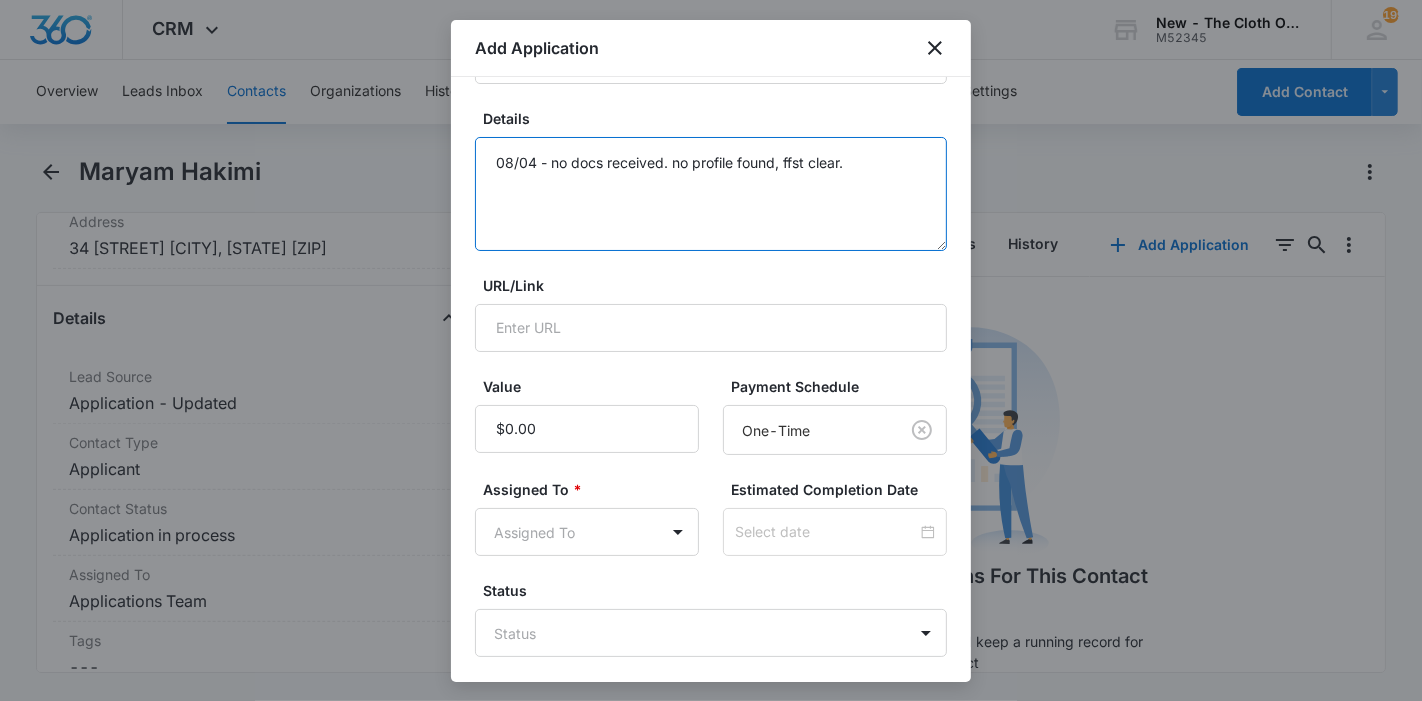 scroll, scrollTop: 285, scrollLeft: 0, axis: vertical 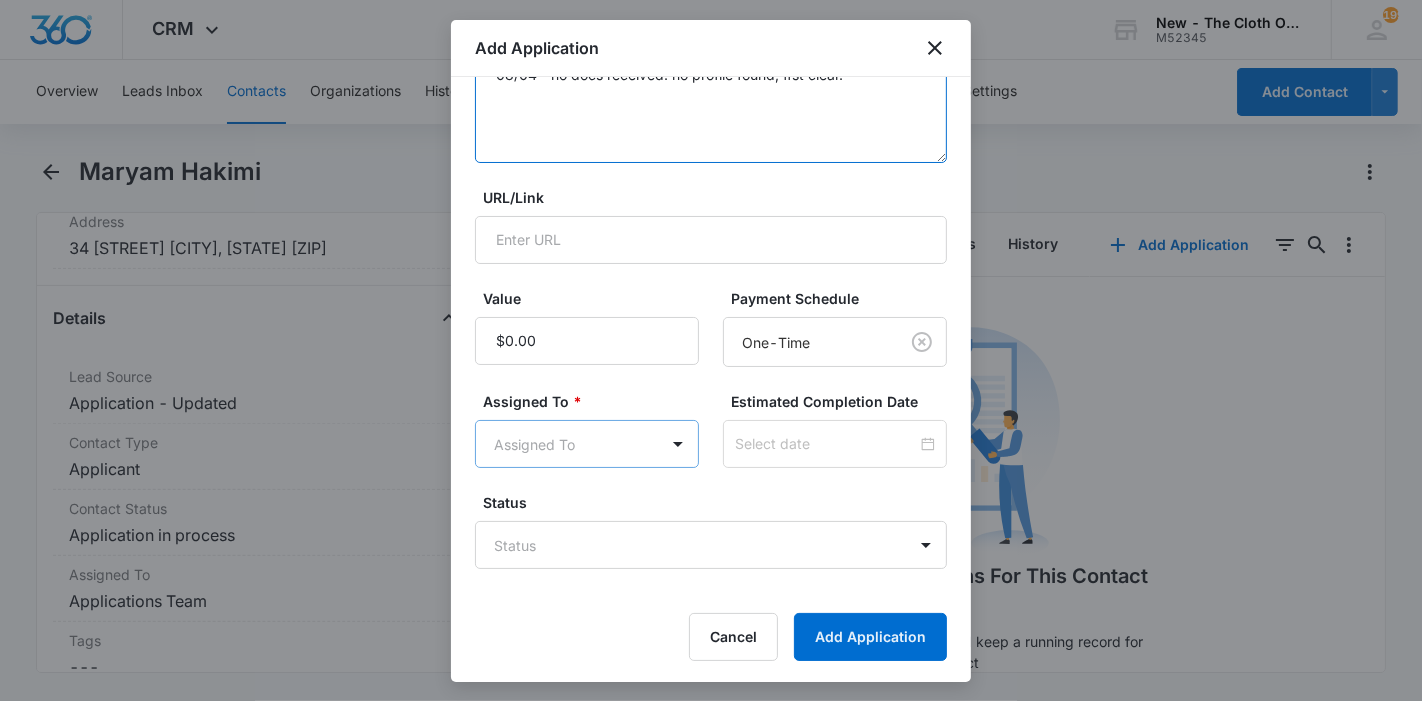 type on "08/04 - no docs received. no profile found, ffst clear." 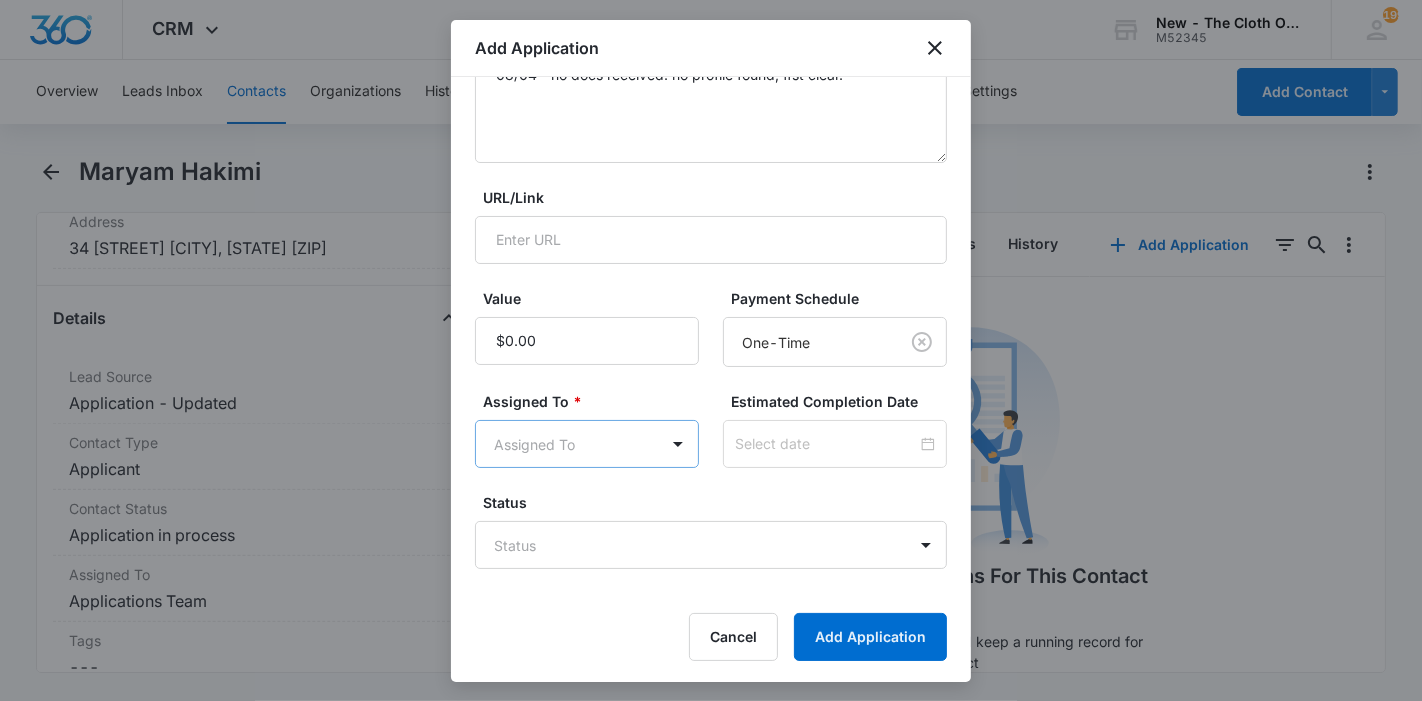click on "CRM Apps Reputation Forms CRM Email Ads Intelligence Brand Settings New - The Cloth Option M52345 Your Accounts View All 199 [FIRST] [LAST] [FIRST].[LAST]@[DOMAIN].org My Profile 199 Notifications Support Logout Terms & Conditions   •   Privacy Policy Overview Leads Inbox Contacts Organizations History Applications Donations Tasks Calendar Lists Reports Settings Add Contact [FIRST] [LAST] Remove MH [FIRST] [LAST] Contact Info Name Cancel Save Changes [FIRST] [LAST] Phone Cancel Save Changes ([PHONE]) Email Cancel Save Changes [EMAIL]@[DOMAIN].com Organization Cancel Save Changes --- Address Cancel Save Changes [NUMBER] [STREET] [CITY] [STATE] [POSTAL_CODE] Details Lead Source Cancel Save Changes Application - Updated Contact Type Cancel Save Changes Applicant Contact Status Cancel Save Changes Application in process Assigned To Cancel Save Changes Applications Team Tags Cancel Save Changes --- Next Contact Date Cancel Save Changes --- Color Tag Current Color: Cancel Save Changes Payments ID ID 17052 ---" at bounding box center (711, 350) 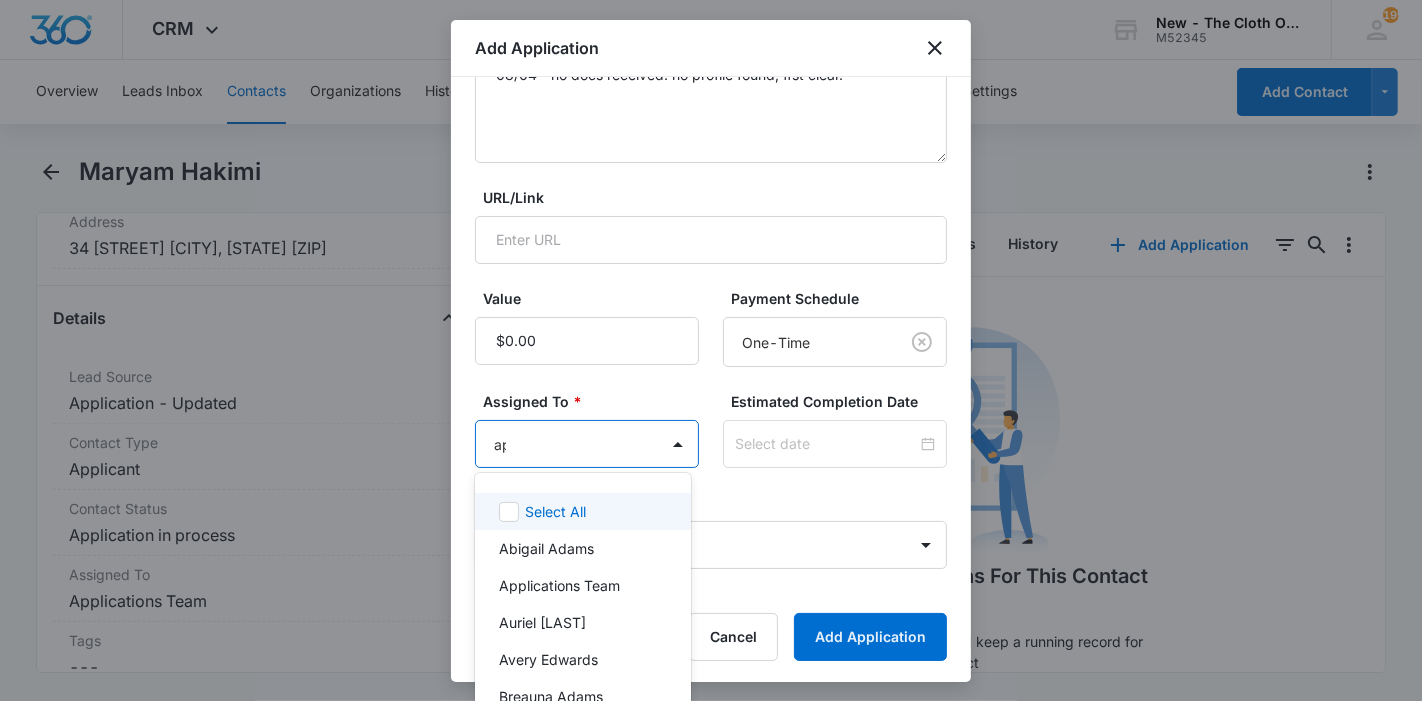 type on "app" 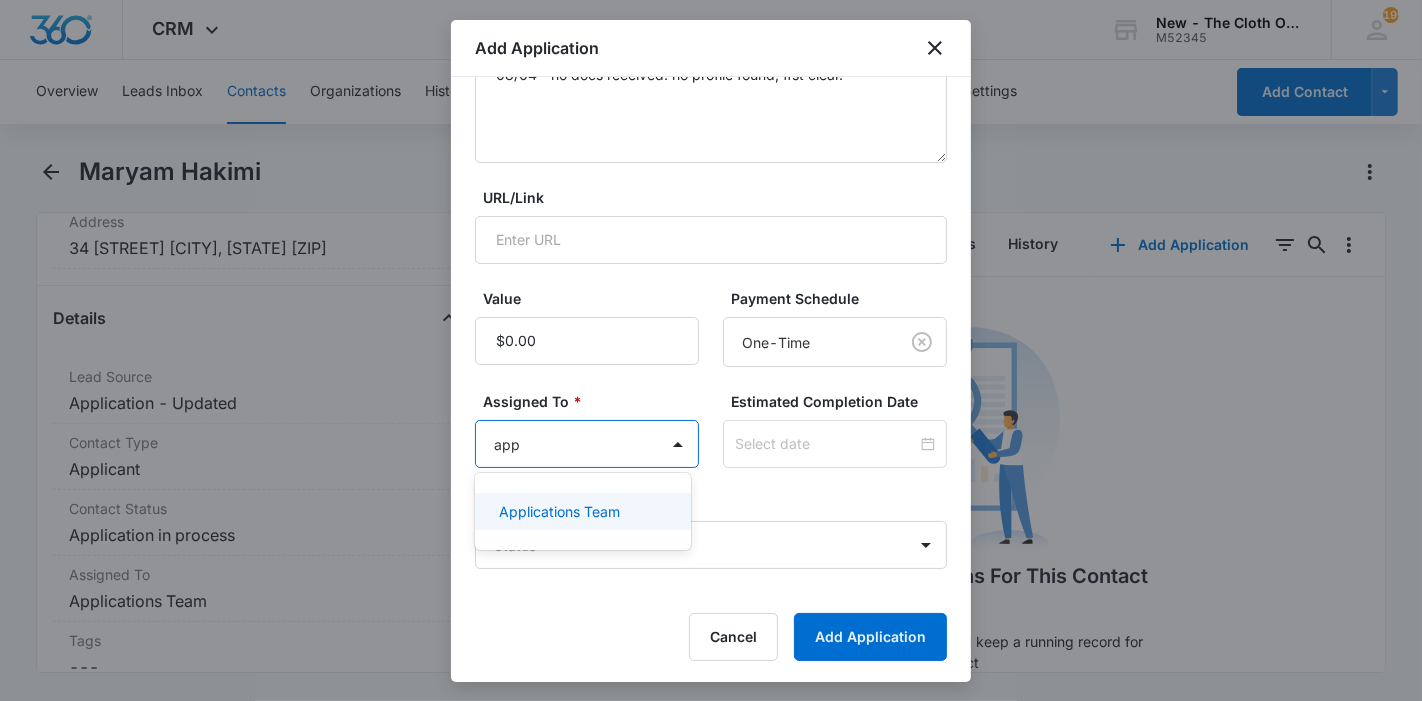 drag, startPoint x: 617, startPoint y: 498, endPoint x: 657, endPoint y: 490, distance: 40.792156 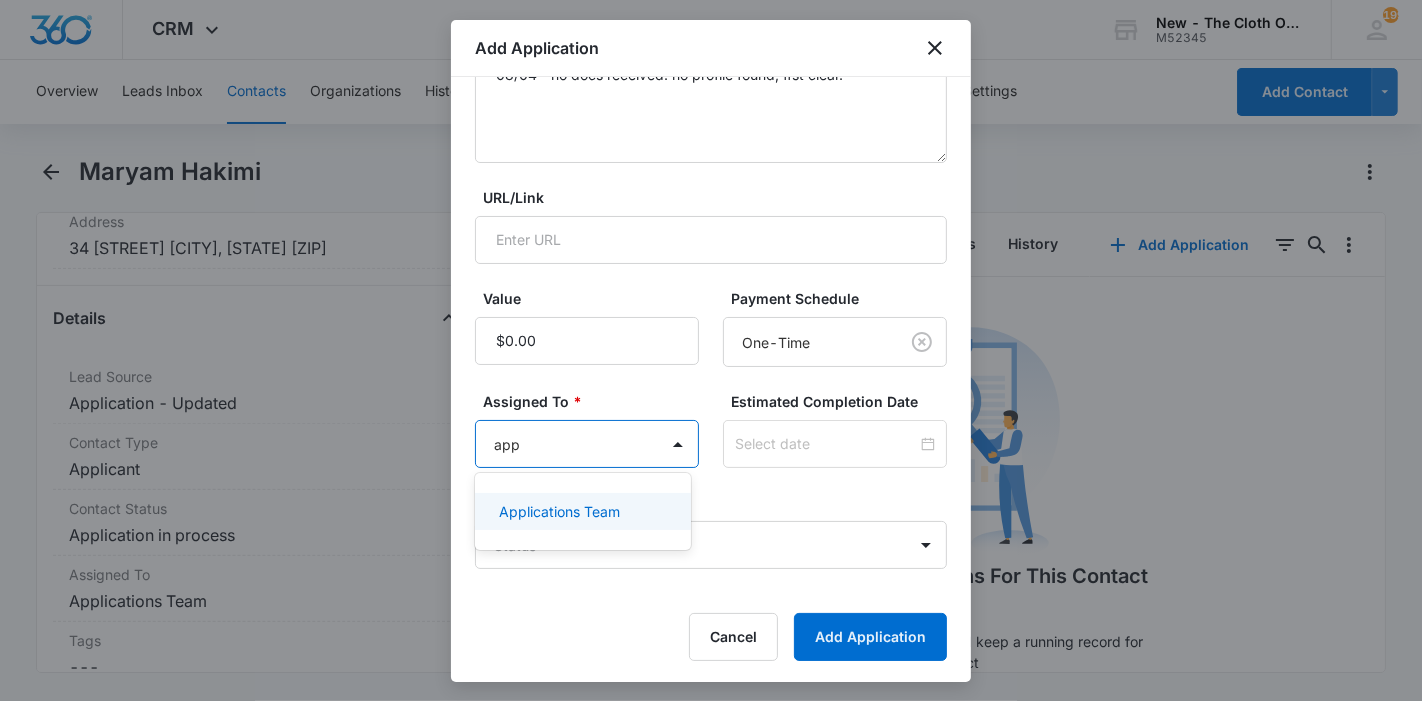 click on "Applications Team" at bounding box center [582, 511] 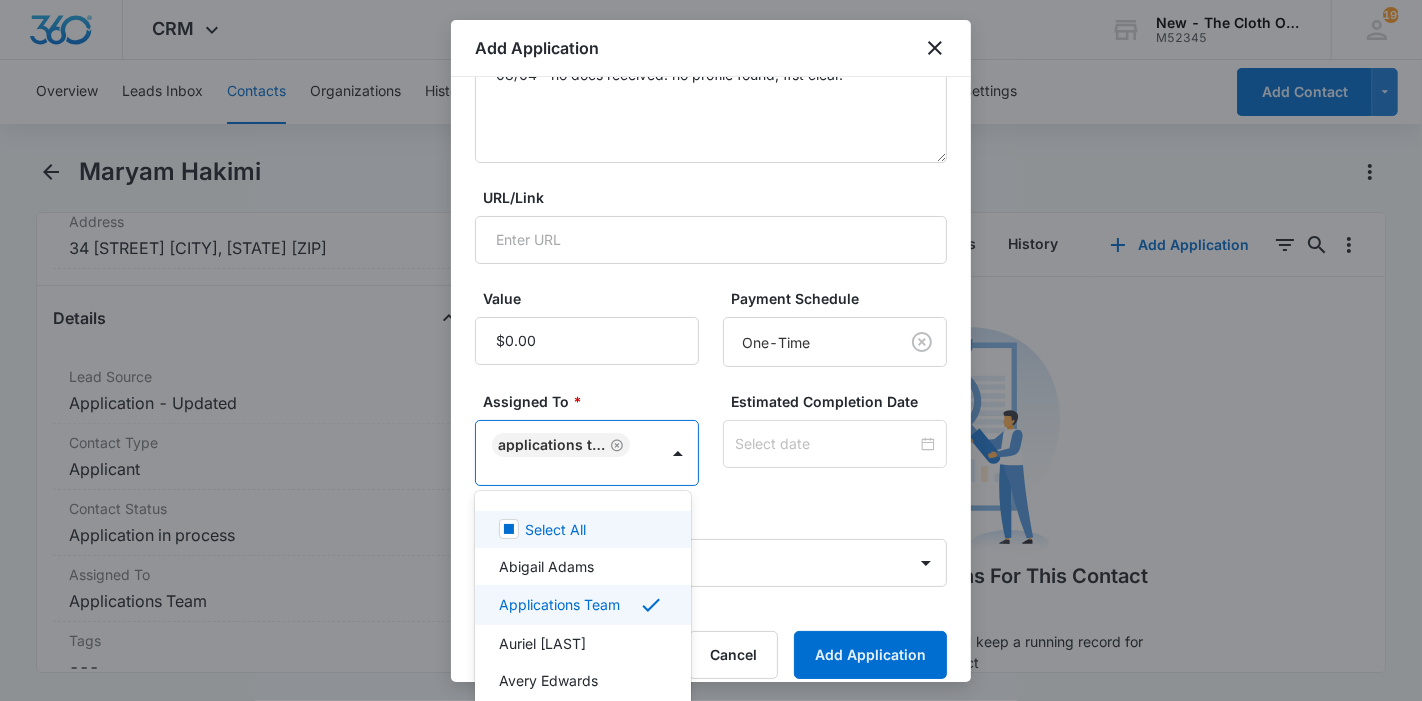 click at bounding box center [711, 350] 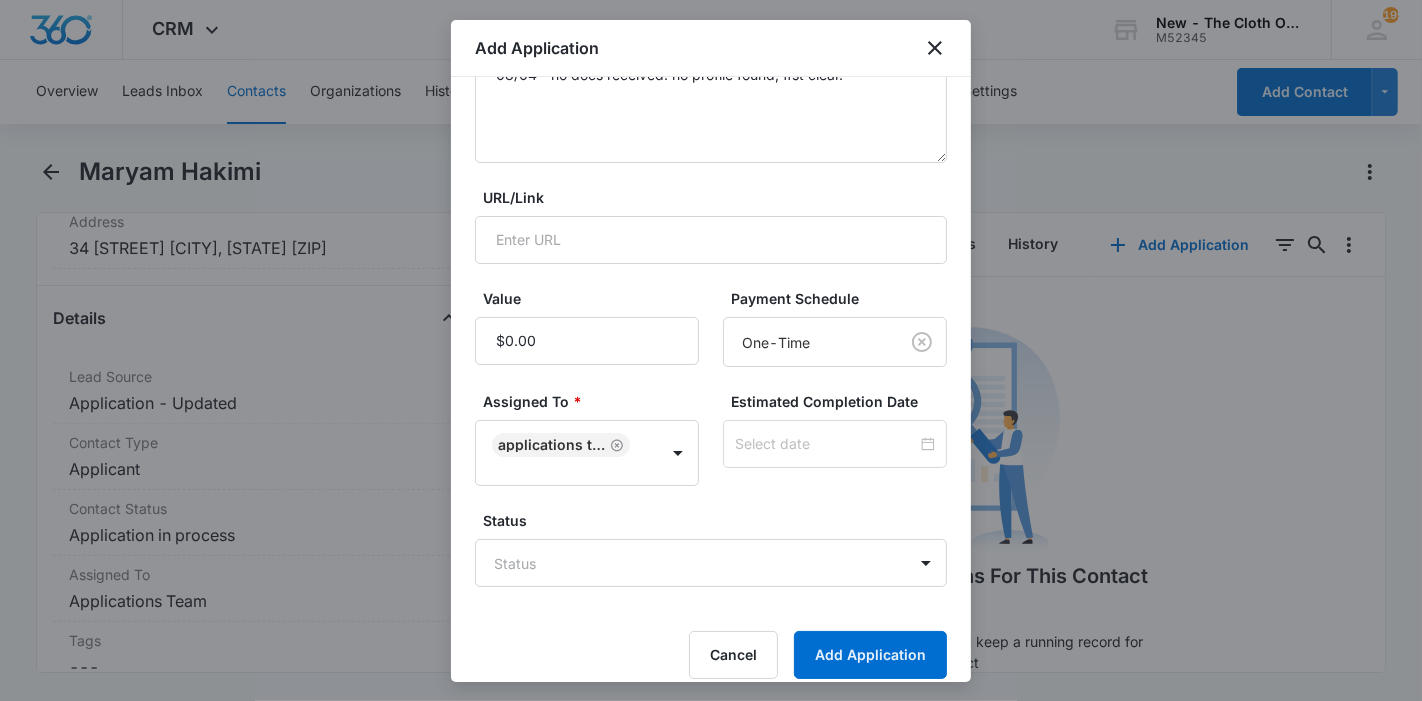 click at bounding box center [835, 444] 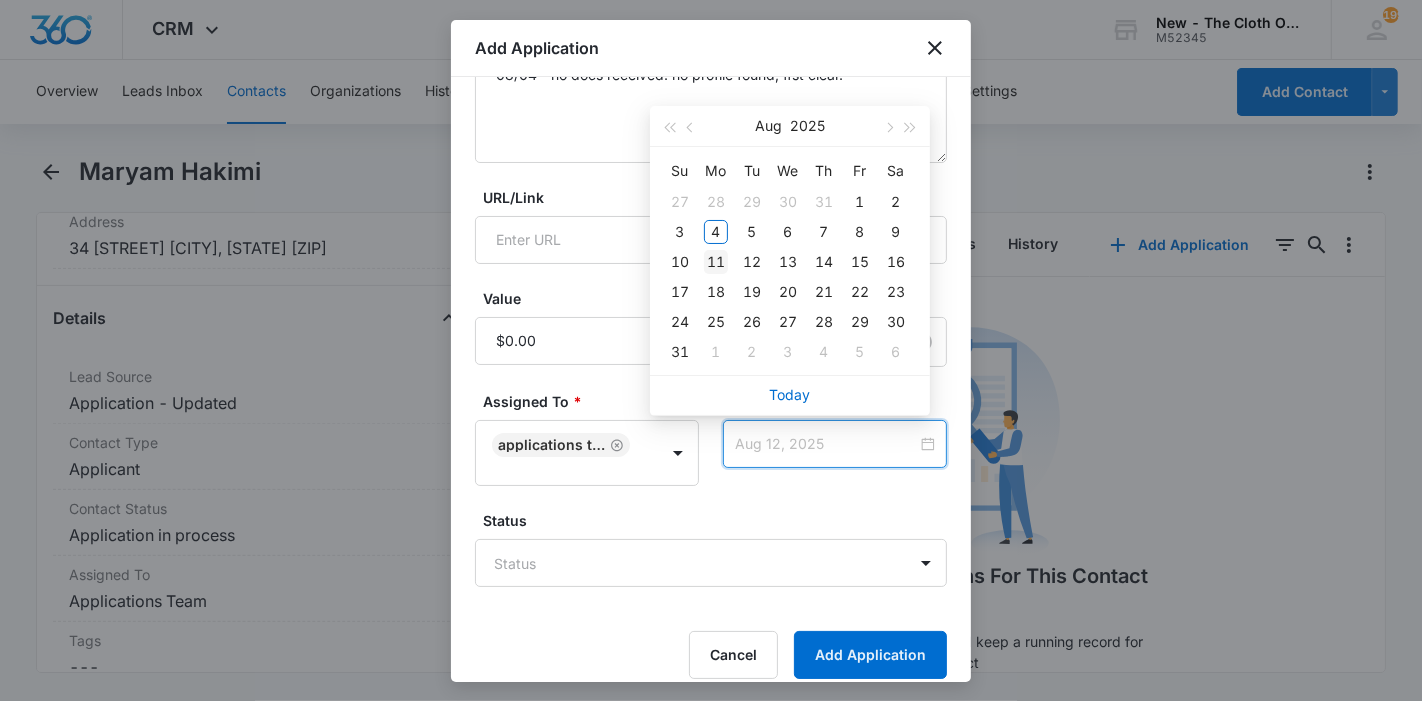 type on "Aug 11, 2025" 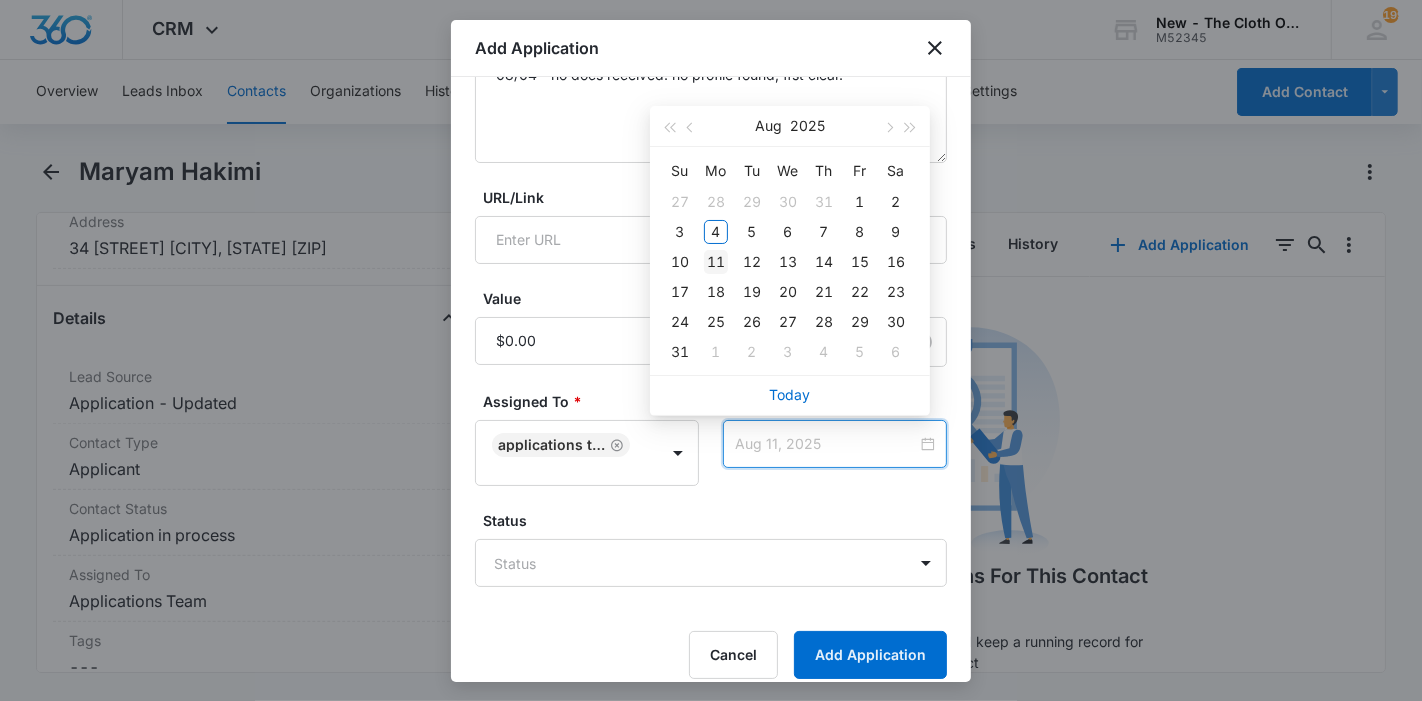 click on "11" at bounding box center (716, 262) 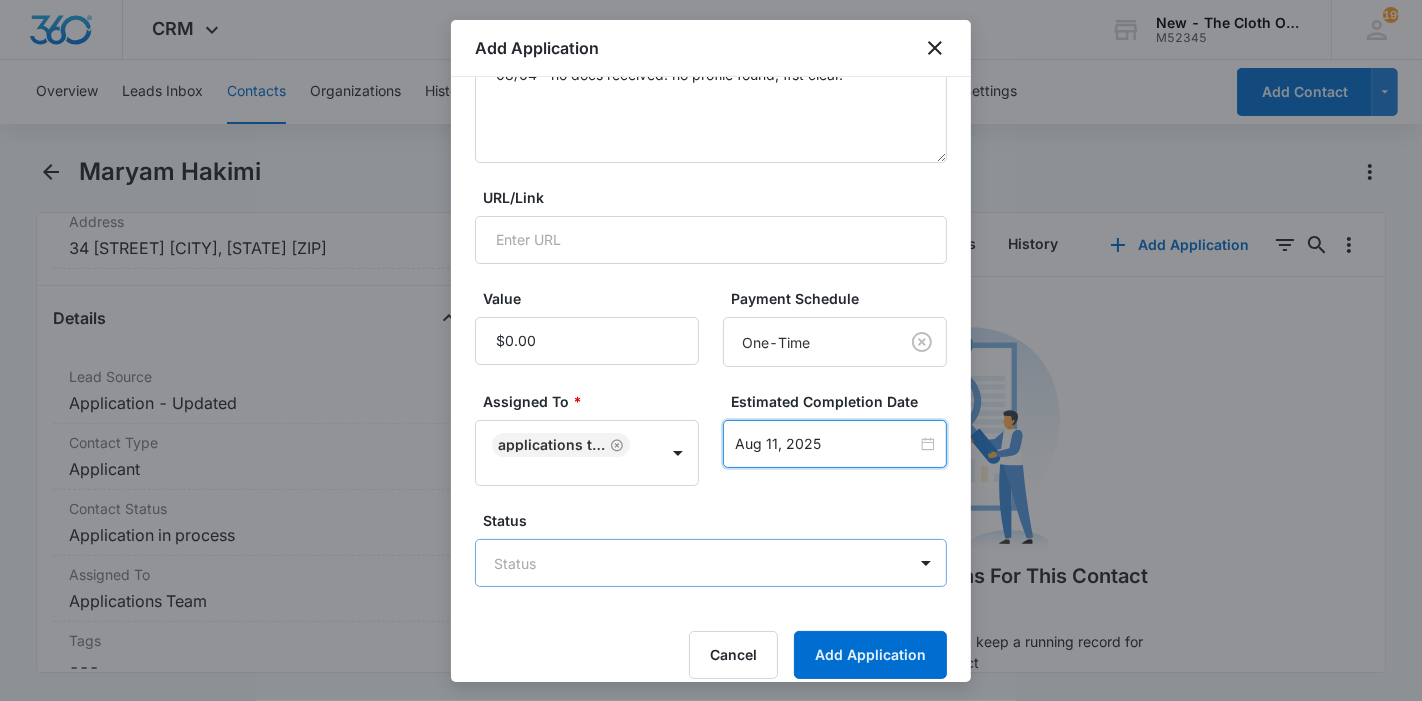 click on "CRM Apps Reputation Forms CRM Email Ads Intelligence Brand Settings New - The Cloth Option M52345 Your Accounts View All 199 [FIRST] [LAST] [FIRST].[LAST]@[DOMAIN].org My Profile 199 Notifications Support Logout Terms & Conditions   •   Privacy Policy Overview Leads Inbox Contacts Organizations History Applications Donations Tasks Calendar Lists Reports Settings Add Contact [FIRST] [LAST] Remove MH [FIRST] [LAST] Contact Info Name Cancel Save Changes [FIRST] [LAST] Phone Cancel Save Changes ([PHONE]) Email Cancel Save Changes [EMAIL]@[DOMAIN].com Organization Cancel Save Changes --- Address Cancel Save Changes [NUMBER] [STREET] [CITY] [STATE] [POSTAL_CODE] Details Lead Source Cancel Save Changes Application - Updated Contact Type Cancel Save Changes Applicant Contact Status Cancel Save Changes Application in process Assigned To Cancel Save Changes Applications Team Tags Cancel Save Changes --- Next Contact Date Cancel Save Changes --- Color Tag Current Color: Cancel Save Changes Payments ID ID 17052 ---" at bounding box center [711, 350] 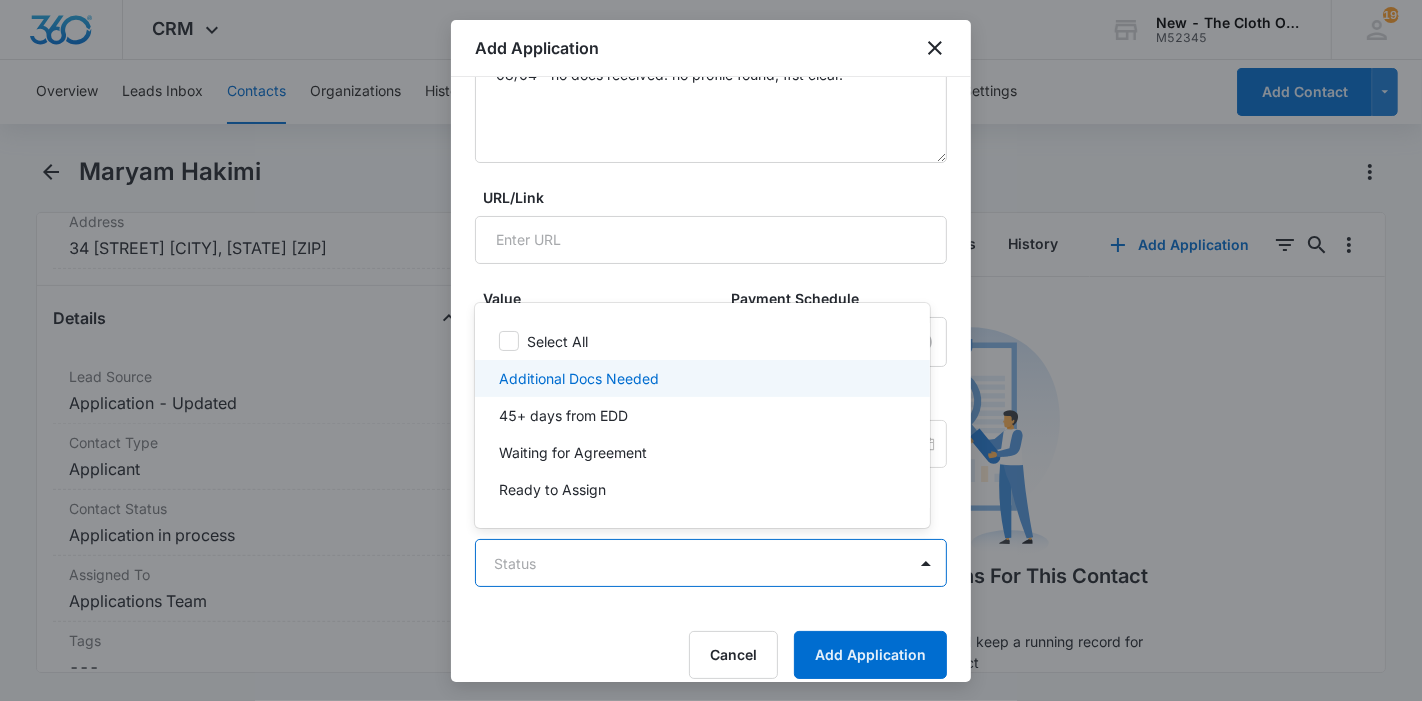 click on "Additional Docs Needed" at bounding box center [579, 378] 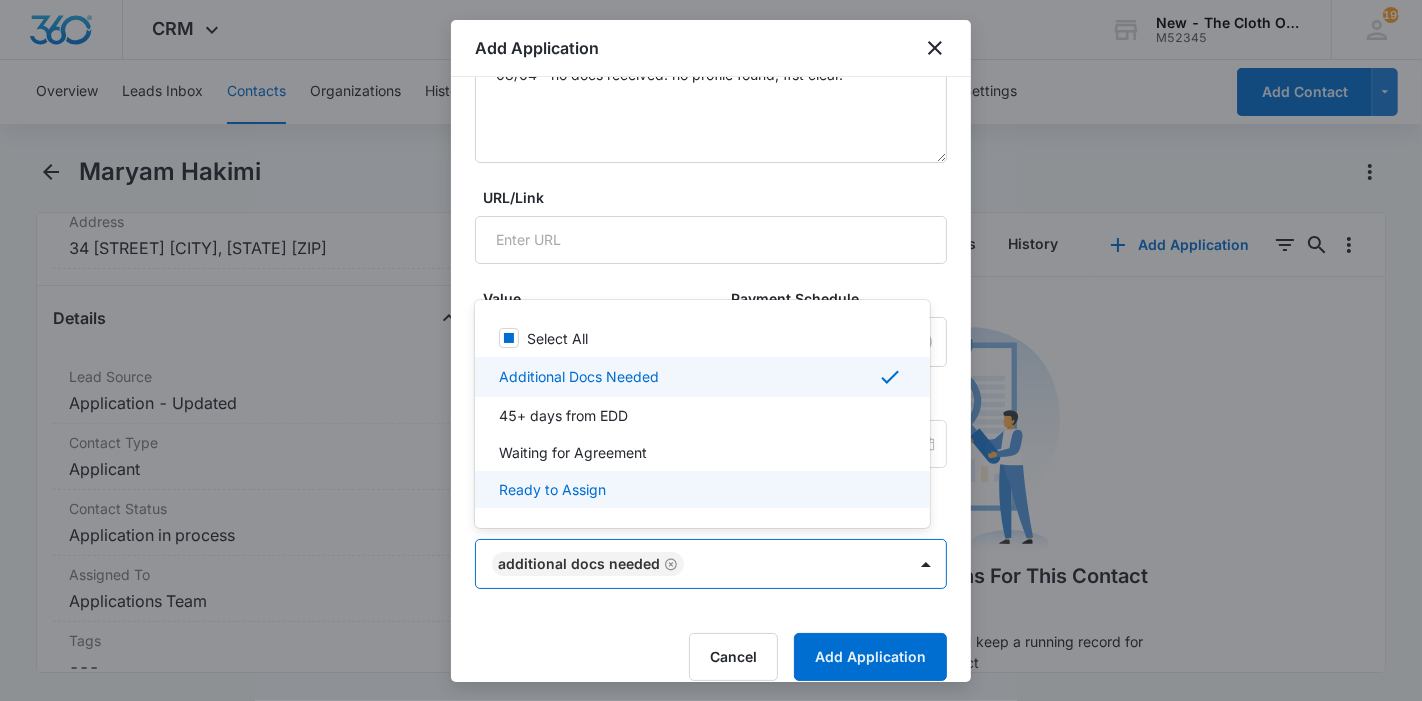 click at bounding box center (711, 350) 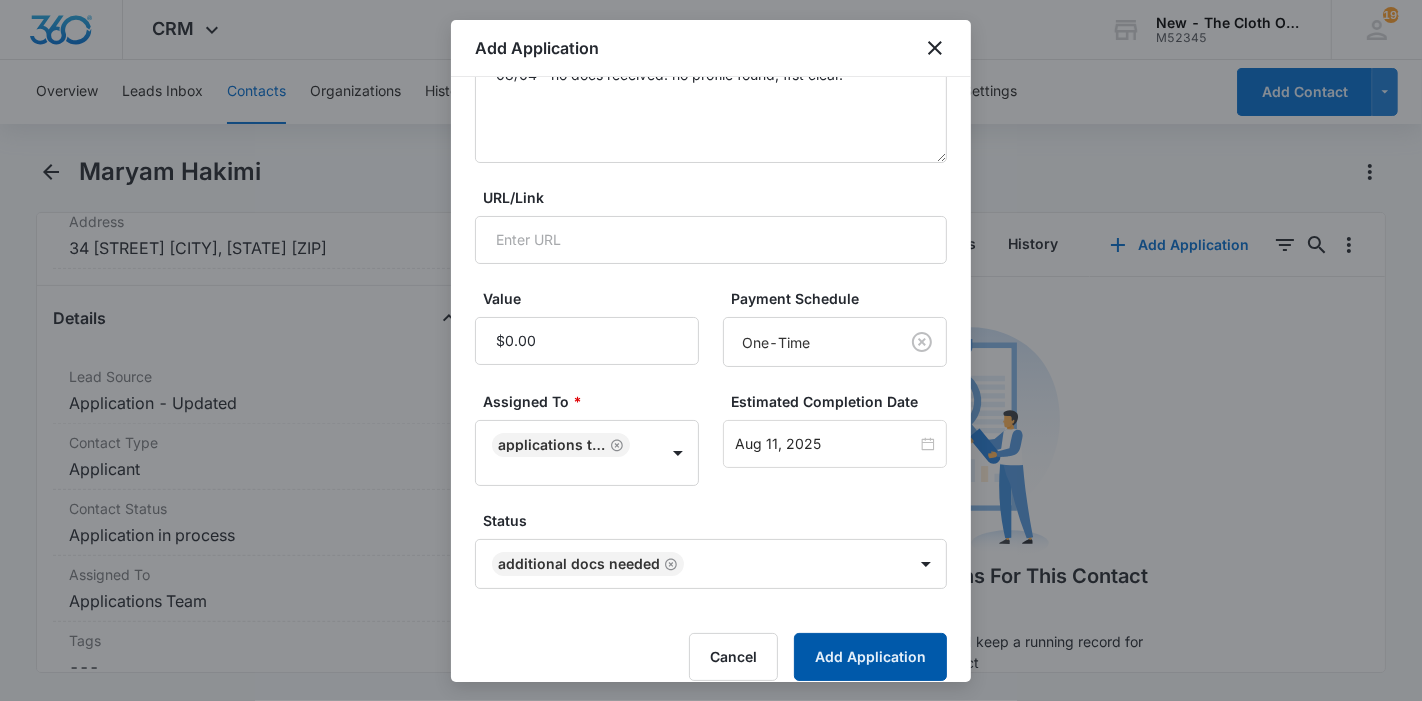 click on "Add Application" at bounding box center (870, 657) 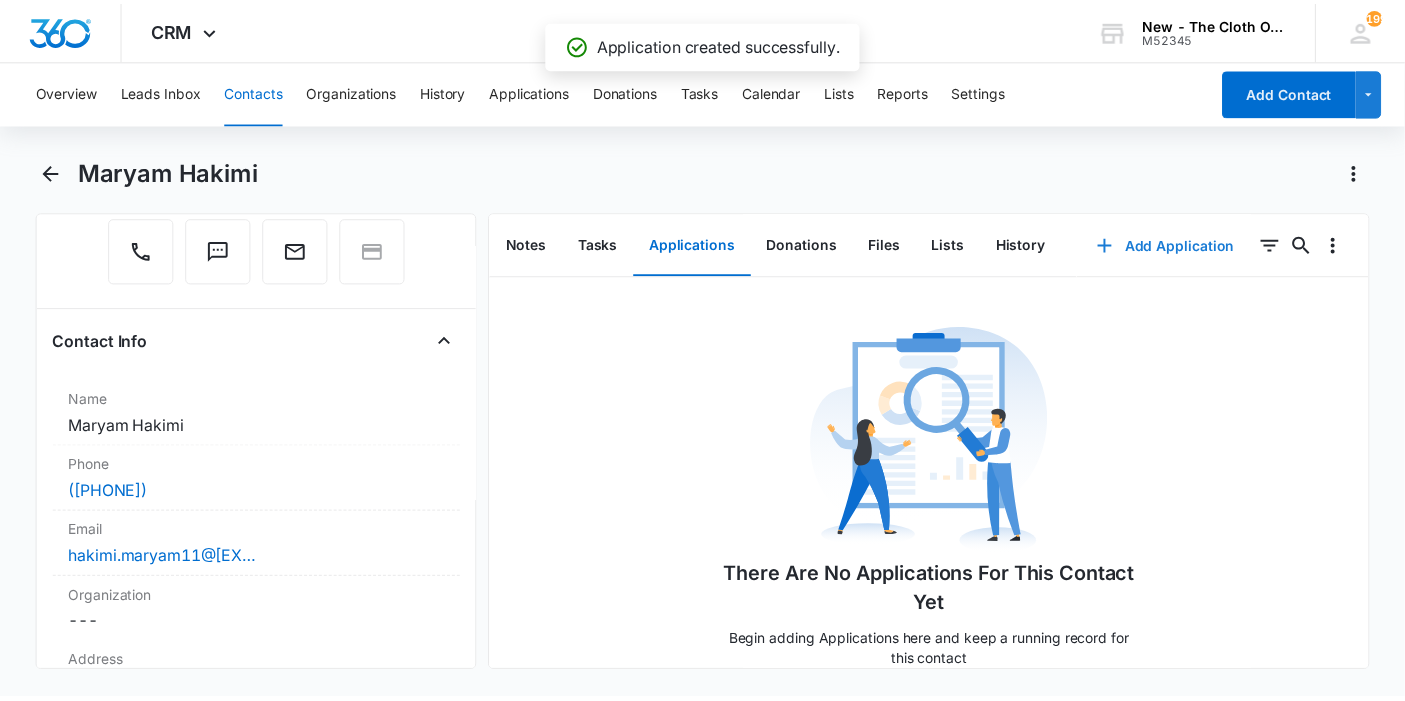 scroll, scrollTop: 222, scrollLeft: 0, axis: vertical 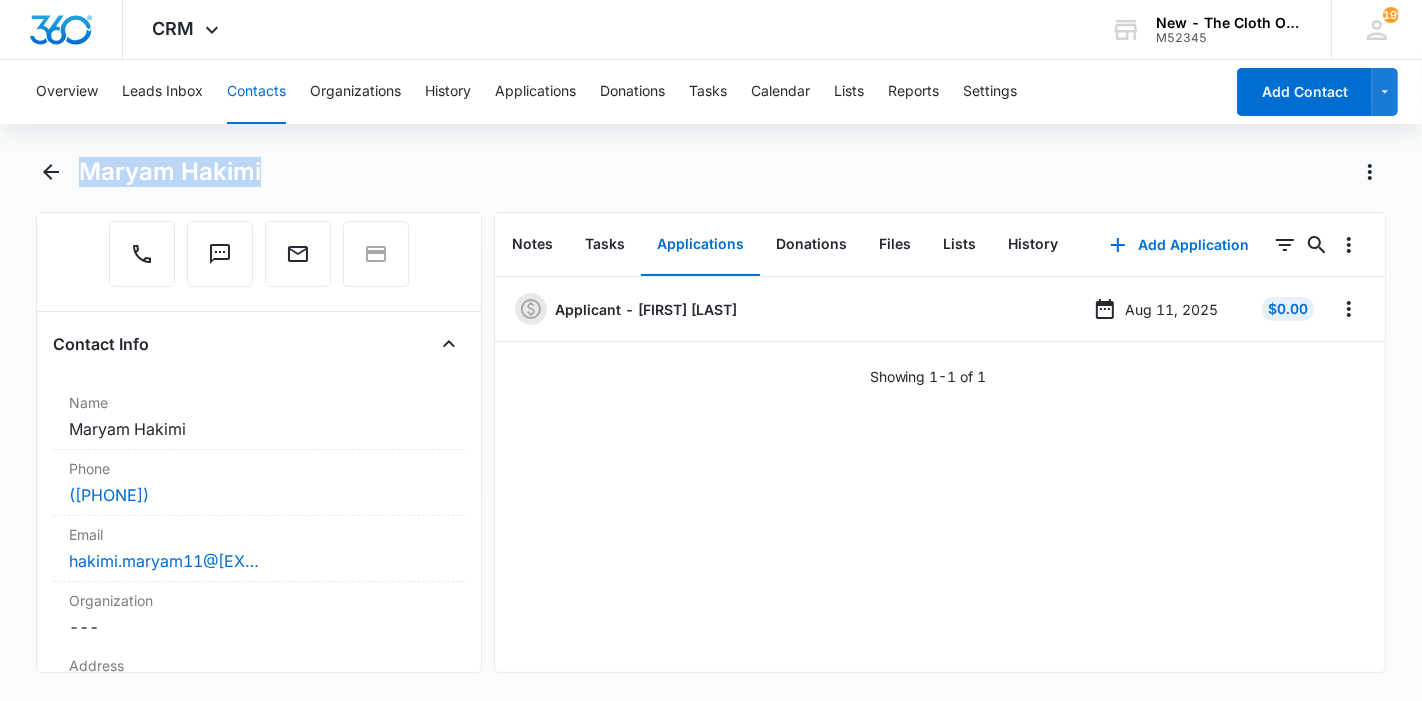 drag, startPoint x: 277, startPoint y: 175, endPoint x: 72, endPoint y: 199, distance: 206.4001 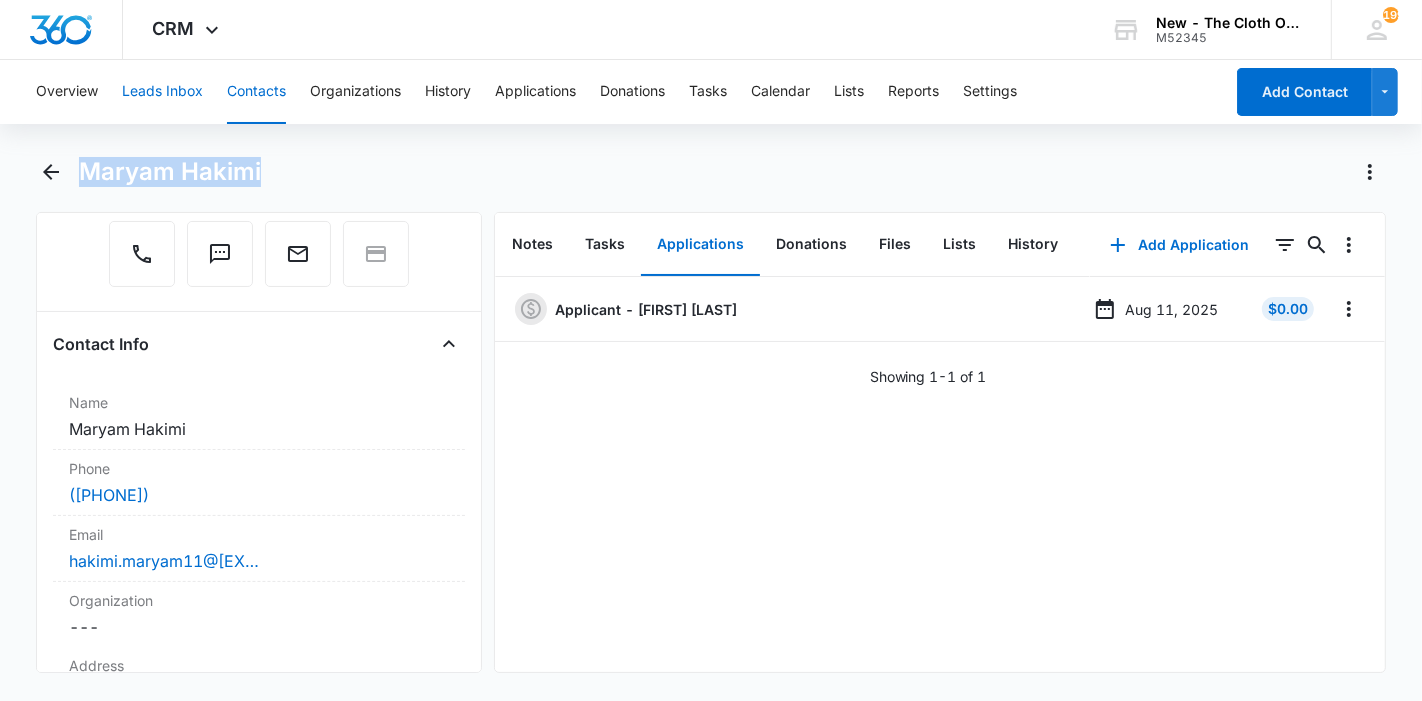 click on "Leads Inbox" at bounding box center [162, 92] 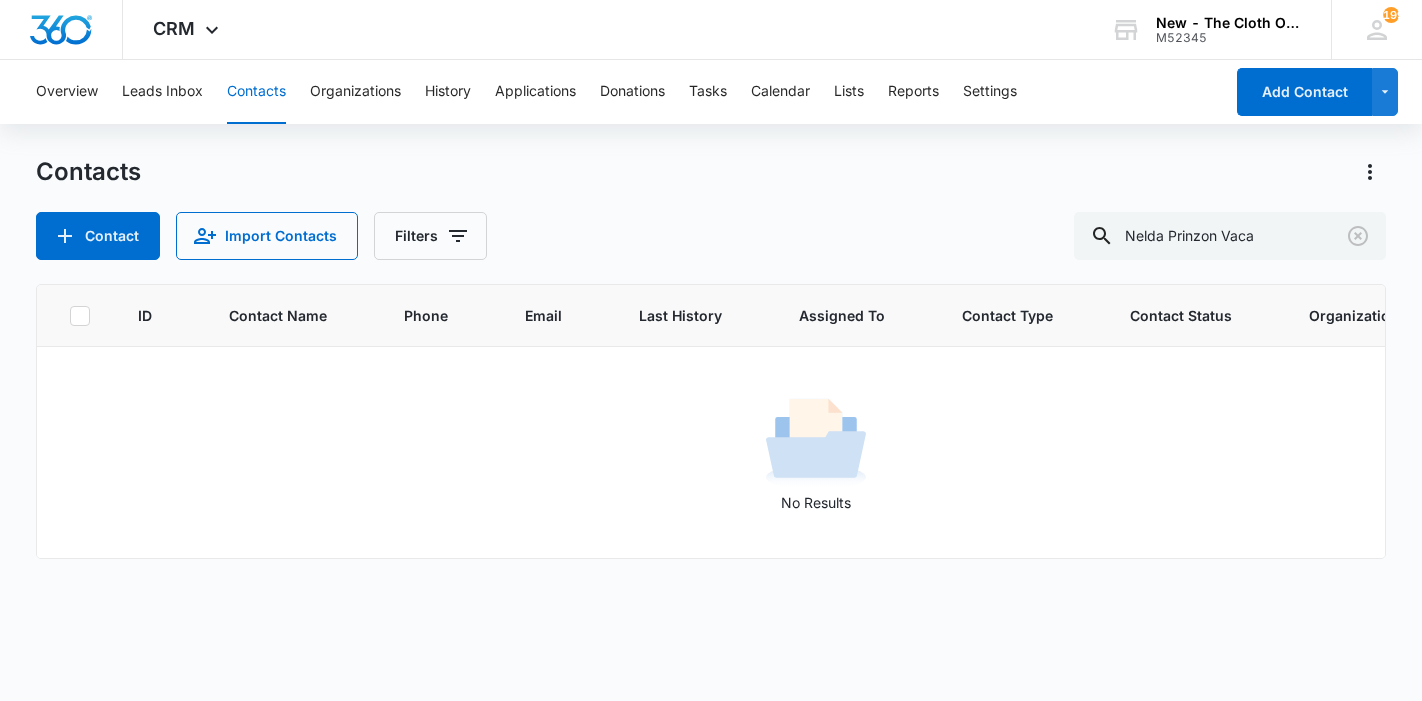 scroll, scrollTop: 0, scrollLeft: 0, axis: both 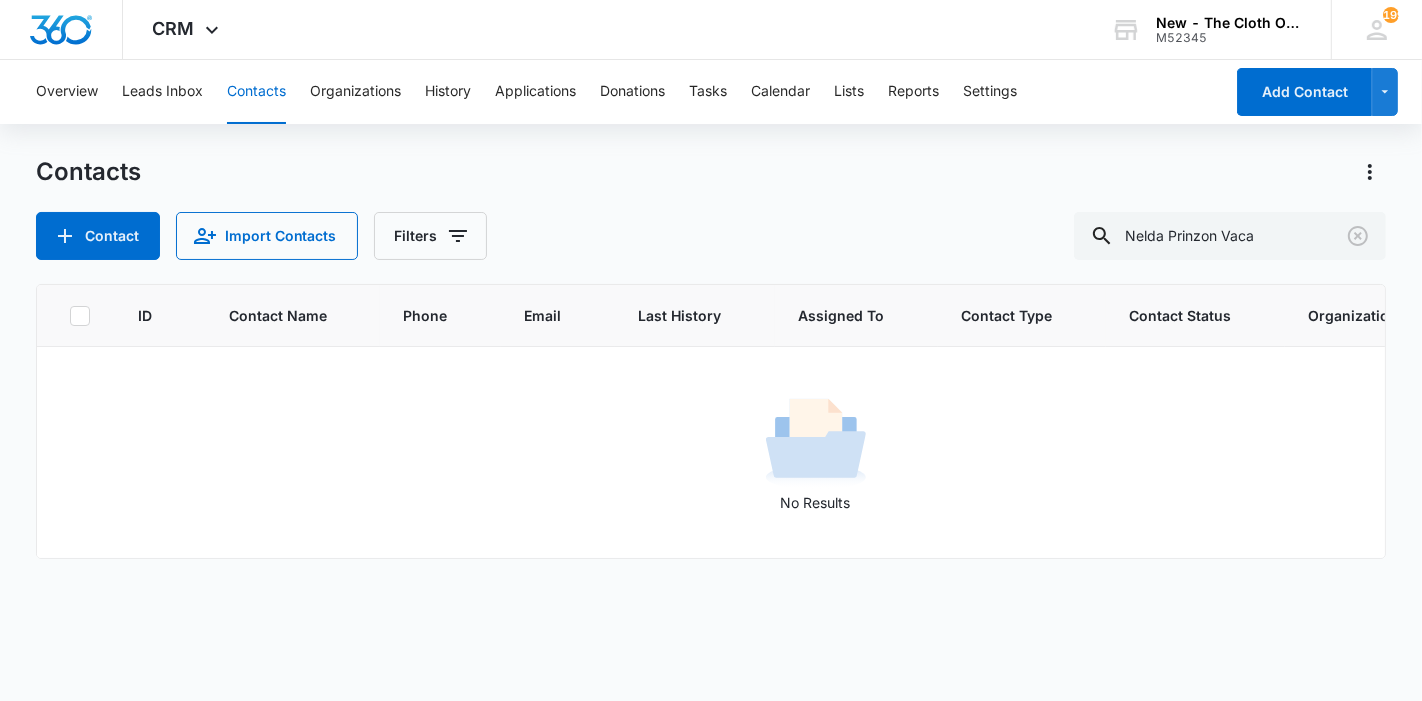 drag, startPoint x: 1303, startPoint y: 238, endPoint x: 1032, endPoint y: 210, distance: 272.44266 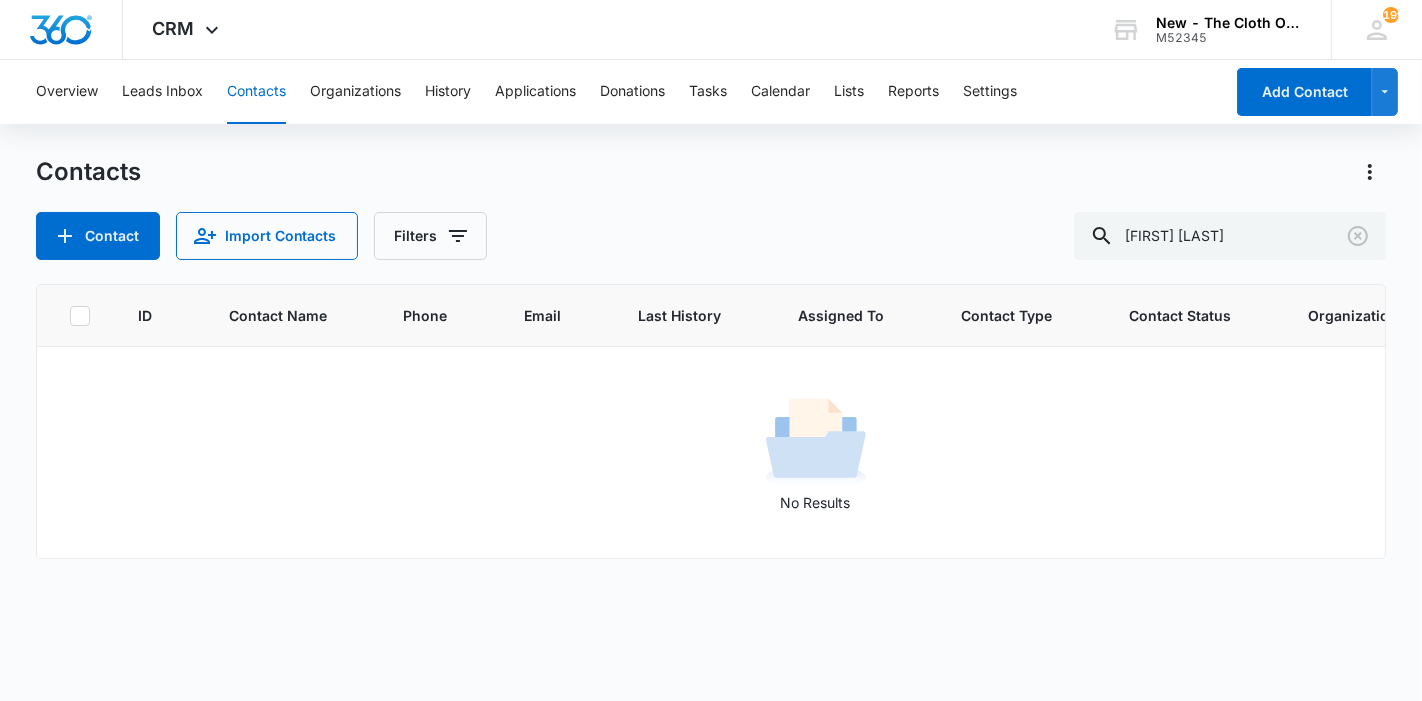 type on "[FIRST] [LAST]" 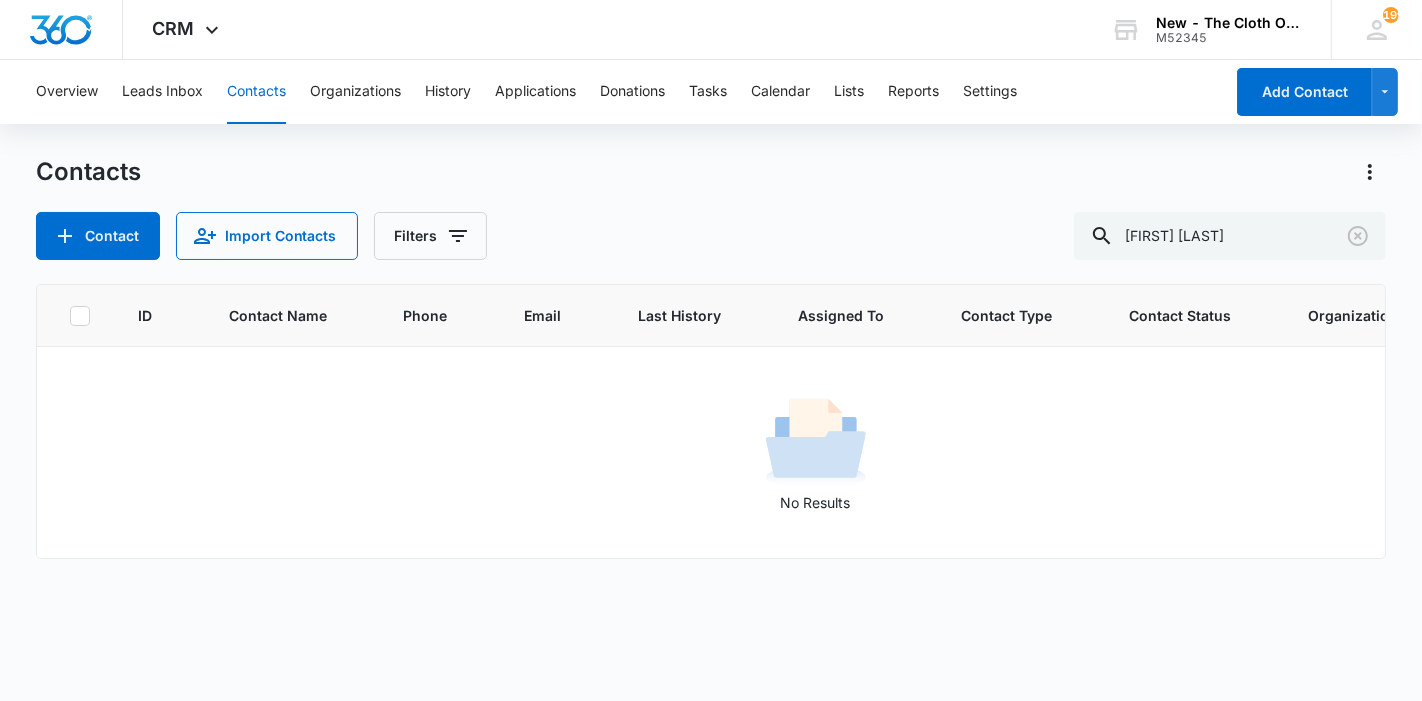 click on "Contacts" at bounding box center (256, 92) 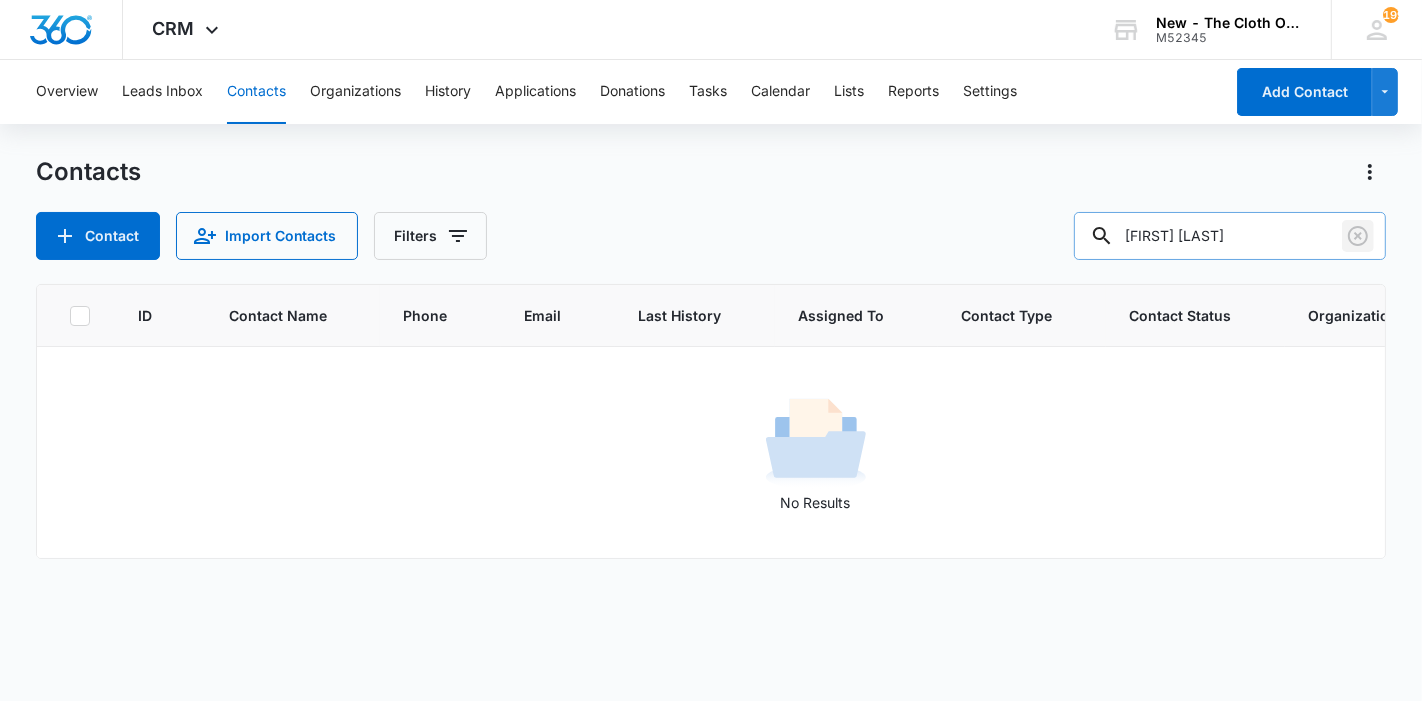 click 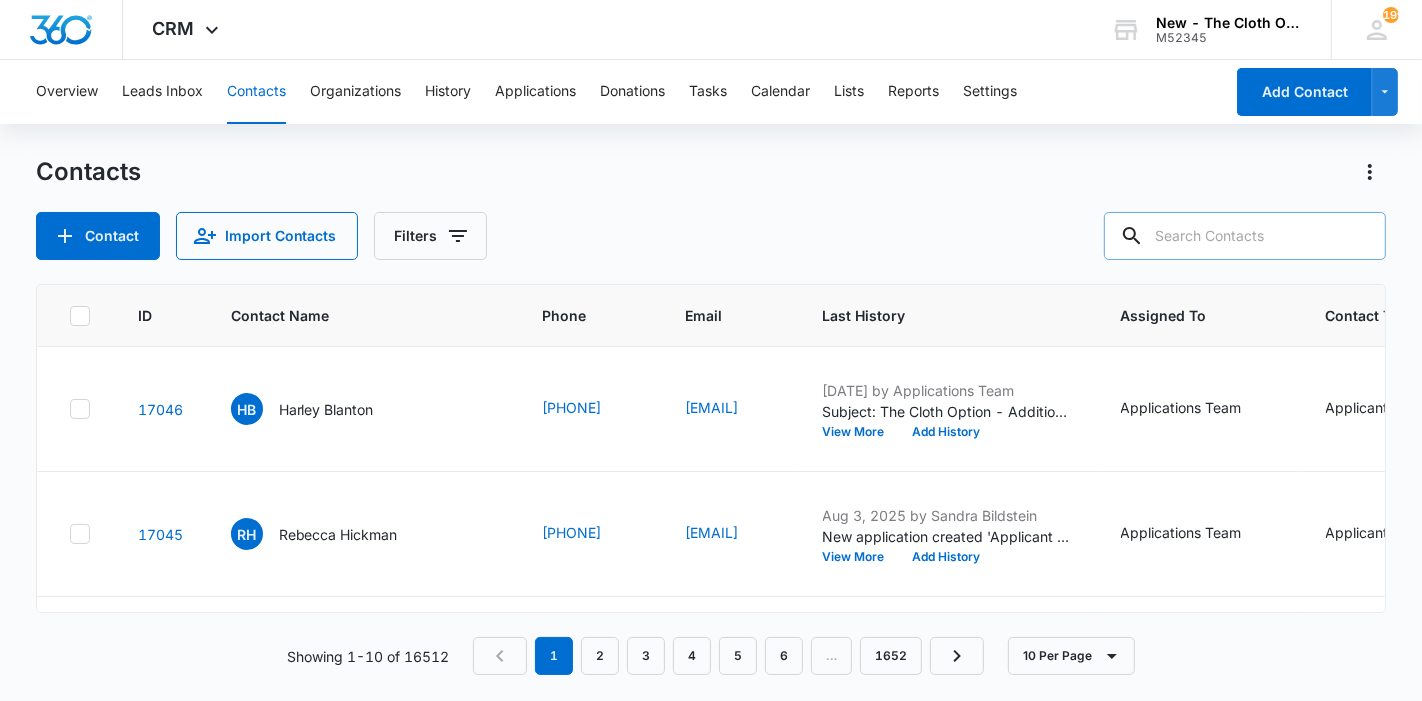 paste on "Maryam Hakimi" 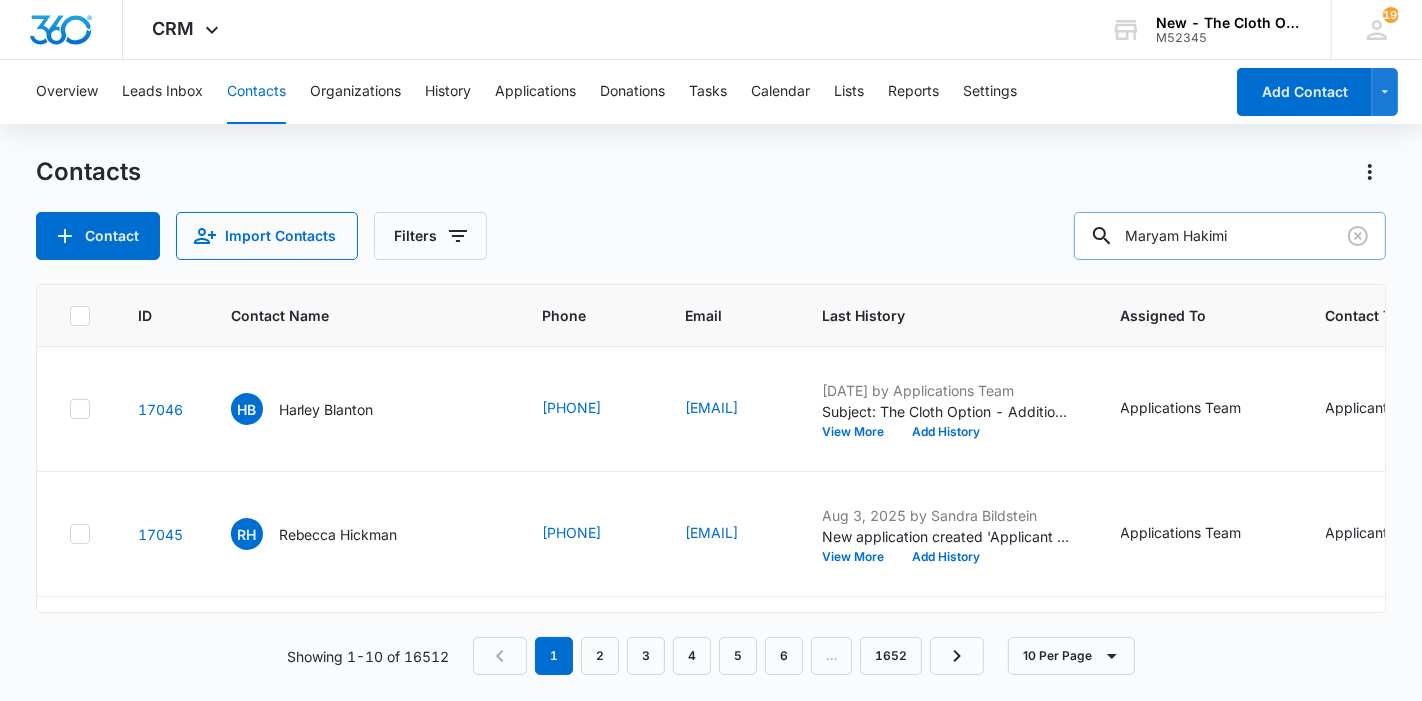 type on "Maryam Hakimi" 